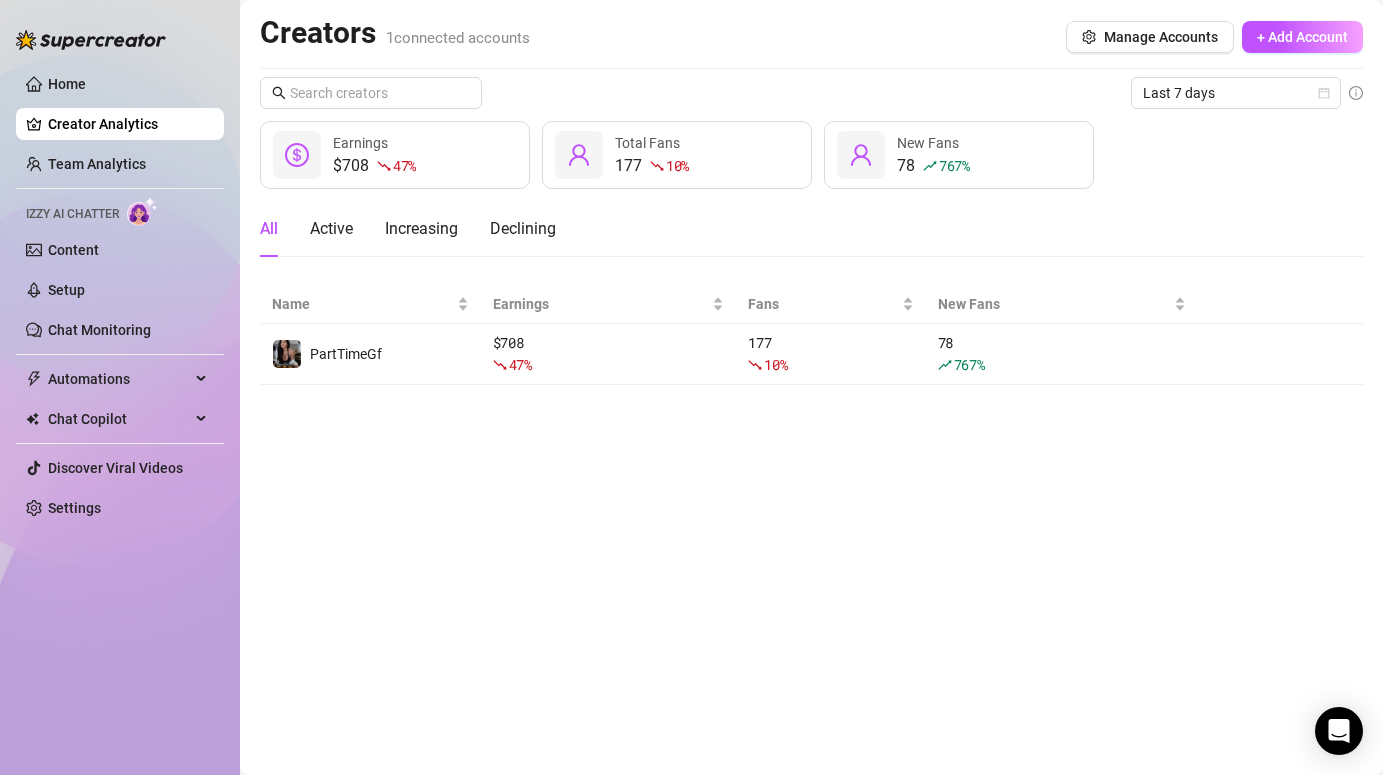 scroll, scrollTop: 0, scrollLeft: 0, axis: both 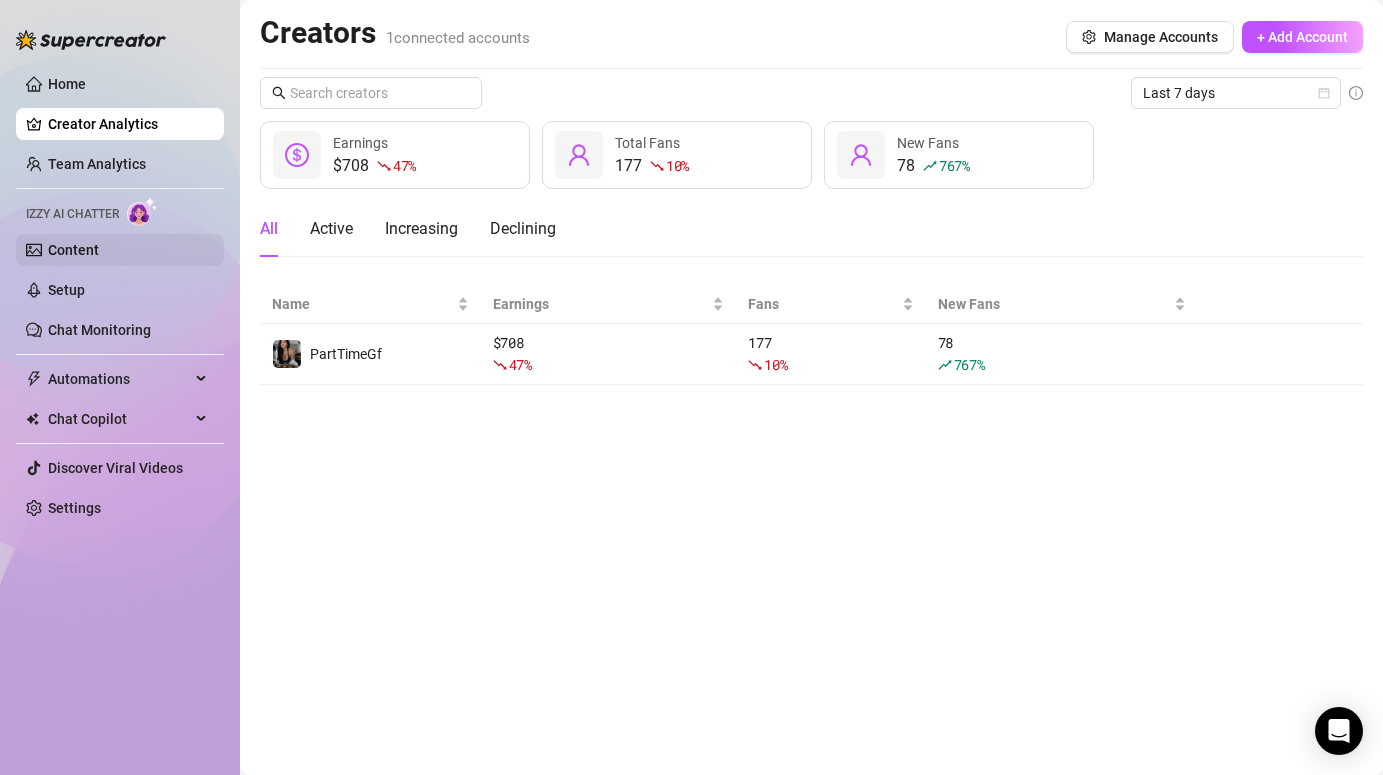 click on "Content" at bounding box center (73, 250) 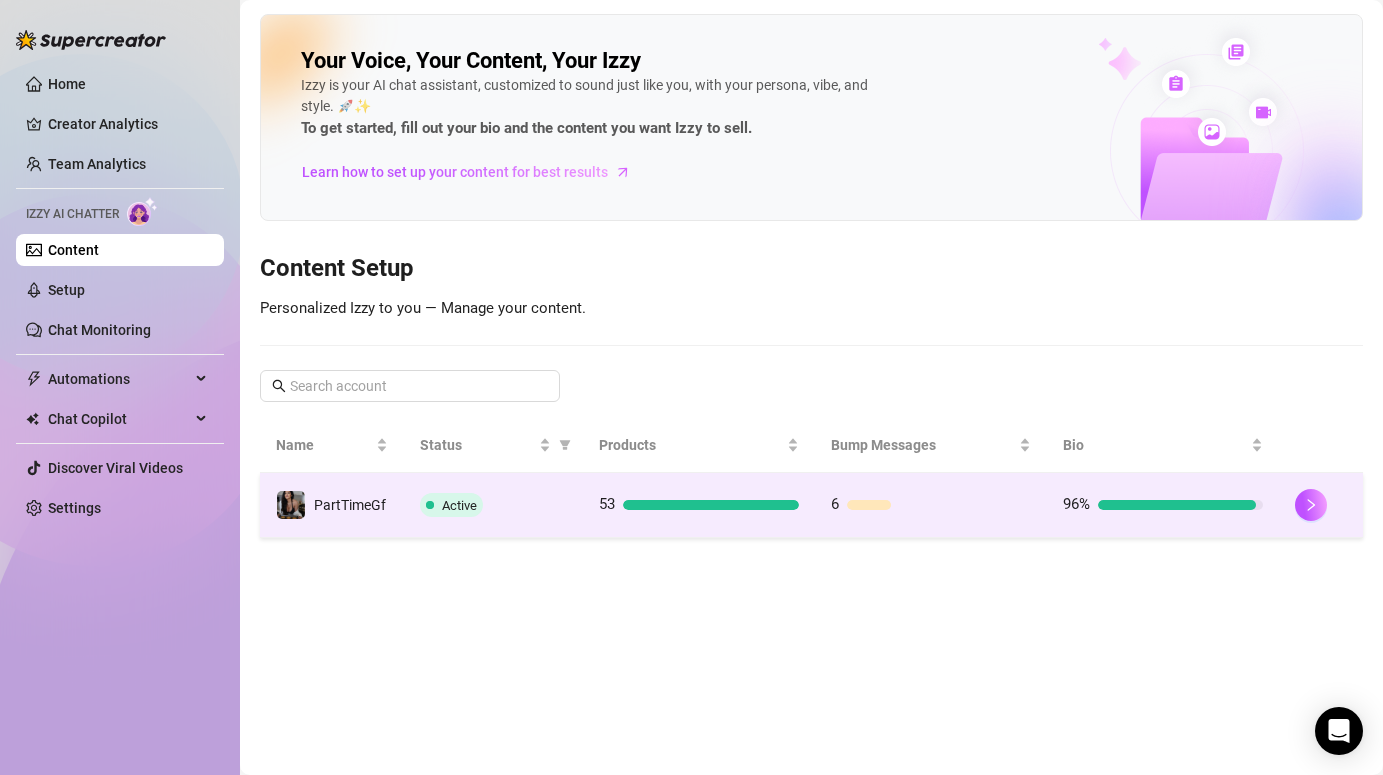 click on "Active" at bounding box center [493, 505] 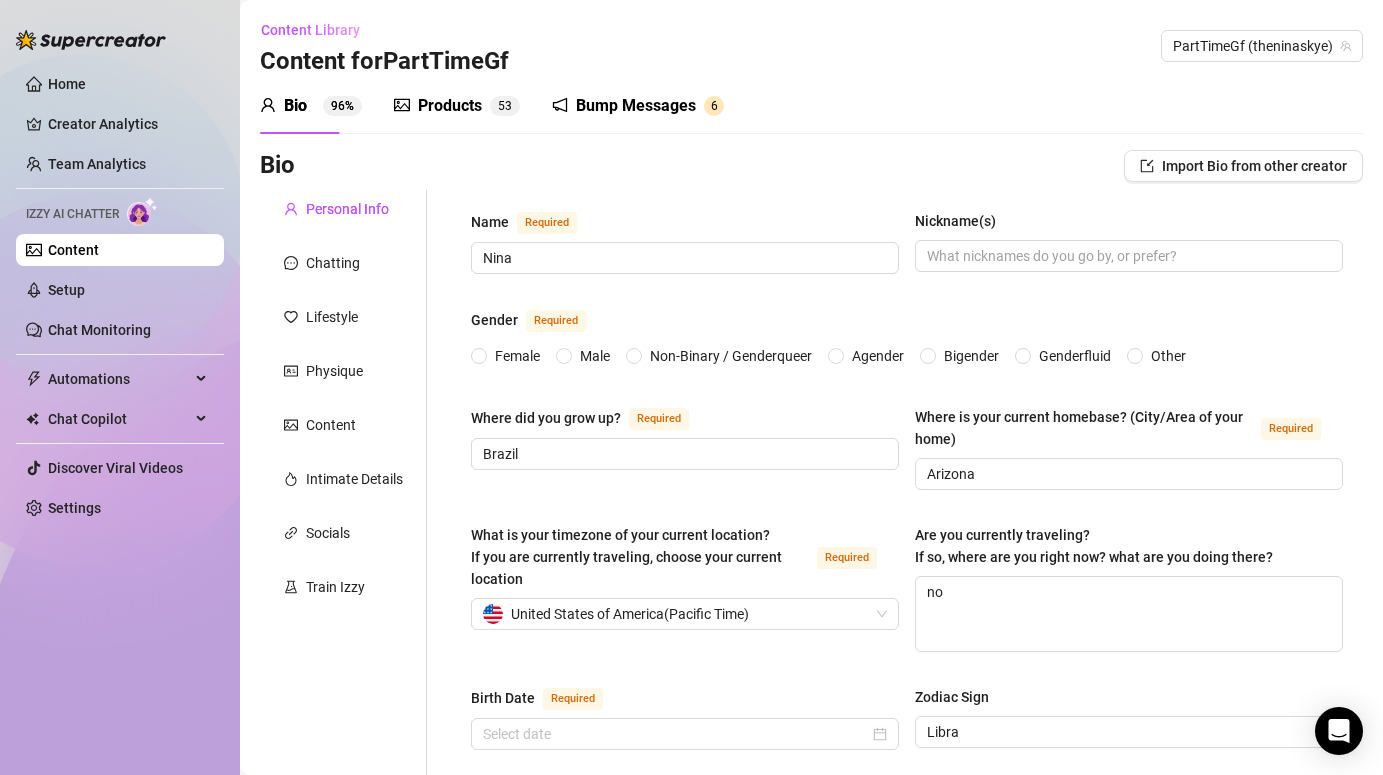 type 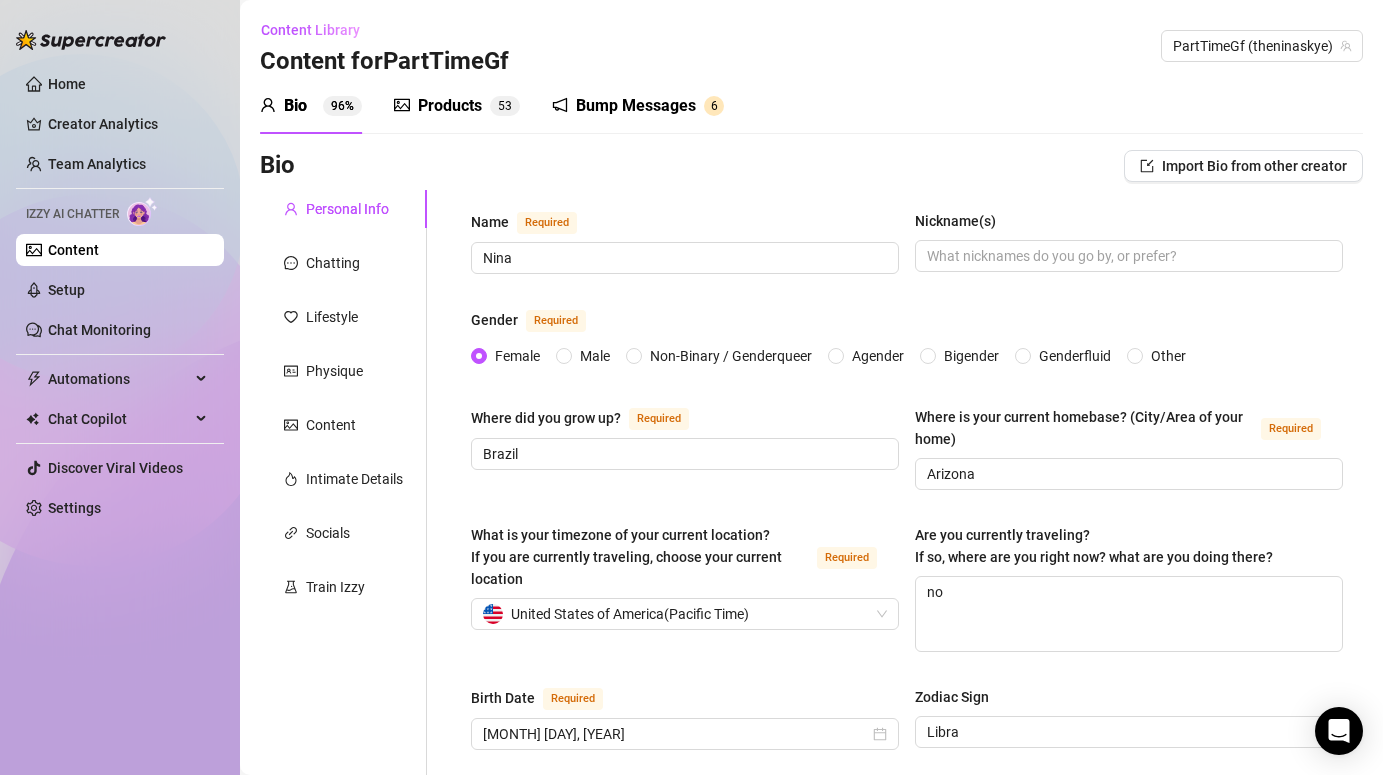 click on "Bump Messages" at bounding box center (636, 106) 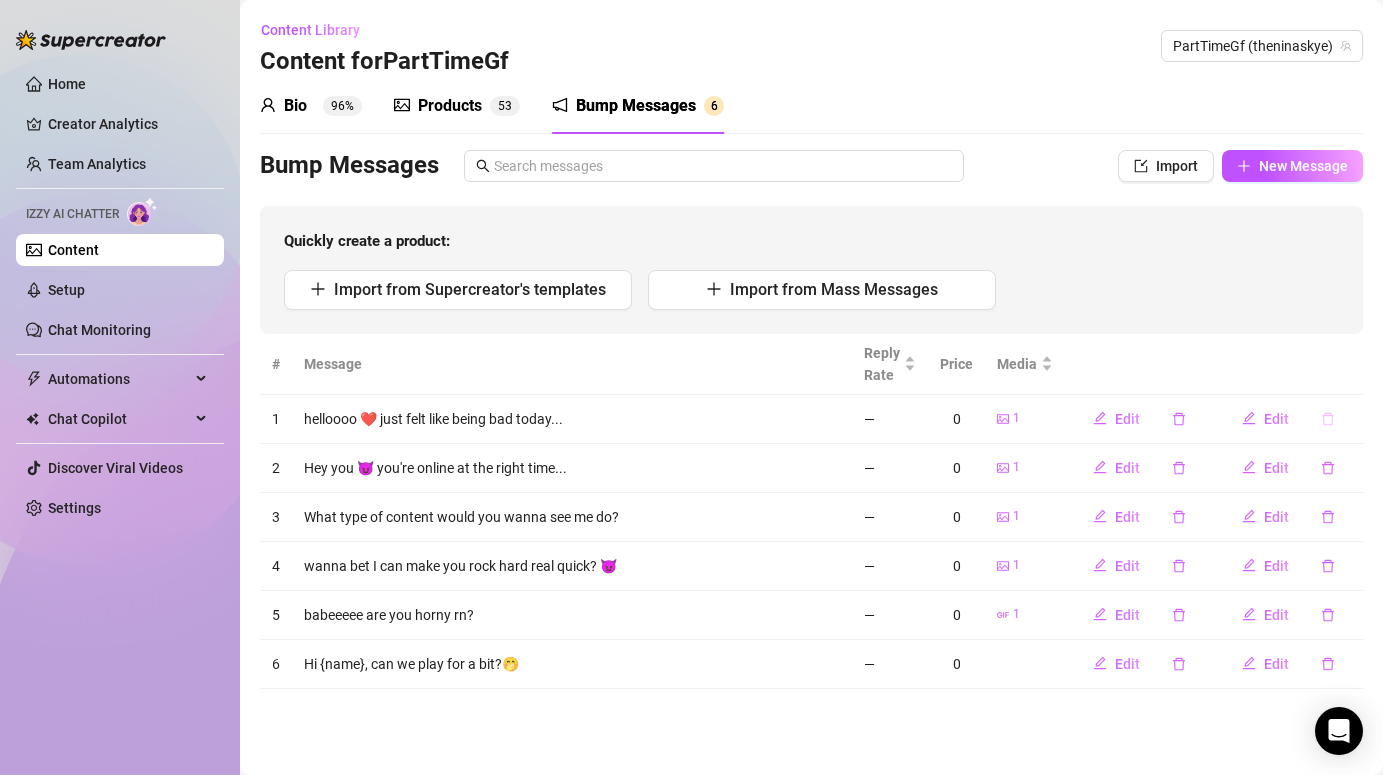 click 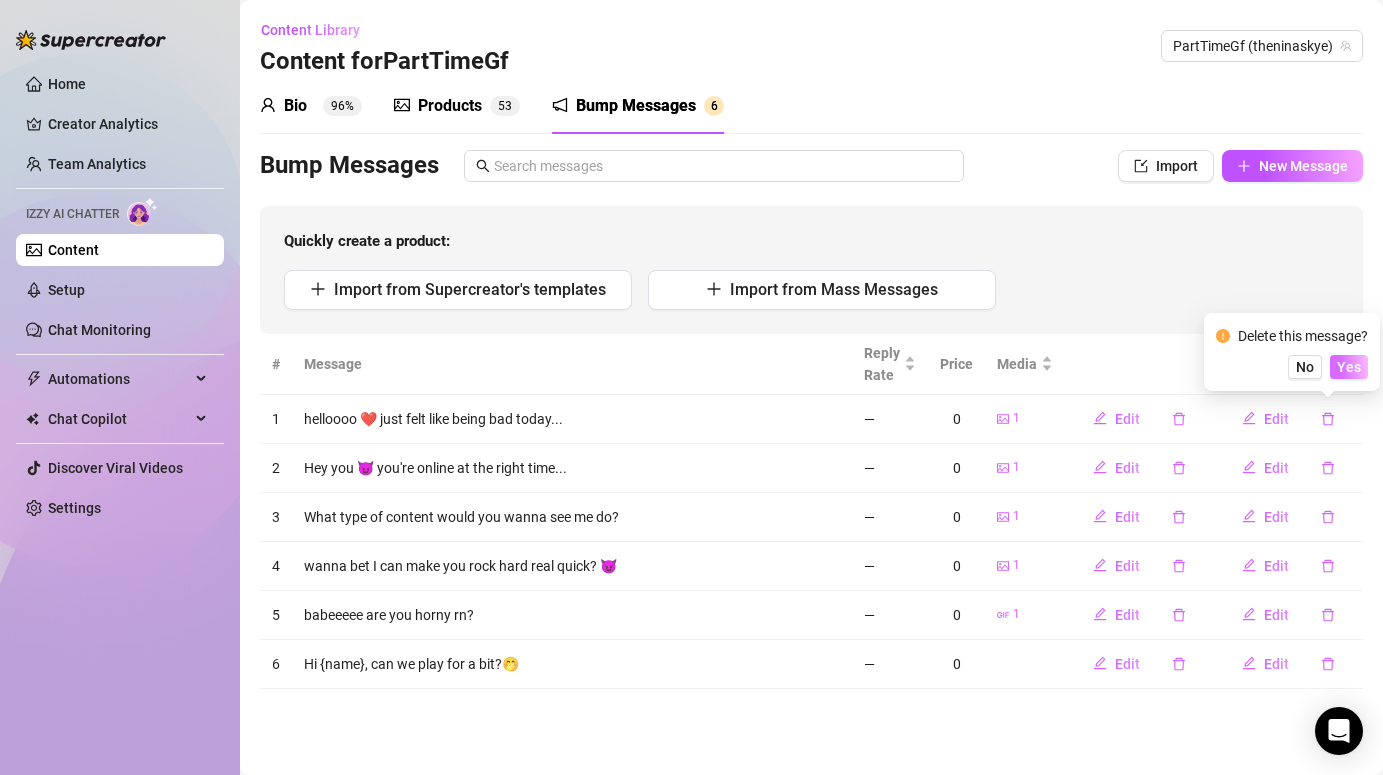 click on "Yes" at bounding box center (1349, 367) 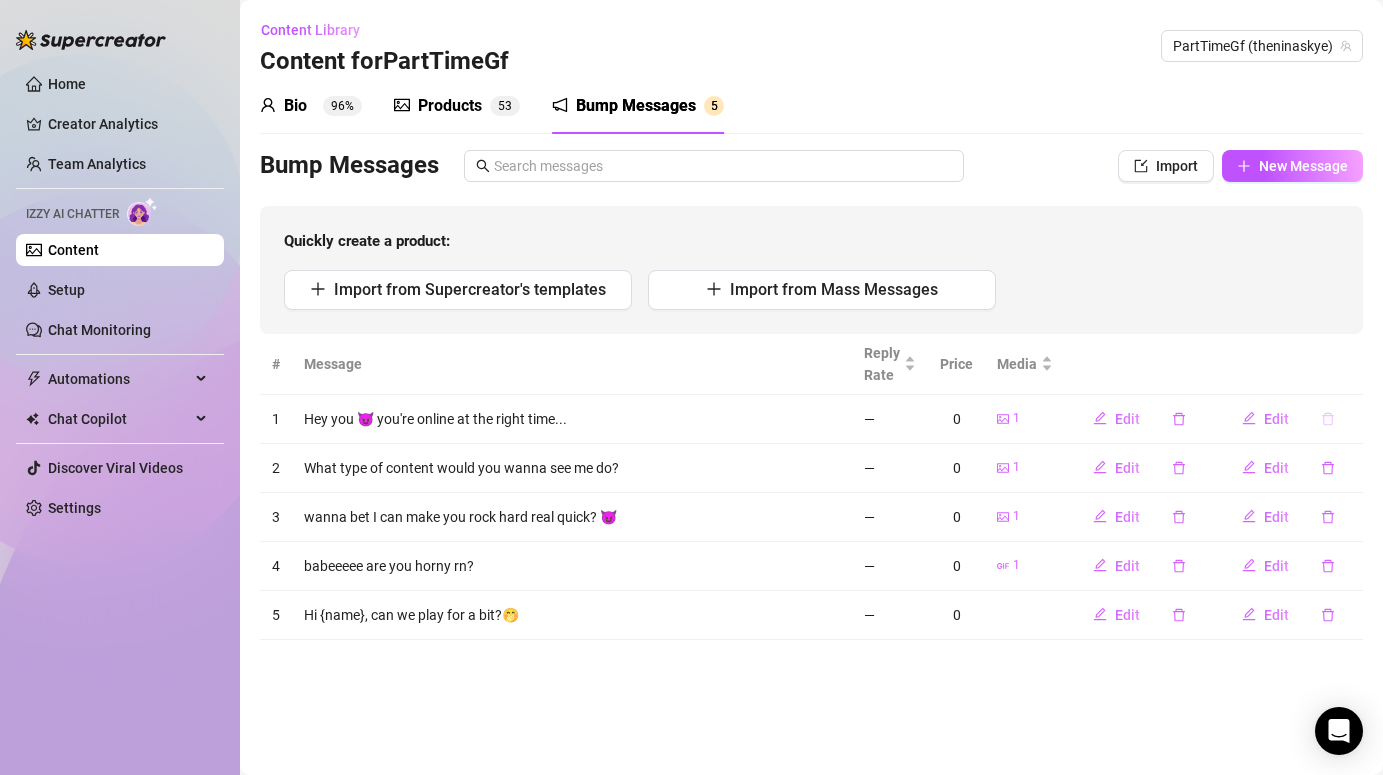 click 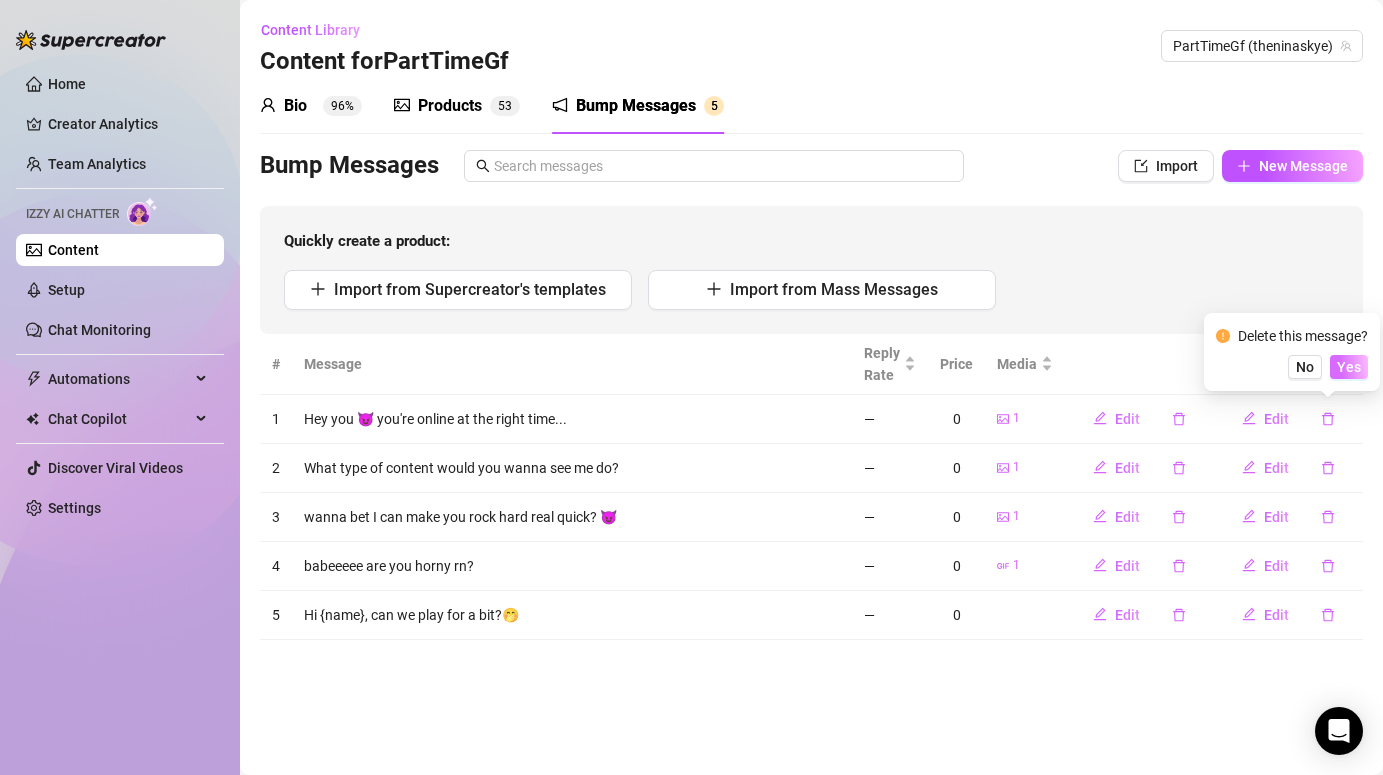 click on "Yes" at bounding box center (1349, 367) 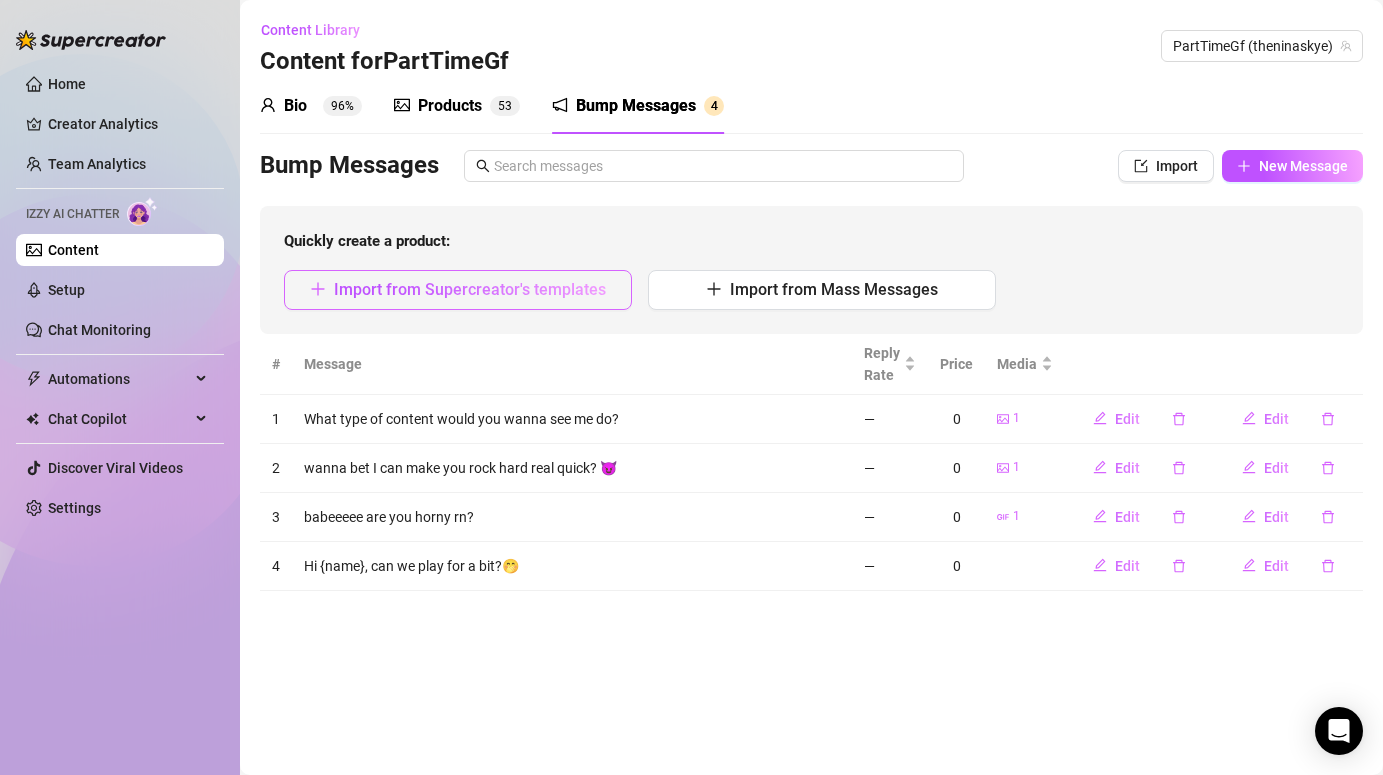 click on "Import from Supercreator's templates" at bounding box center (470, 289) 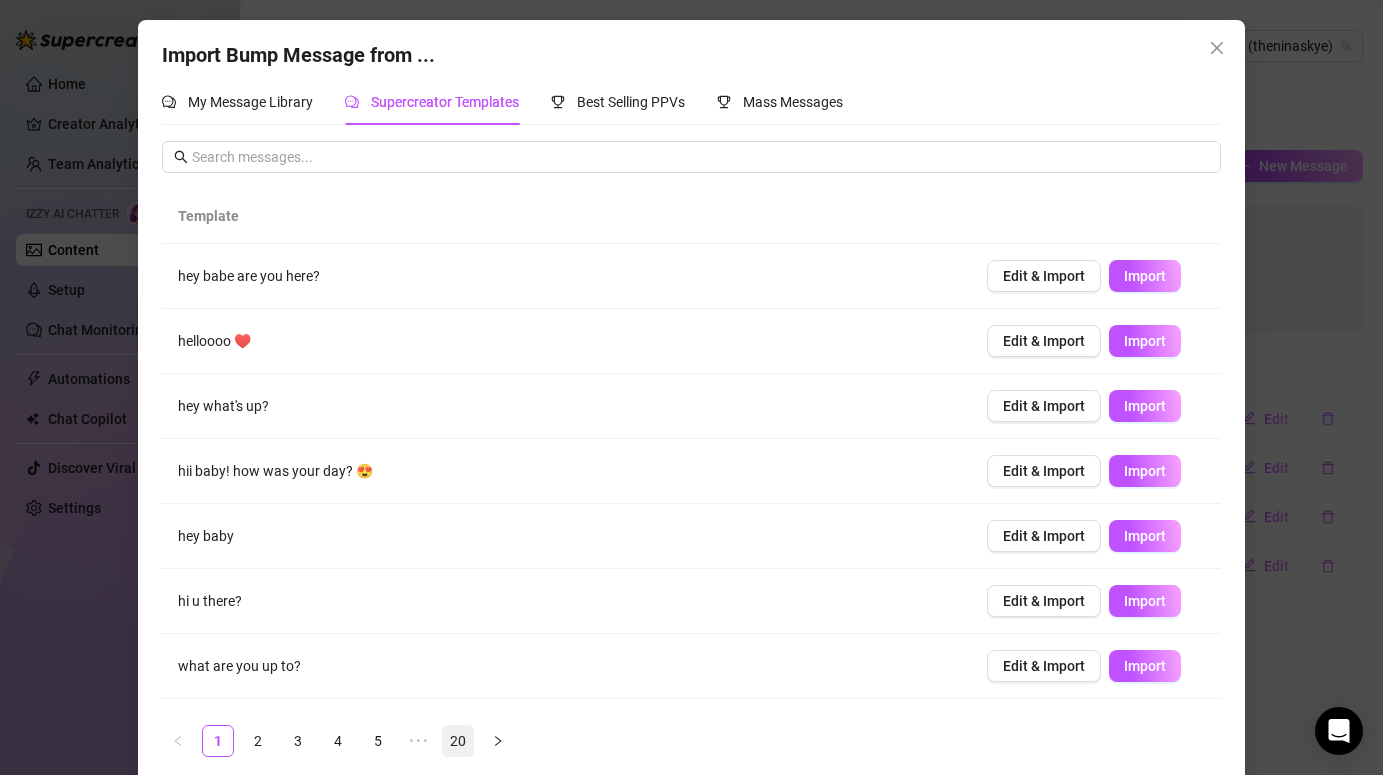 click on "20" at bounding box center (458, 741) 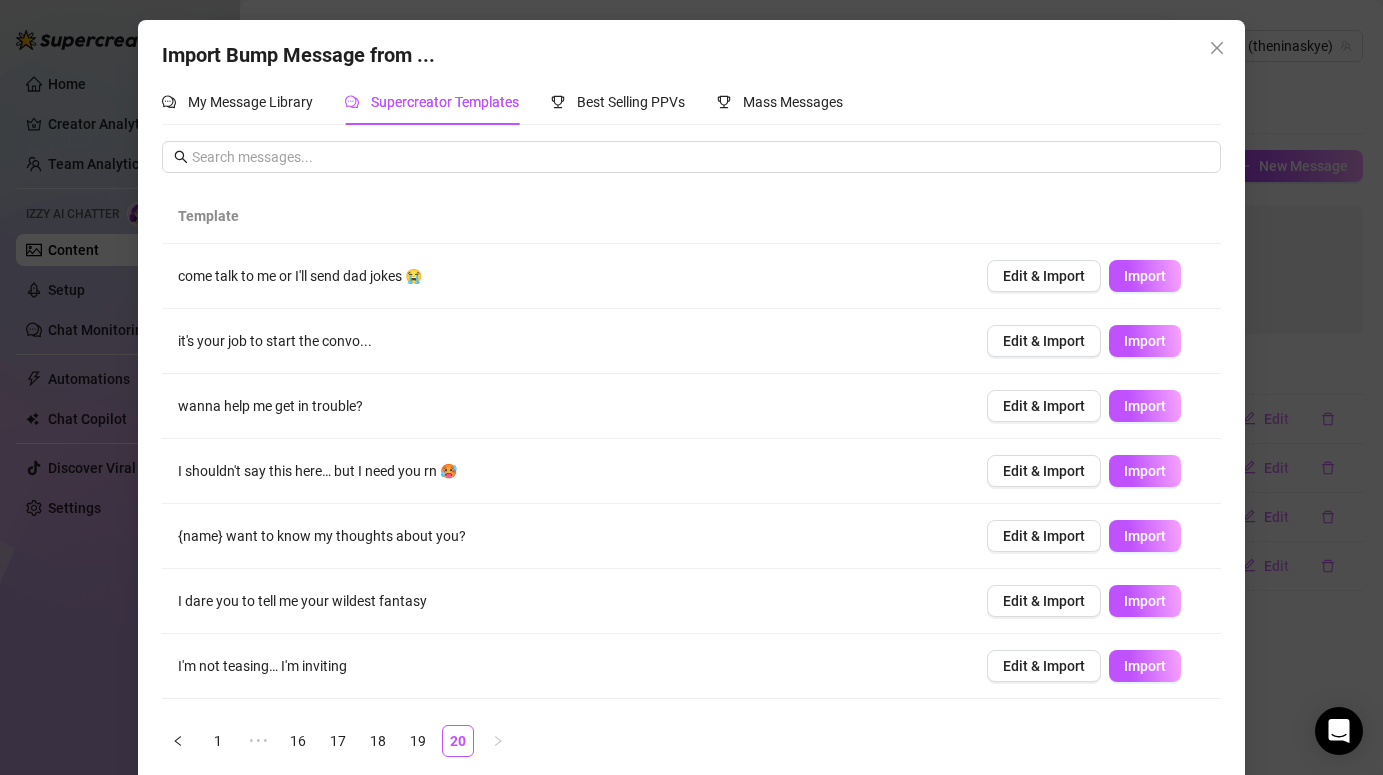 scroll, scrollTop: 185, scrollLeft: 0, axis: vertical 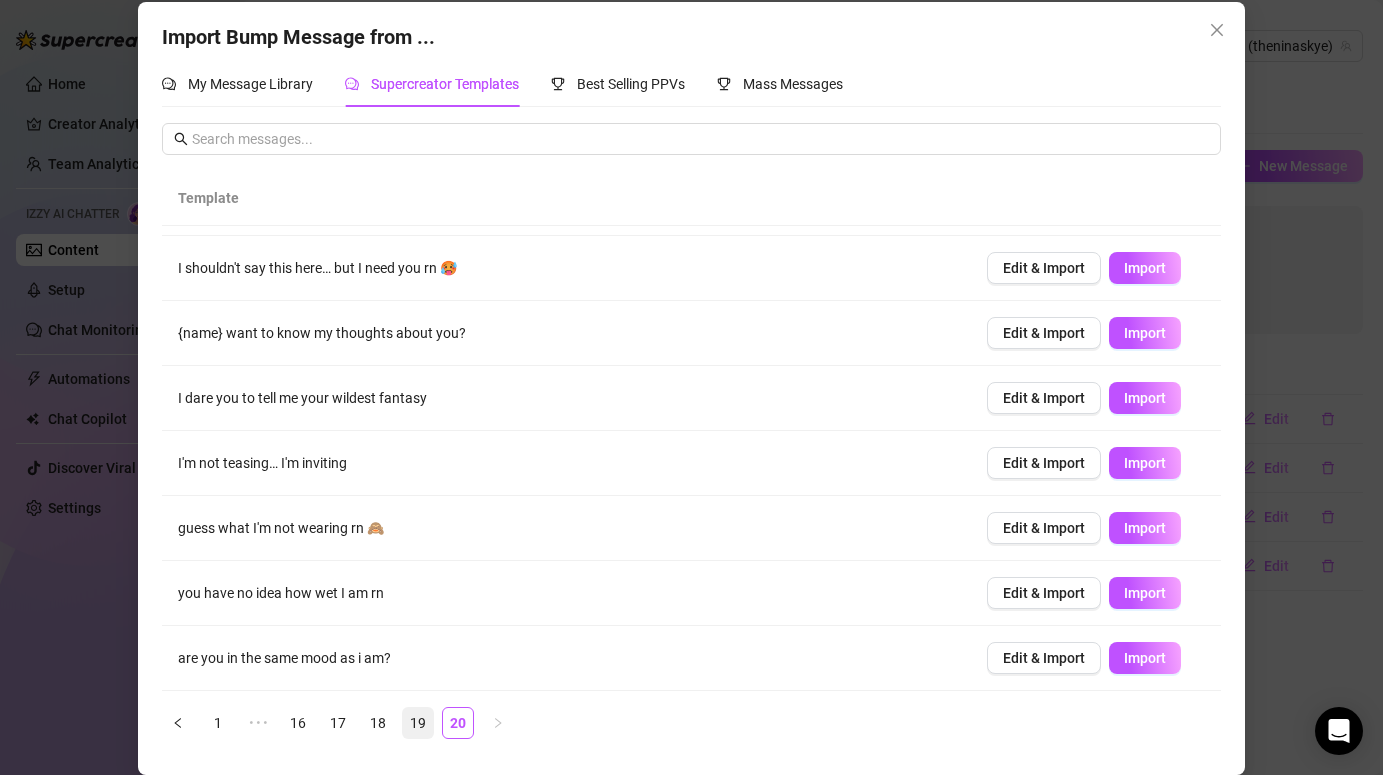 click on "19" at bounding box center (418, 723) 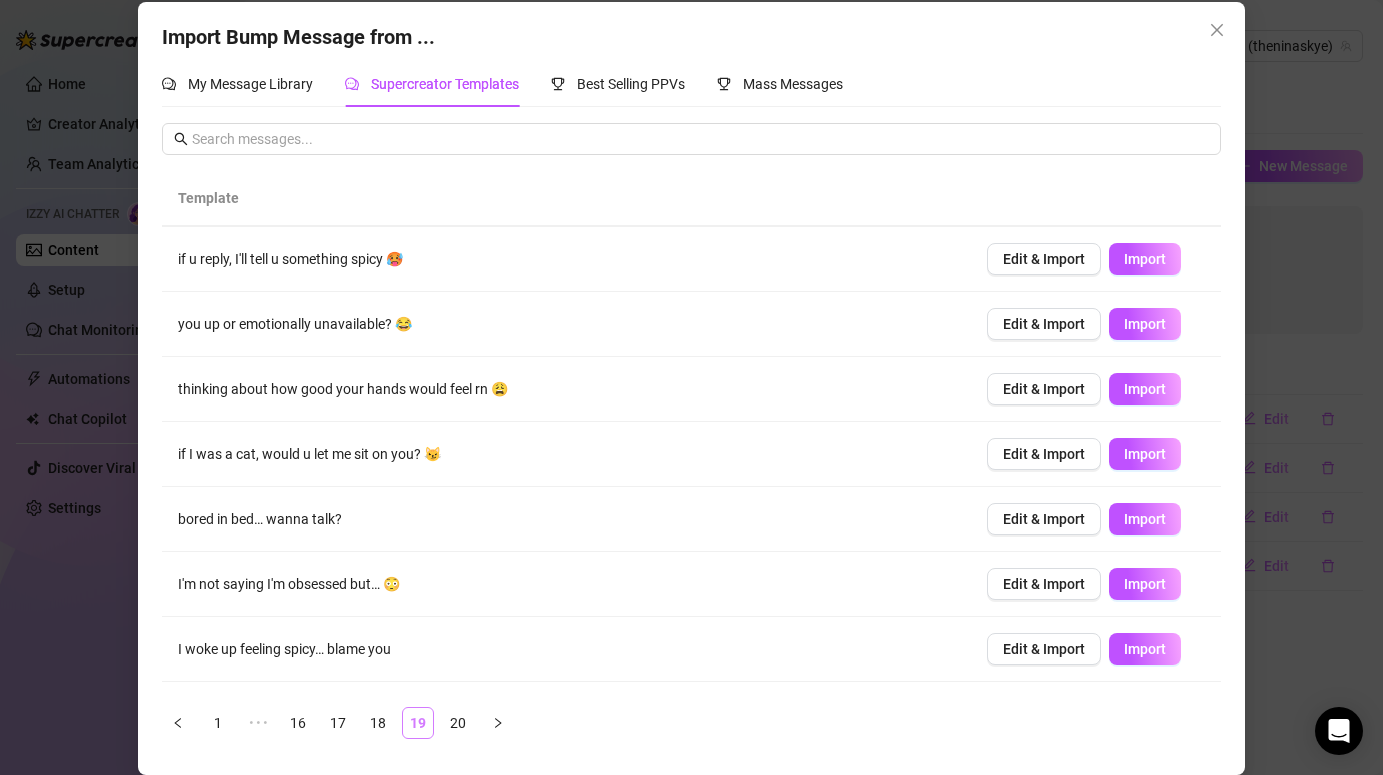 scroll, scrollTop: 0, scrollLeft: 0, axis: both 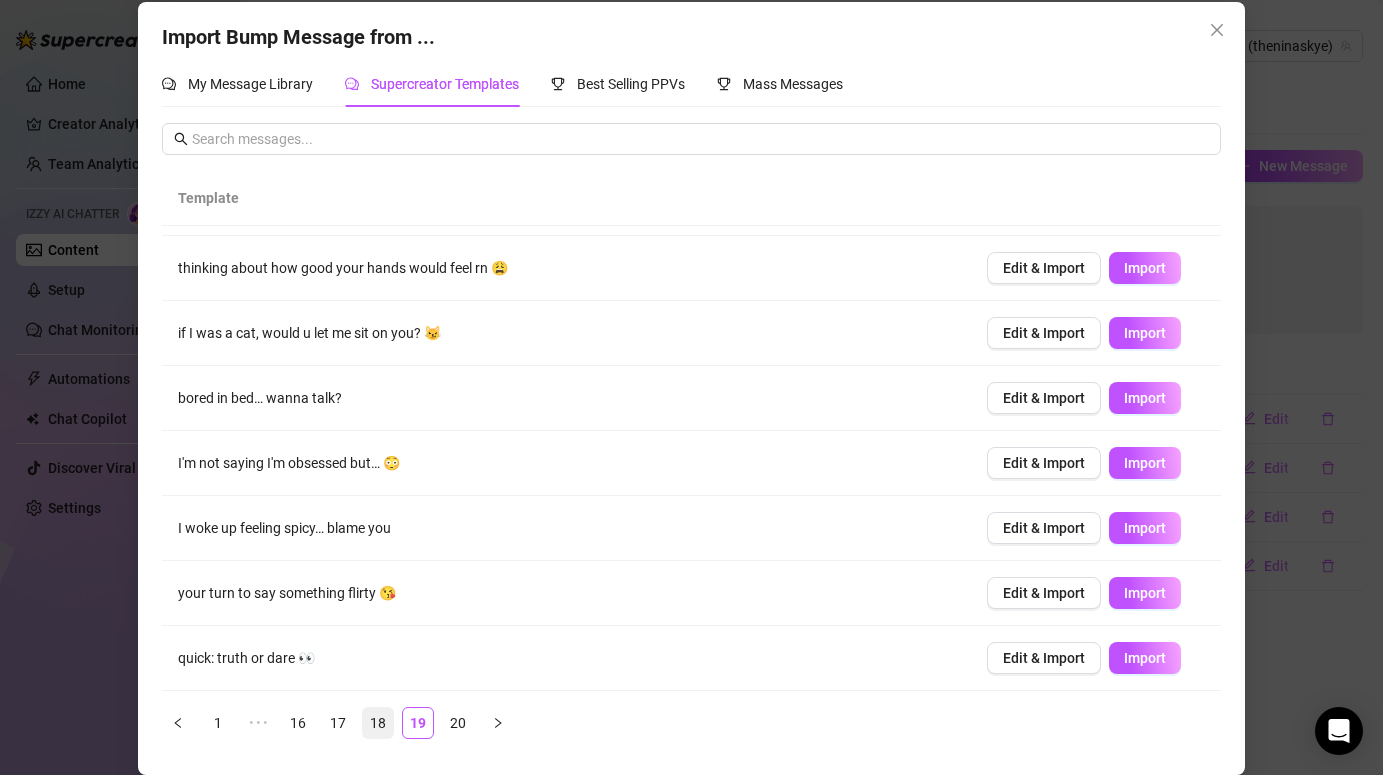 click on "18" at bounding box center [378, 723] 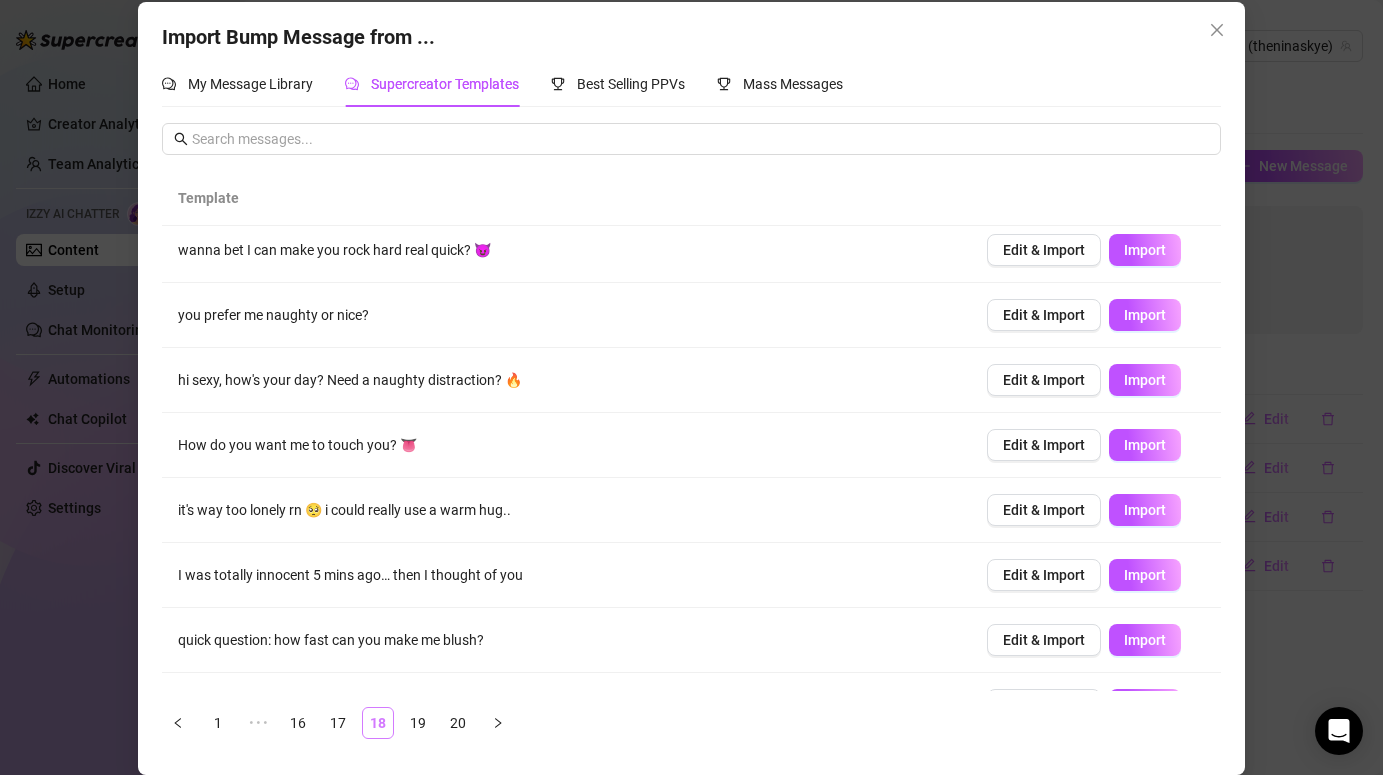scroll, scrollTop: 0, scrollLeft: 0, axis: both 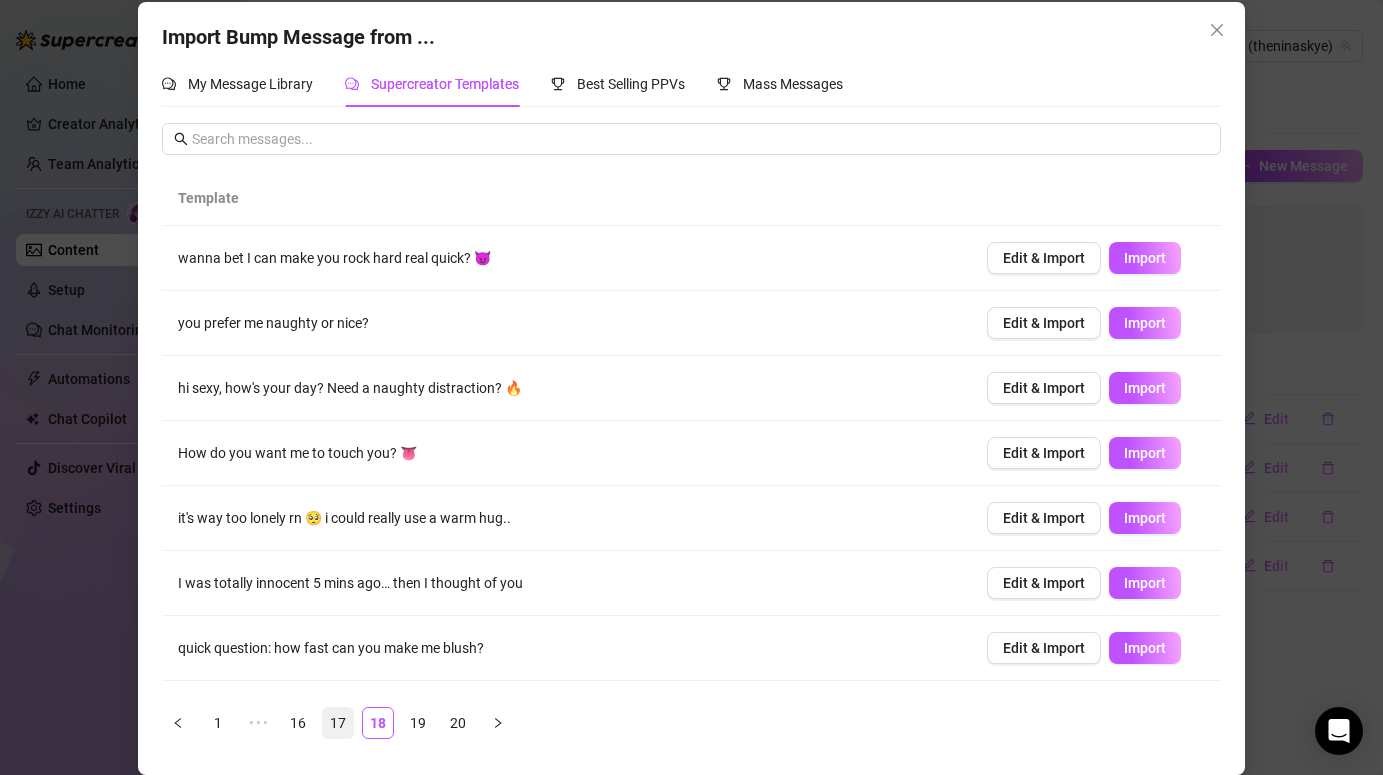 click on "17" at bounding box center (338, 723) 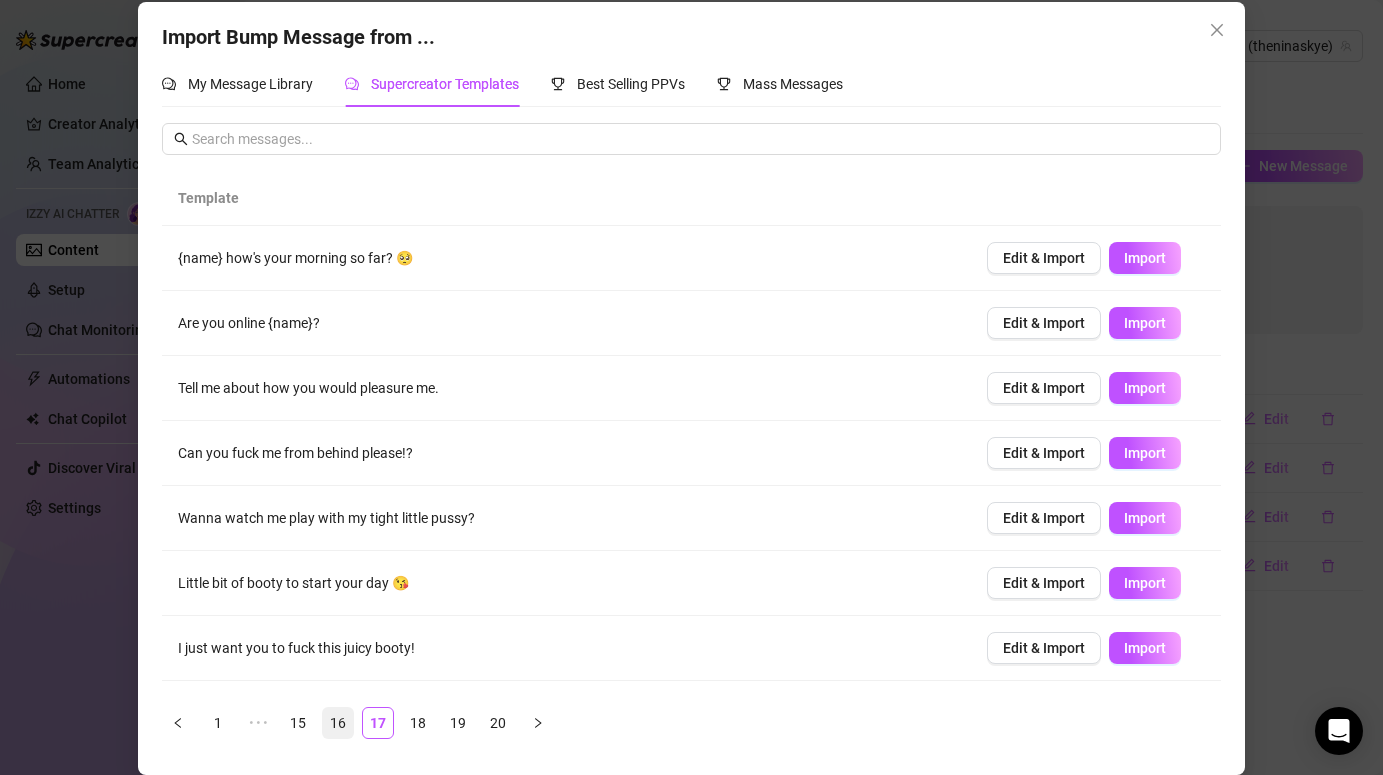 click on "16" at bounding box center (338, 723) 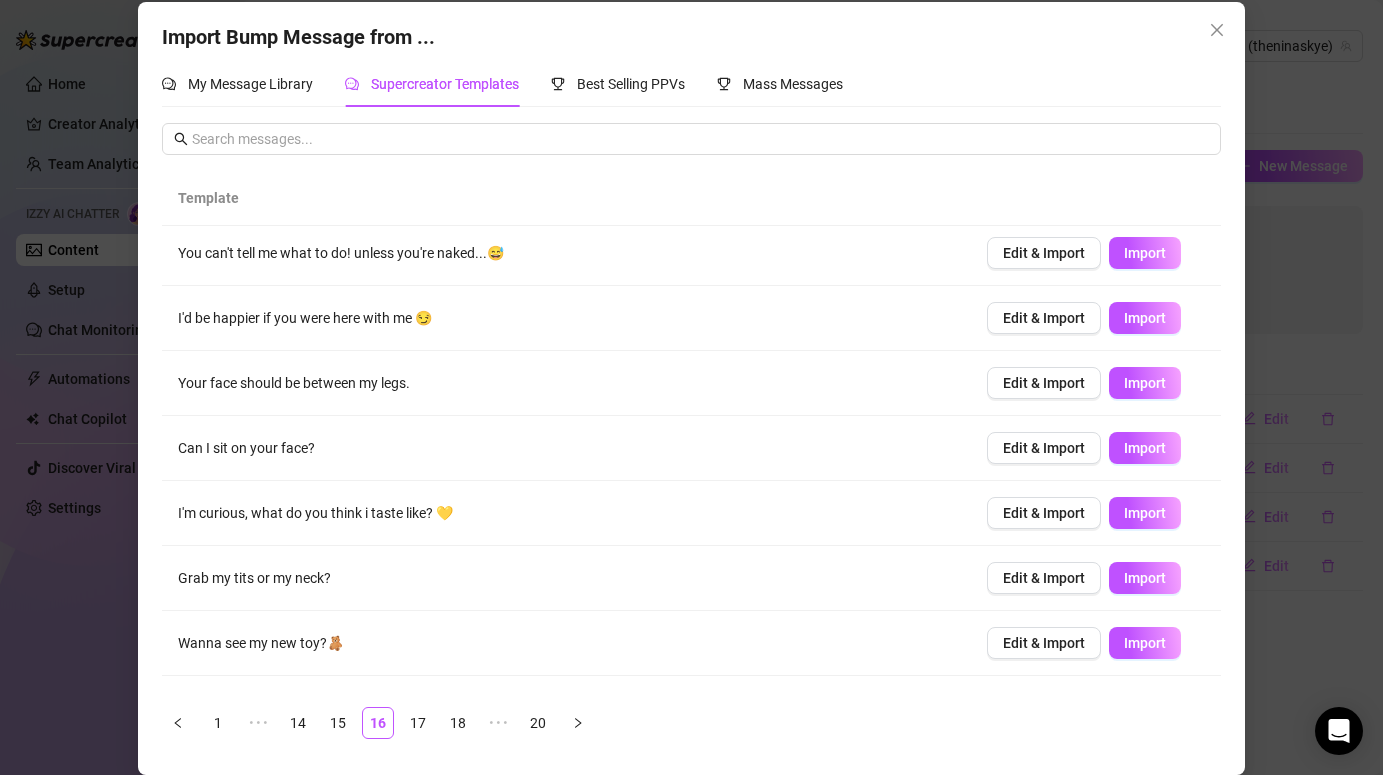 scroll, scrollTop: 185, scrollLeft: 0, axis: vertical 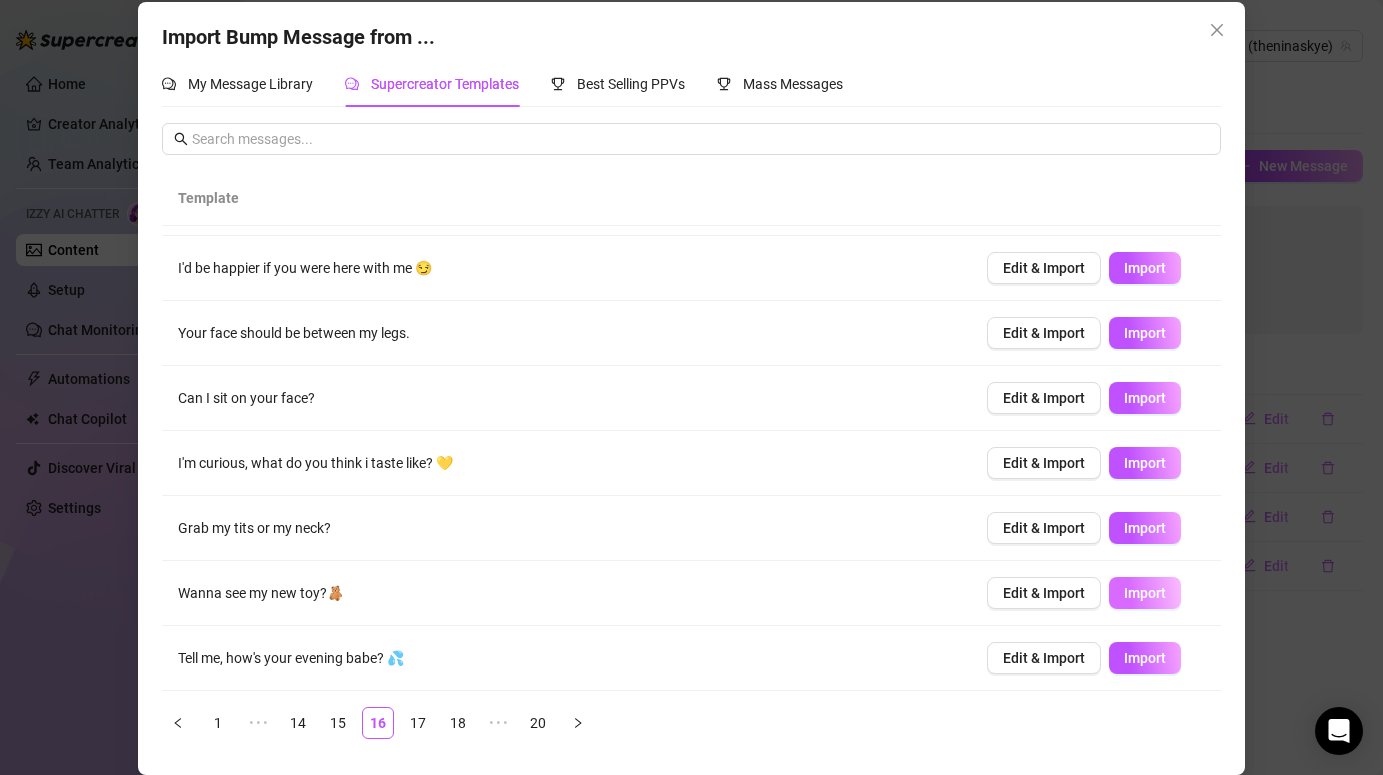 click on "Import" at bounding box center [1145, 593] 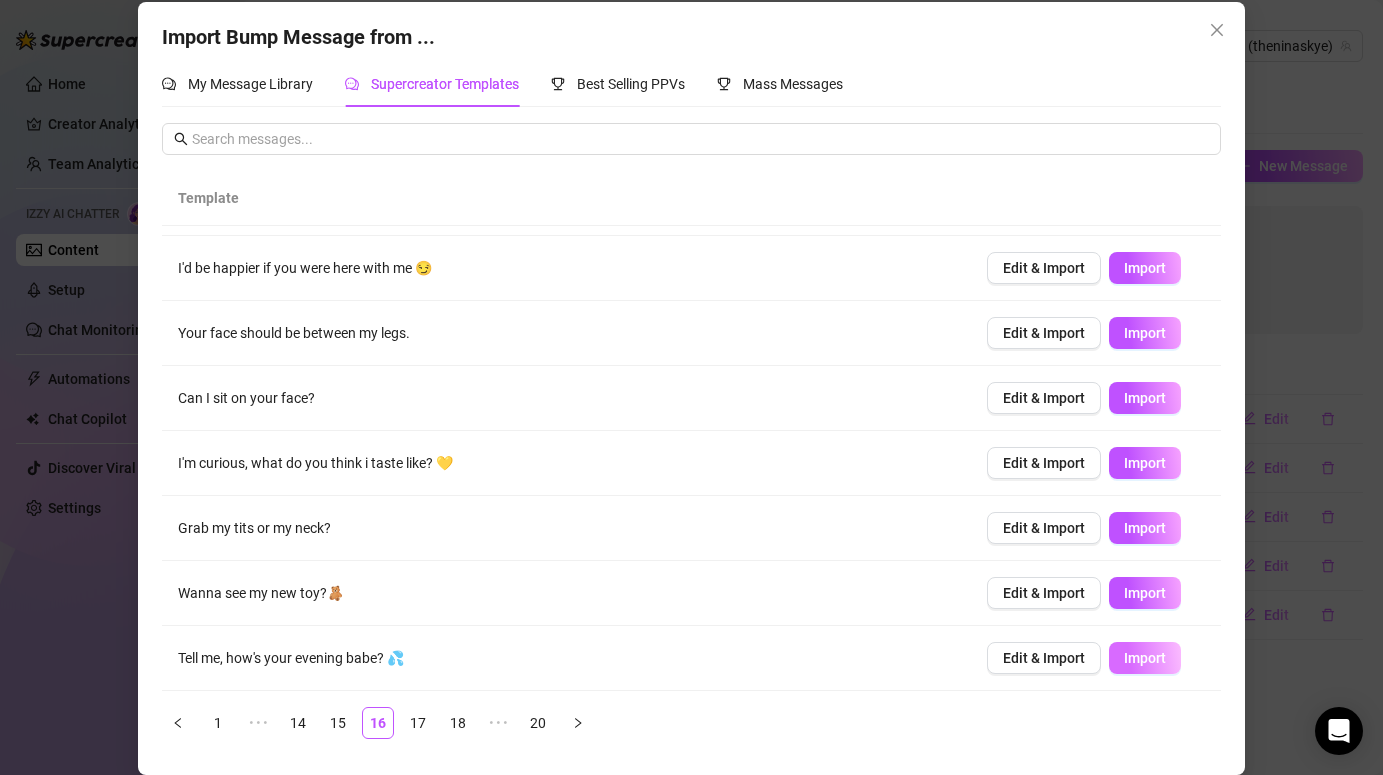 click on "Import" at bounding box center [1145, 658] 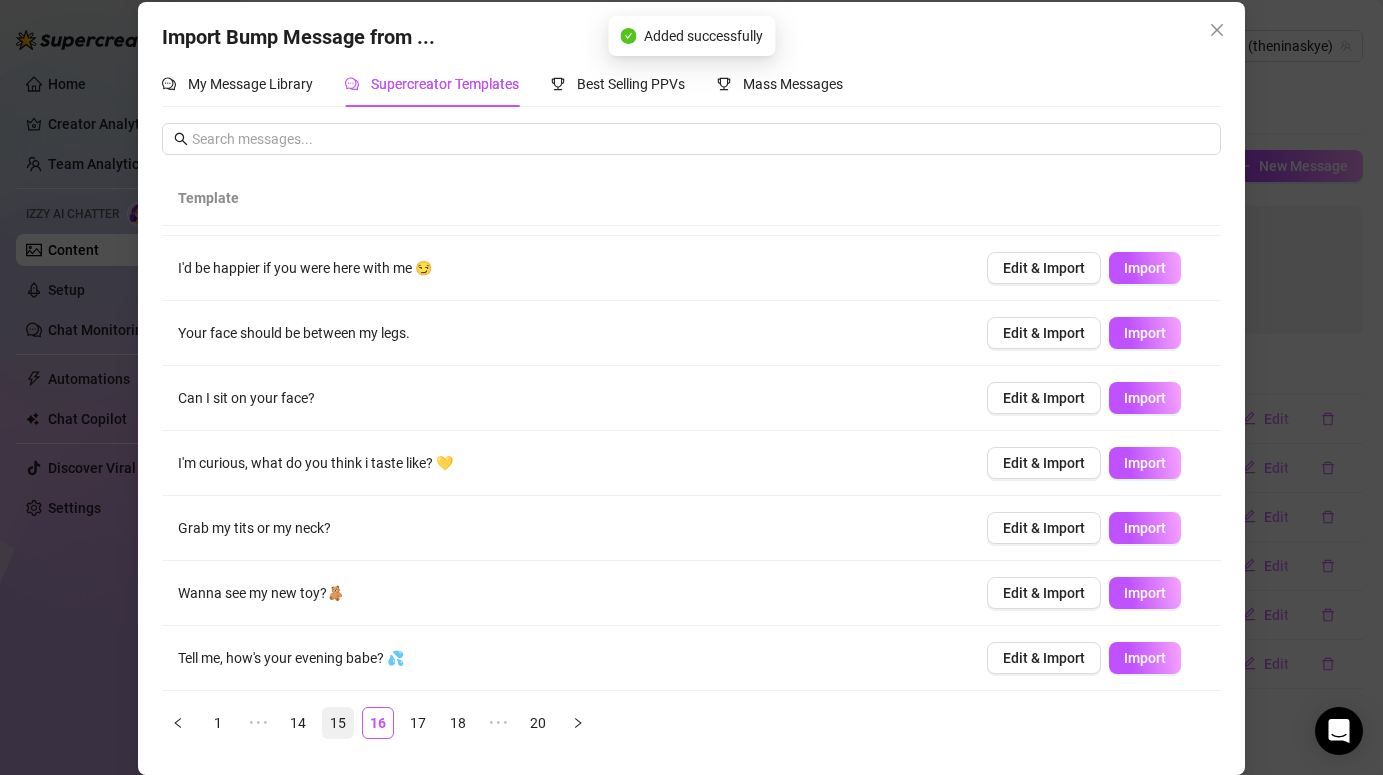 click on "15" at bounding box center (338, 723) 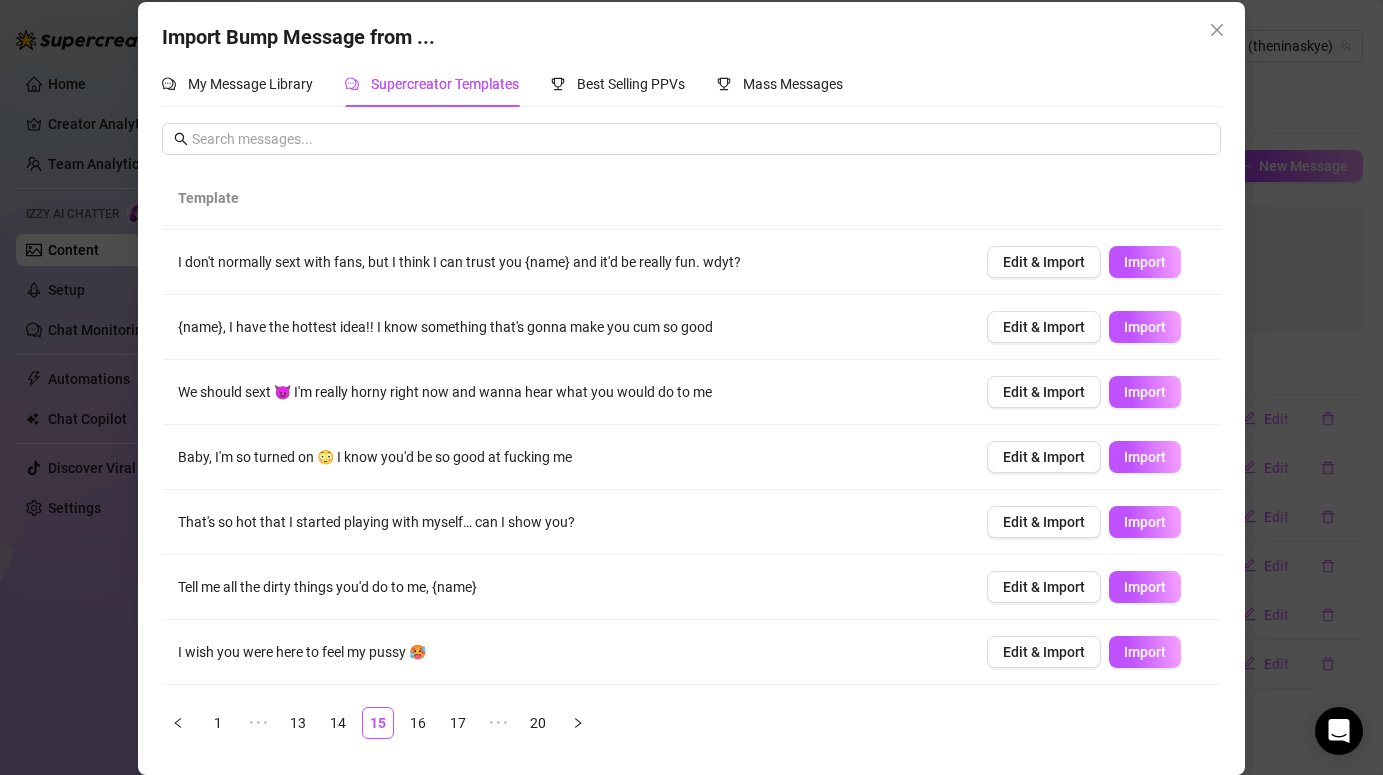 scroll, scrollTop: 69, scrollLeft: 0, axis: vertical 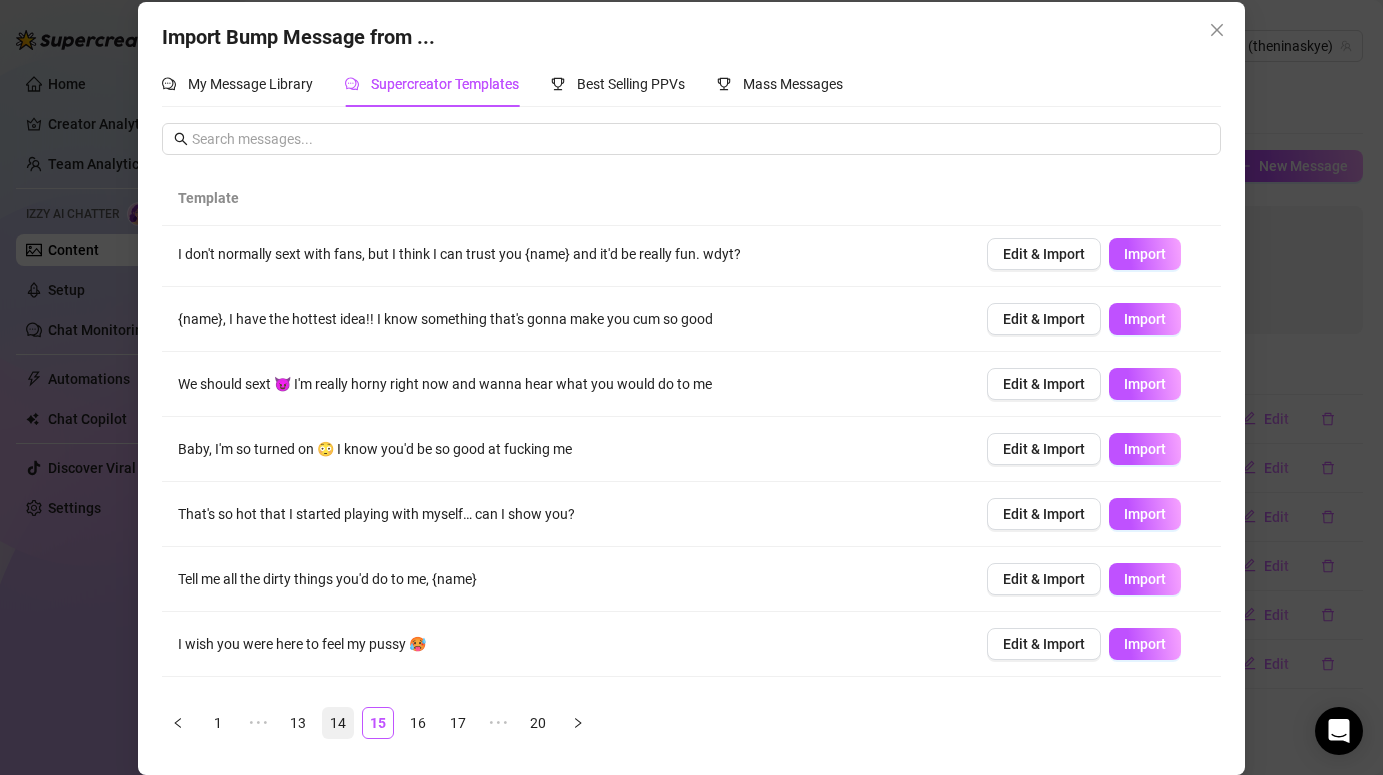 click on "14" at bounding box center [338, 723] 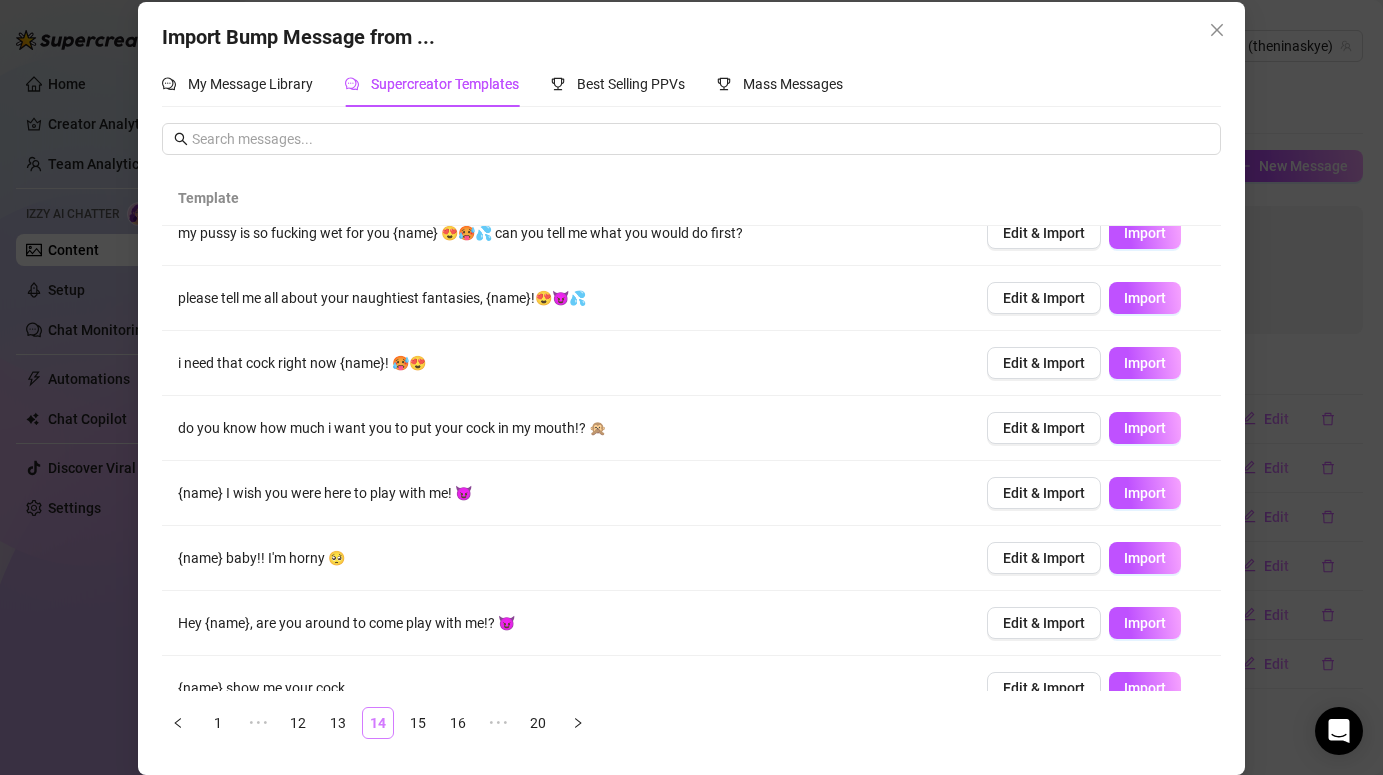 scroll, scrollTop: 0, scrollLeft: 0, axis: both 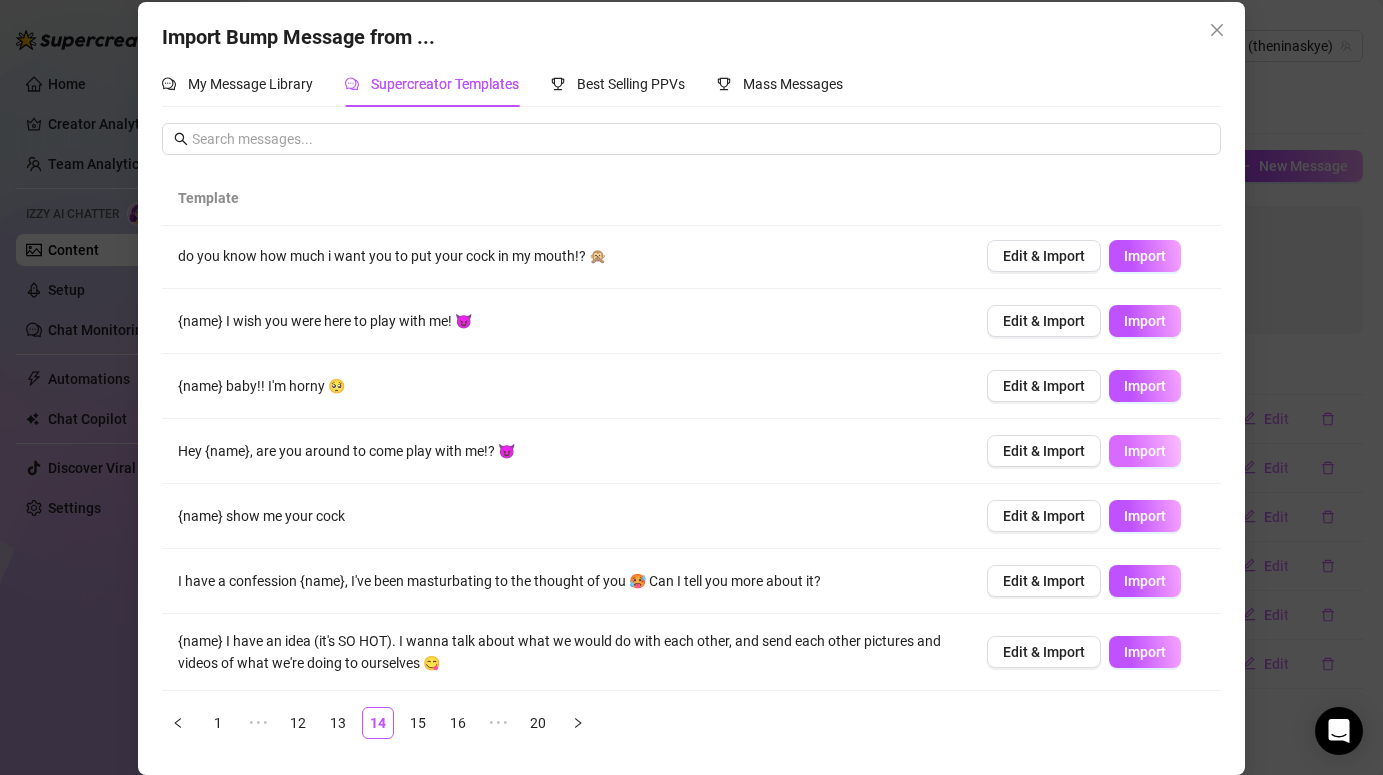 click on "Import" at bounding box center (1145, 451) 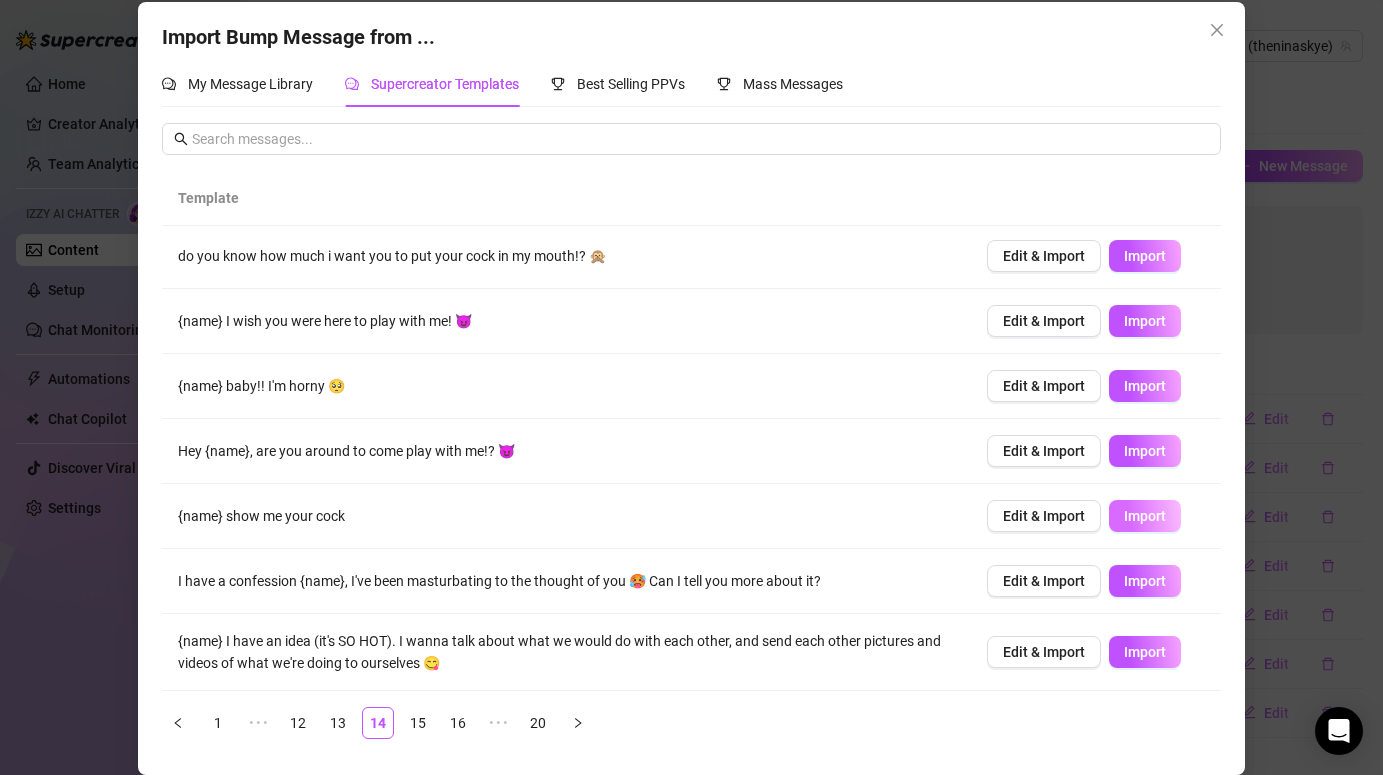 click on "Import" at bounding box center (1145, 516) 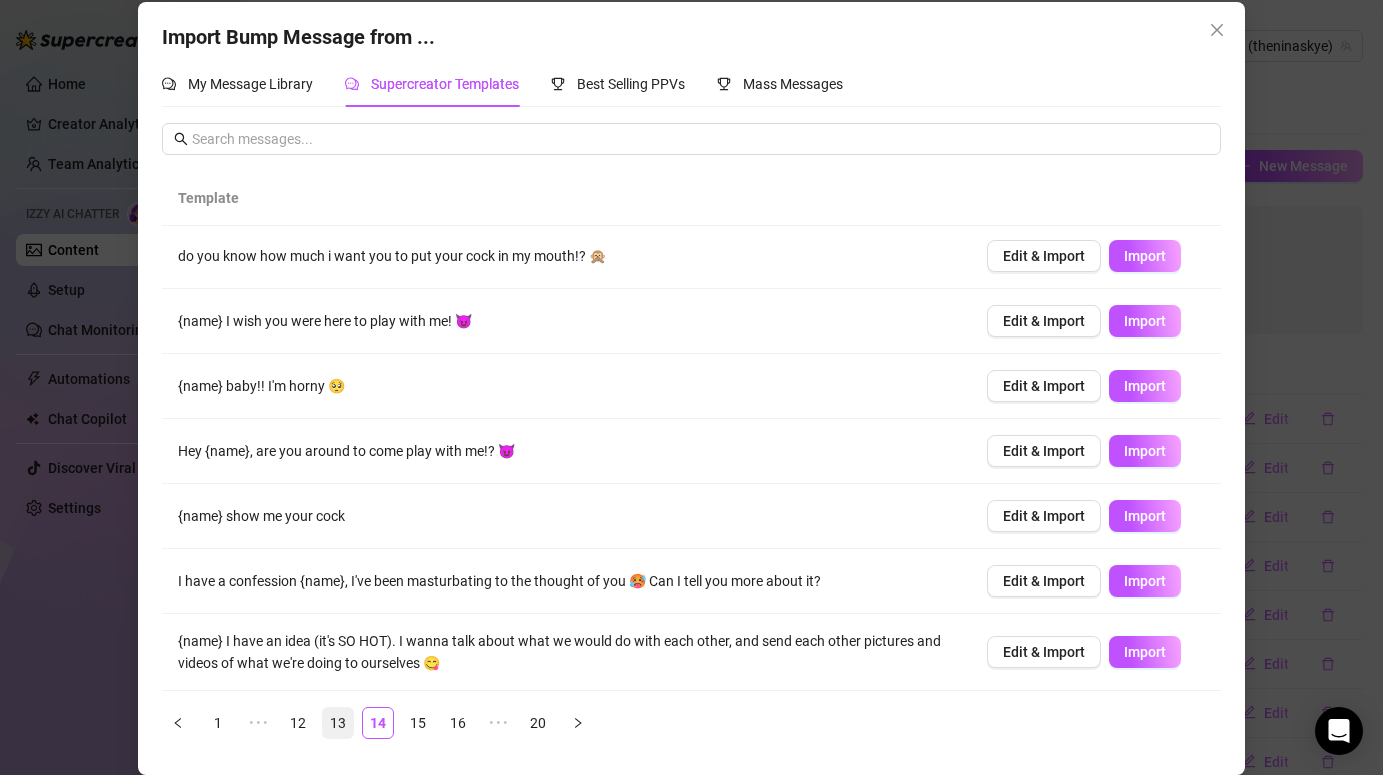 click on "13" at bounding box center [338, 723] 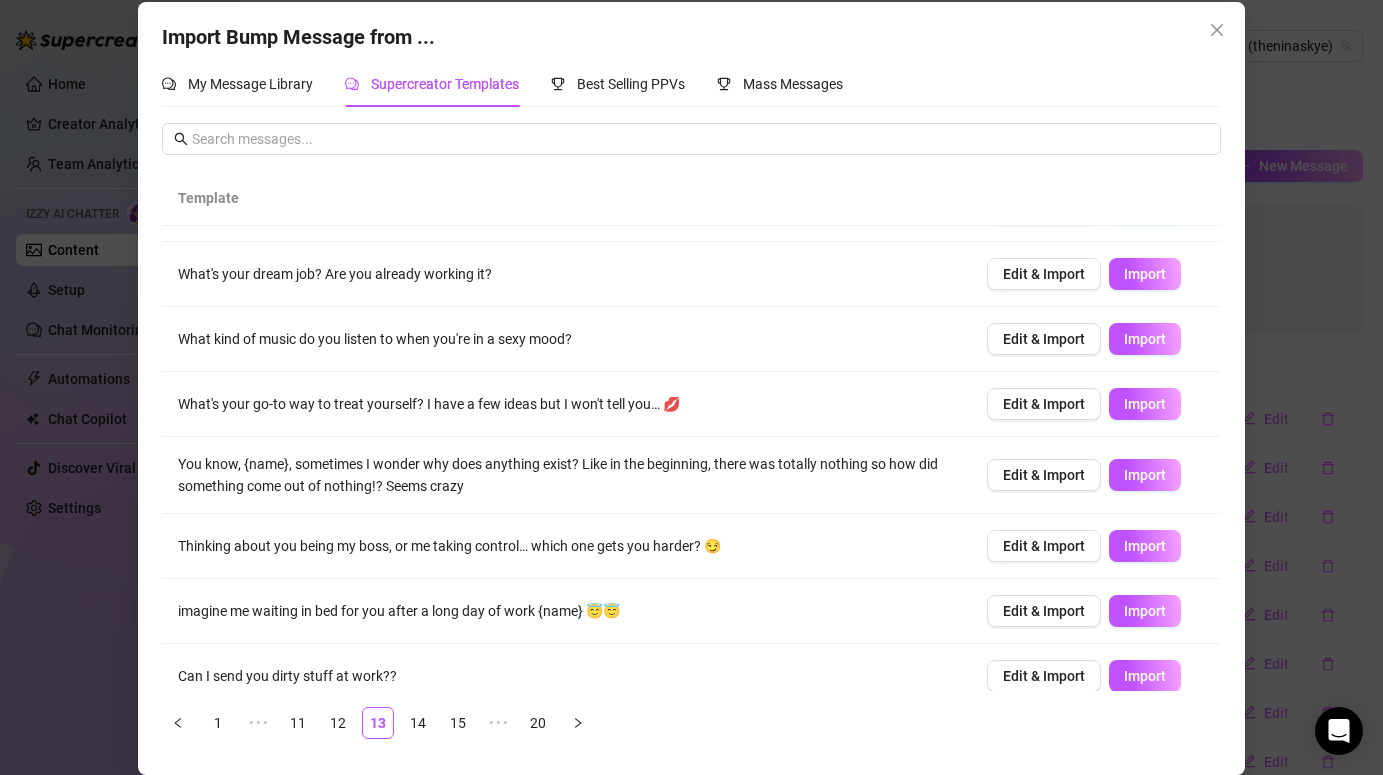 scroll, scrollTop: 0, scrollLeft: 0, axis: both 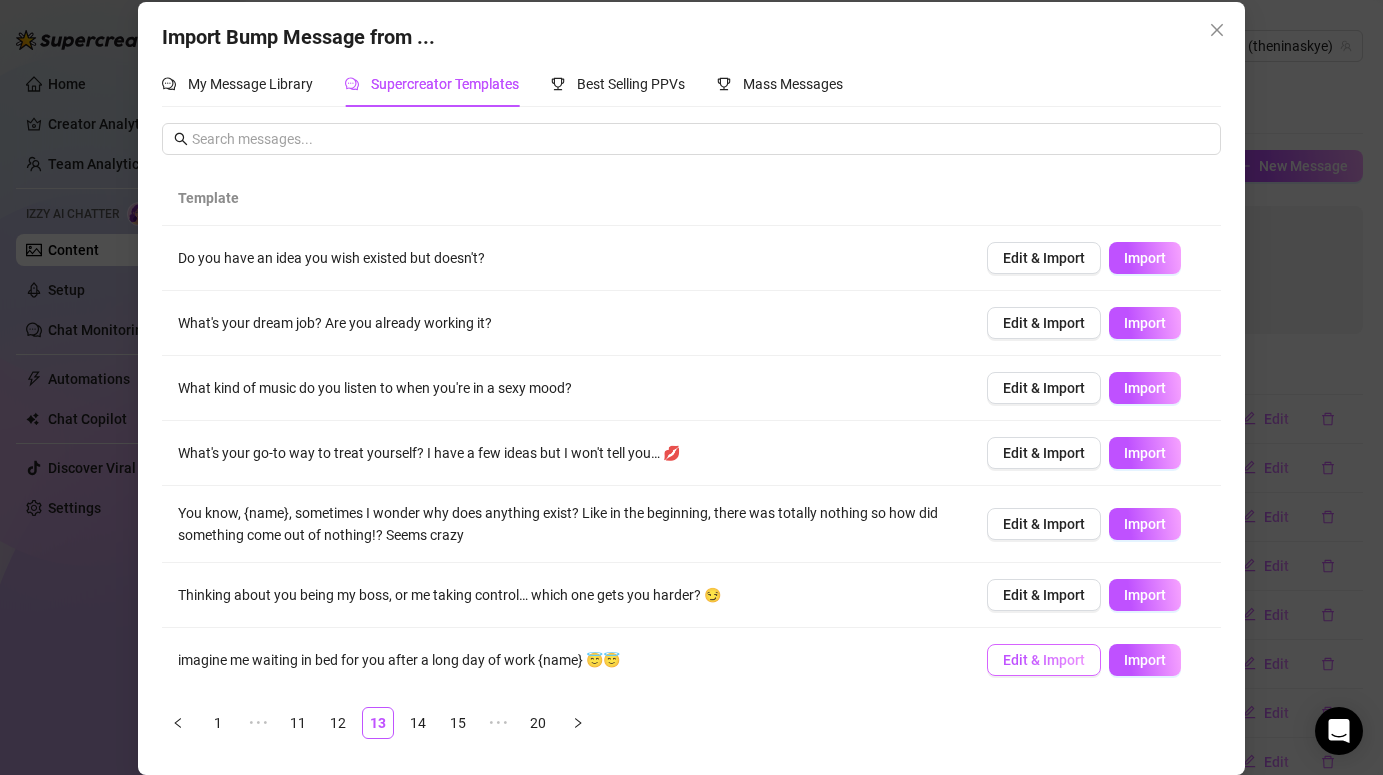 click on "Edit & Import" at bounding box center [1044, 660] 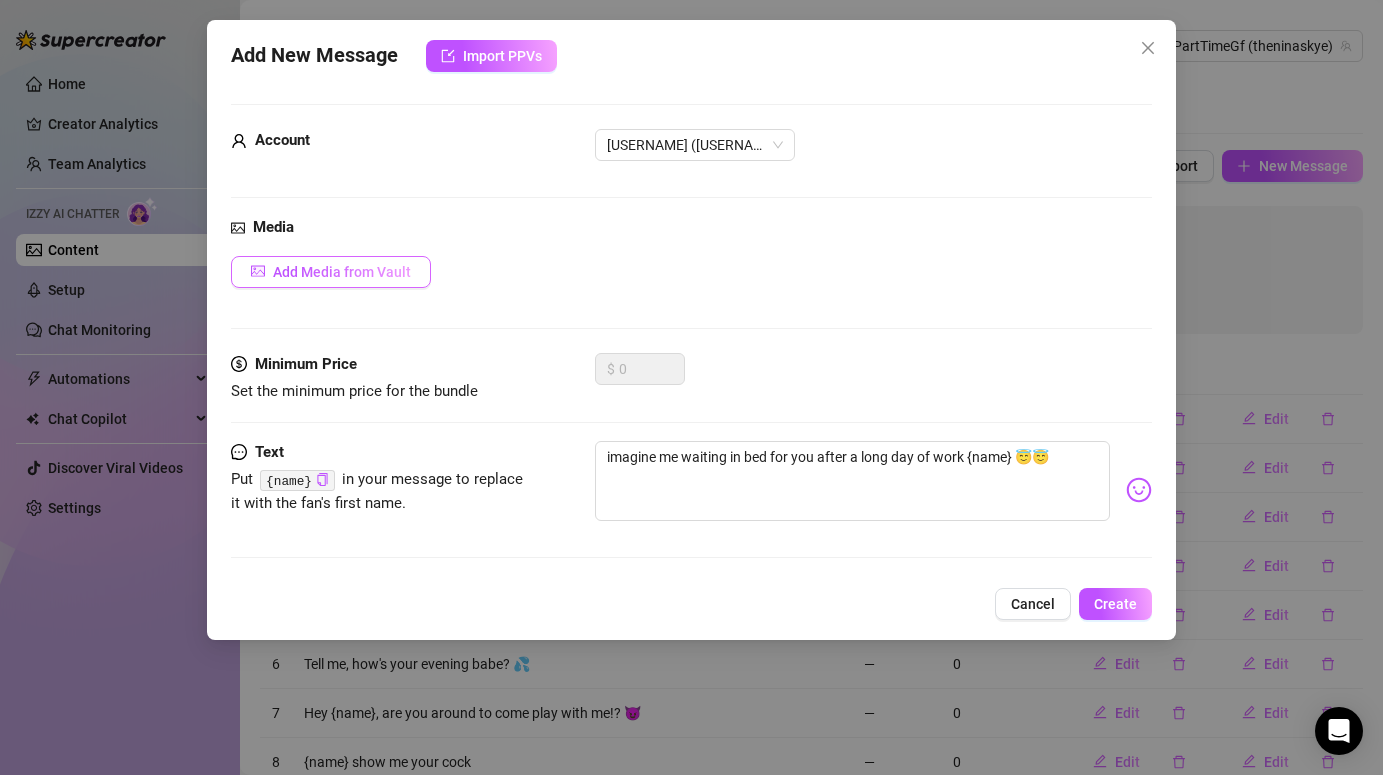 click on "Add Media from Vault" at bounding box center [342, 272] 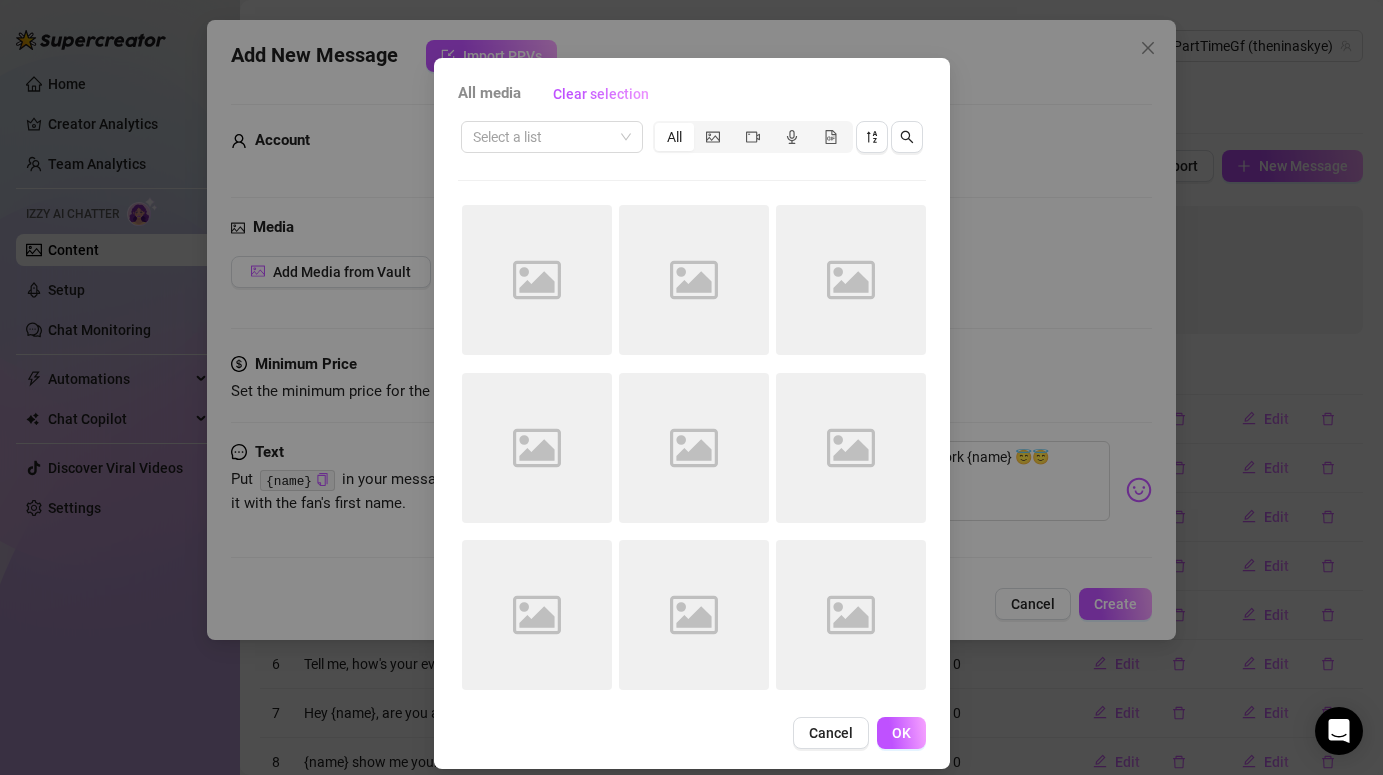 scroll, scrollTop: 45, scrollLeft: 0, axis: vertical 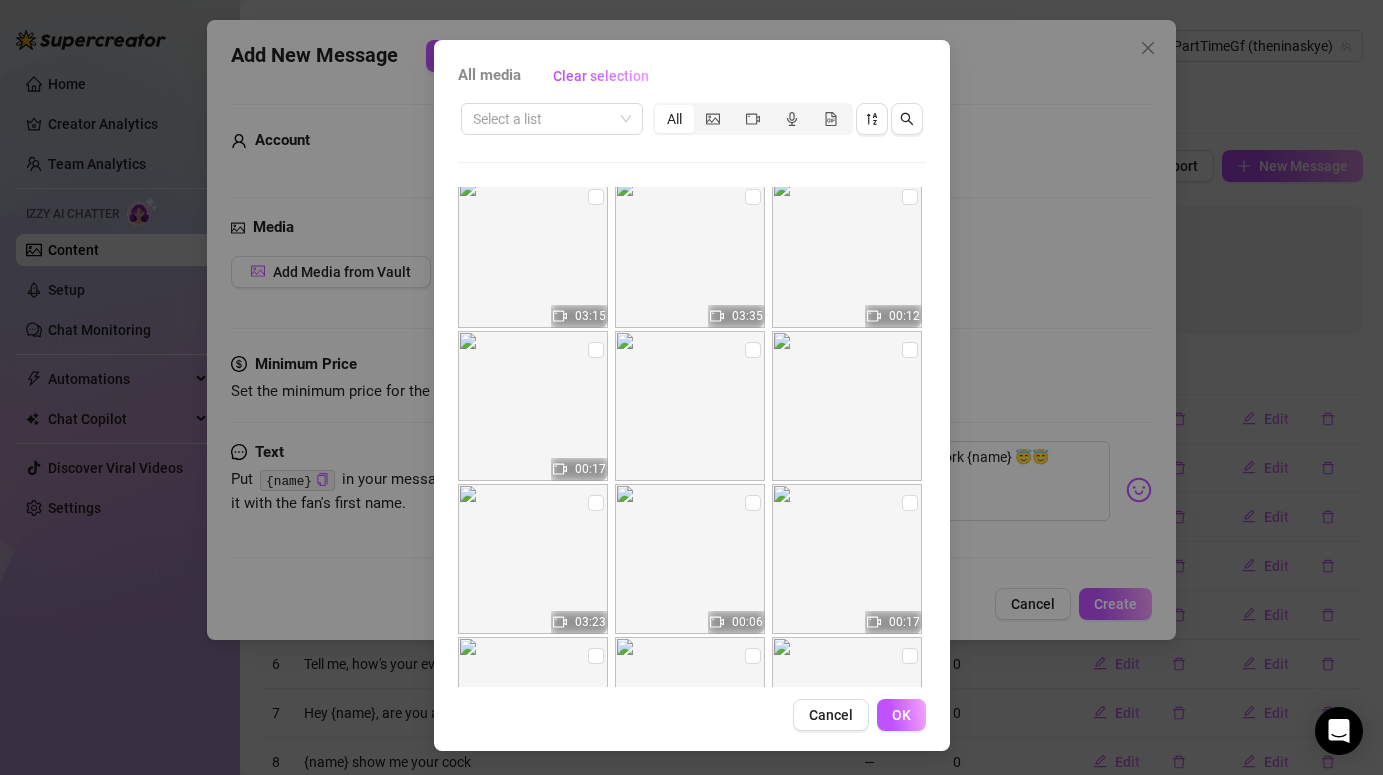 click at bounding box center (847, 253) 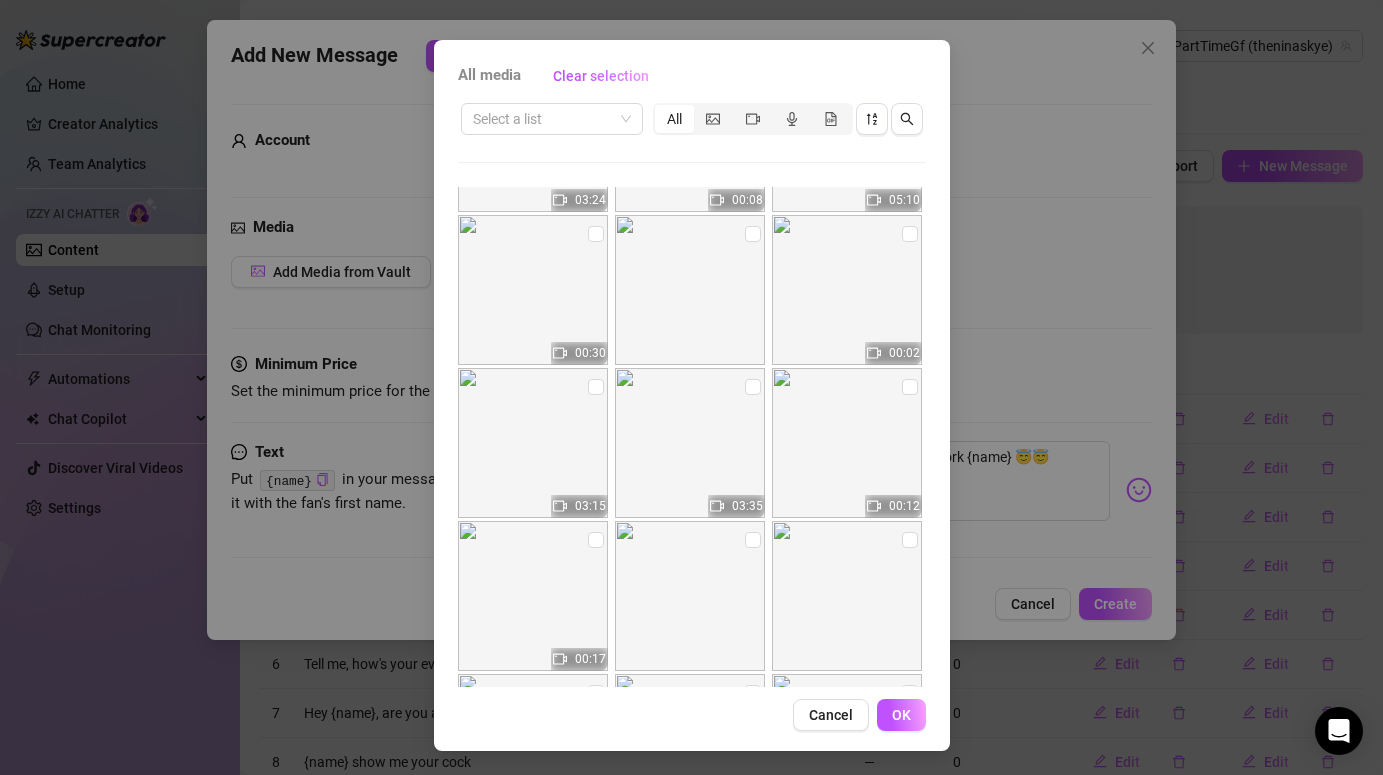scroll, scrollTop: 2249, scrollLeft: 0, axis: vertical 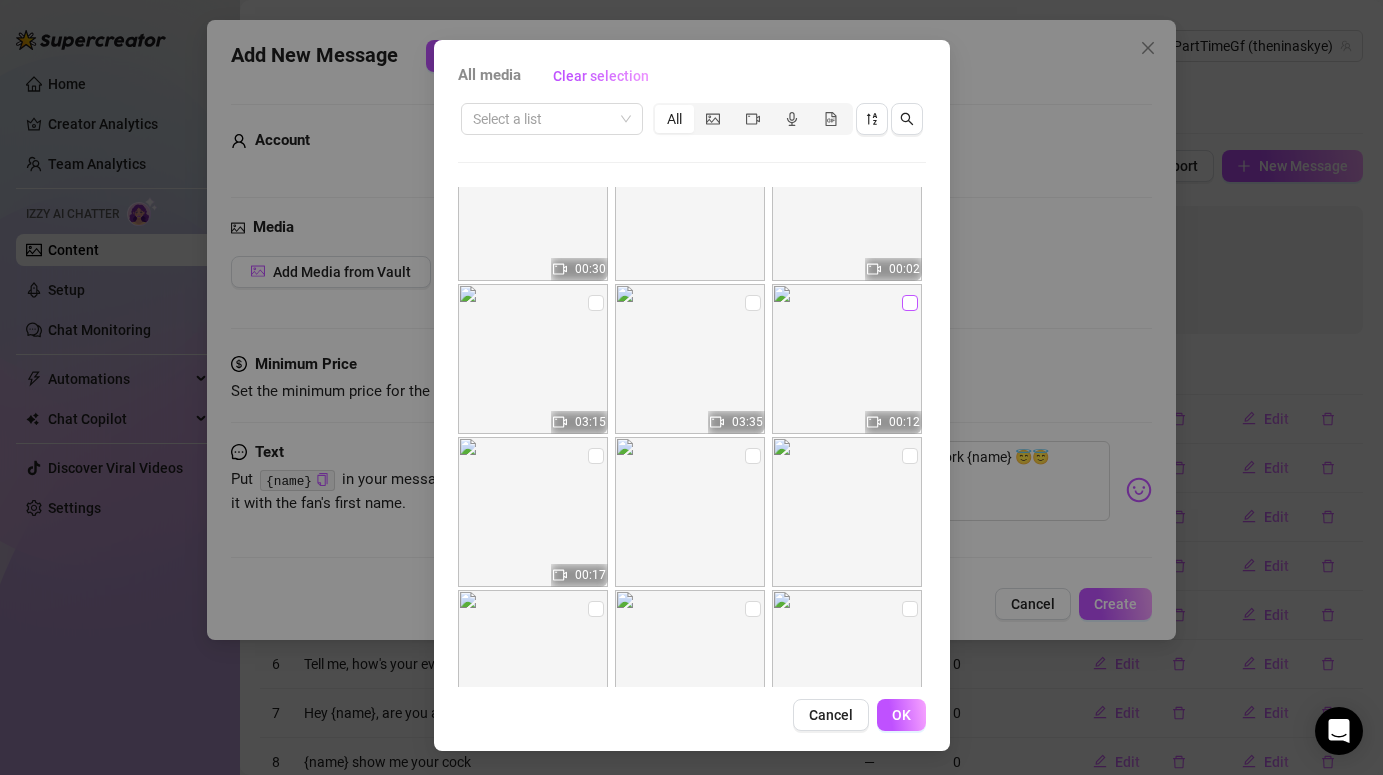 click at bounding box center [910, 303] 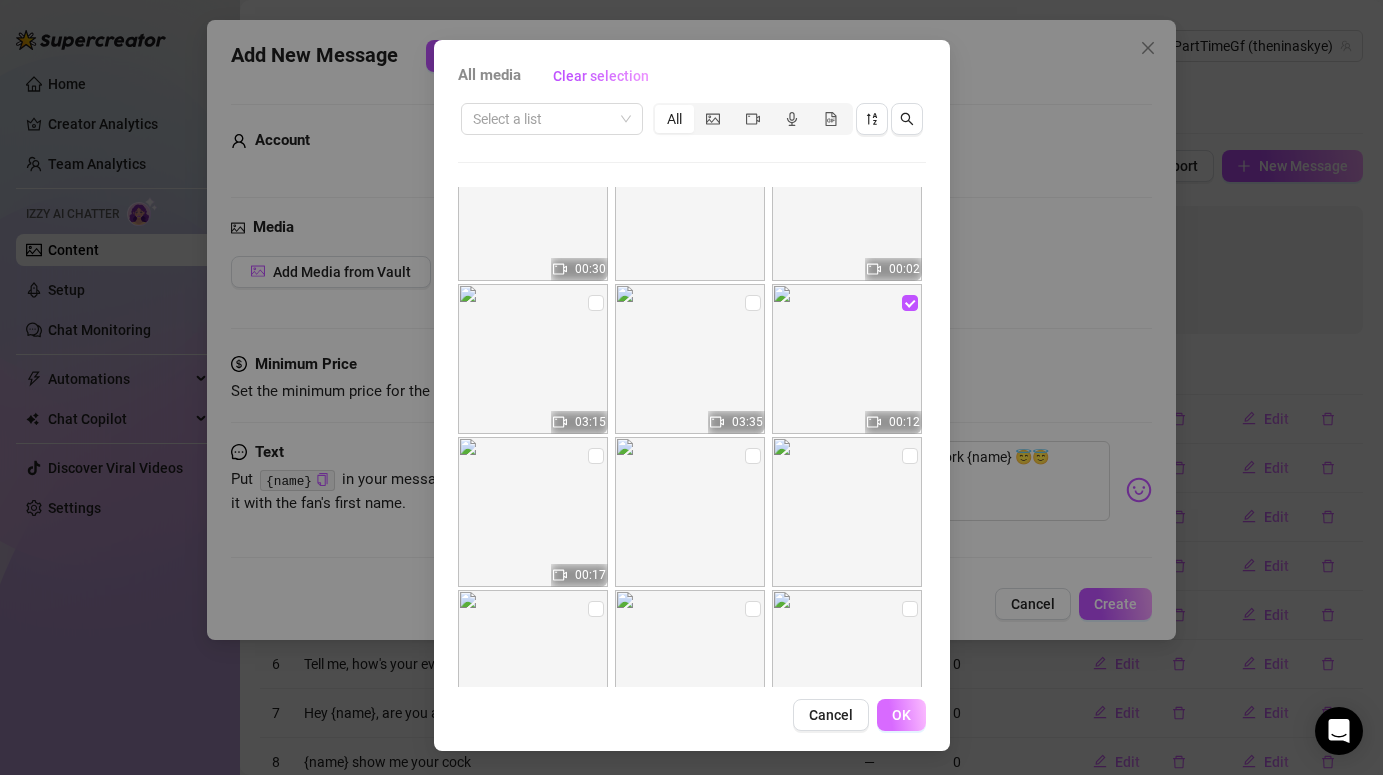 click on "OK" at bounding box center (901, 715) 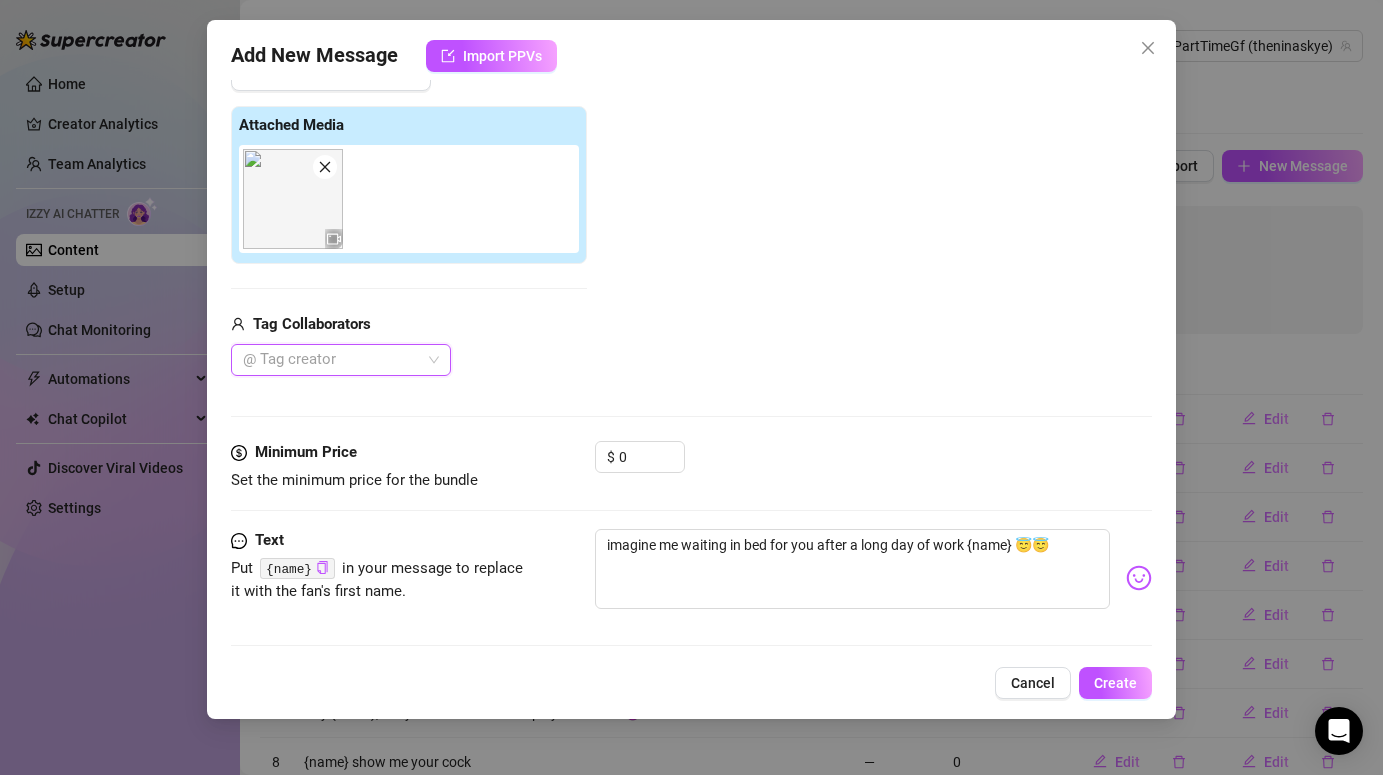scroll, scrollTop: 206, scrollLeft: 0, axis: vertical 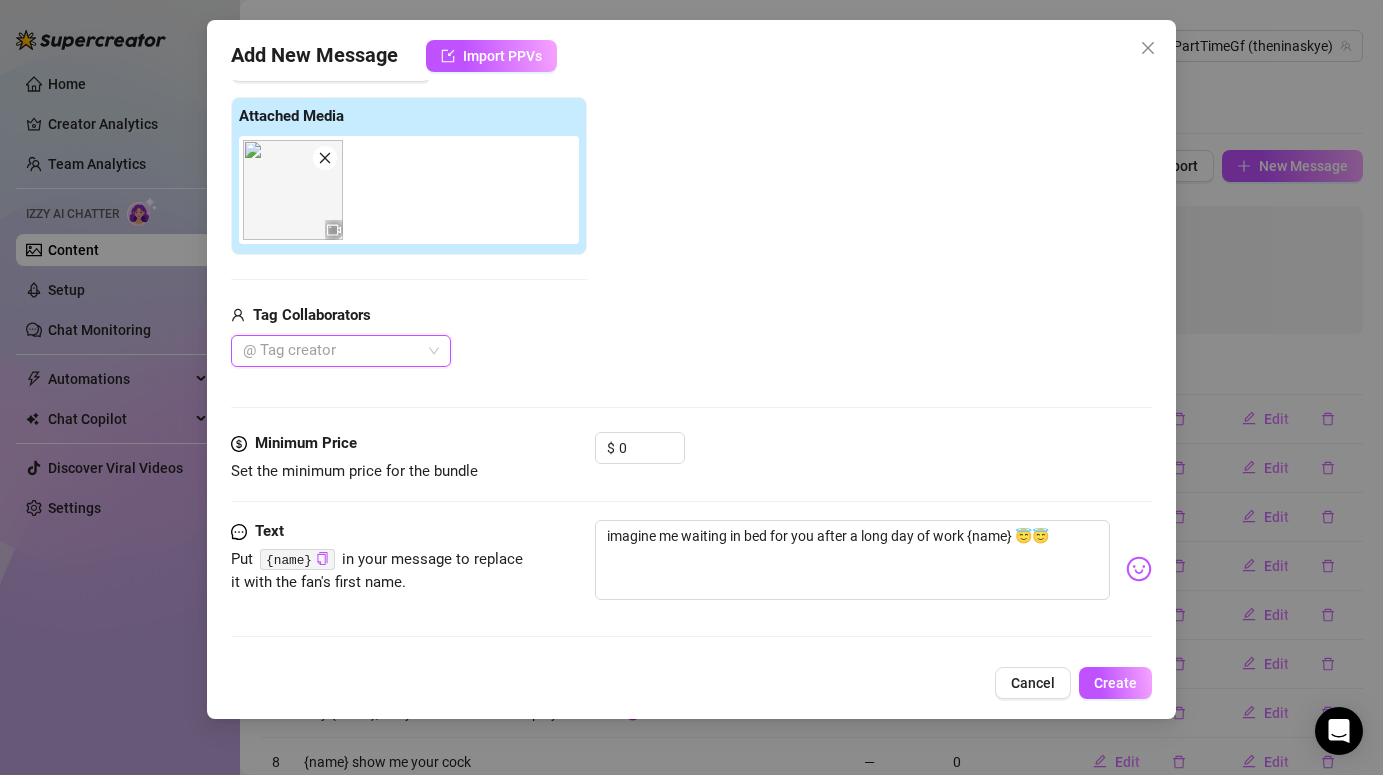 click 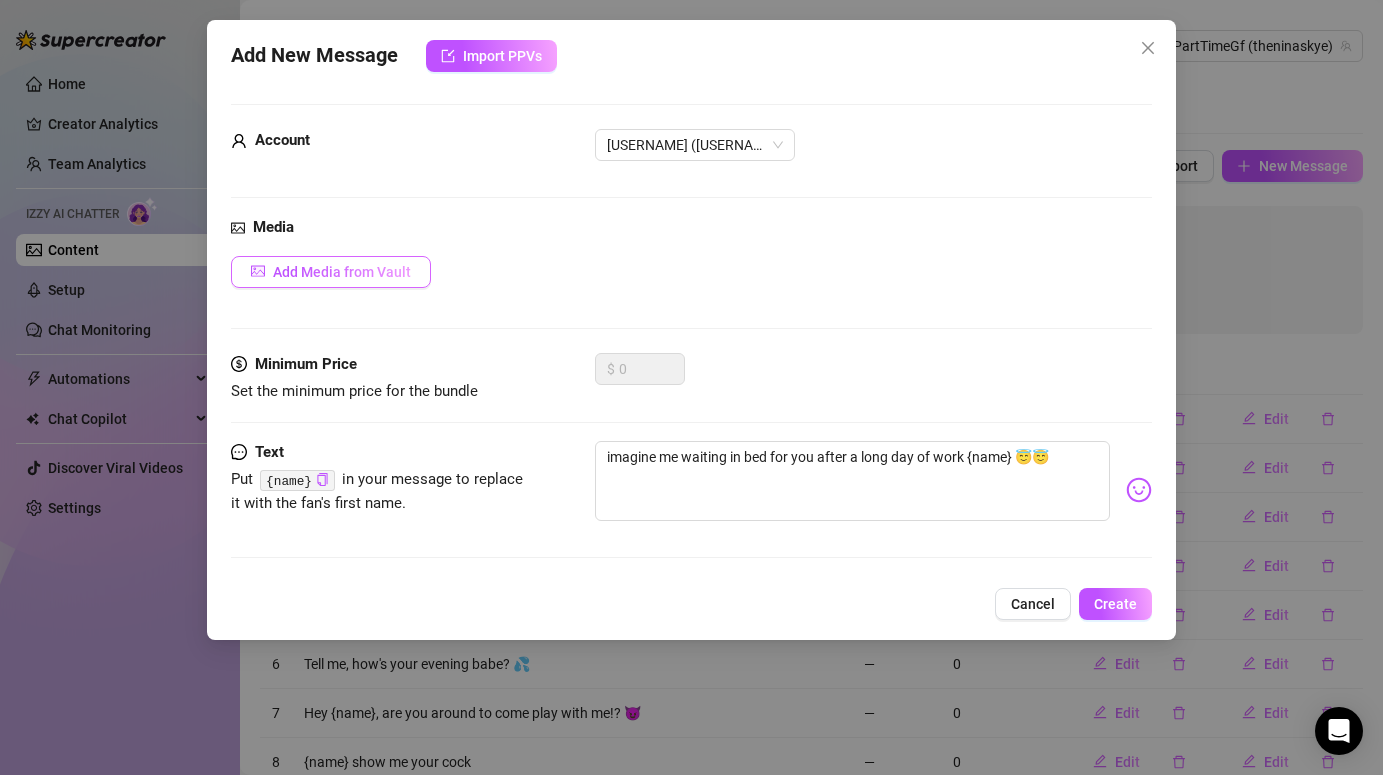 click on "Add Media from Vault" at bounding box center [342, 272] 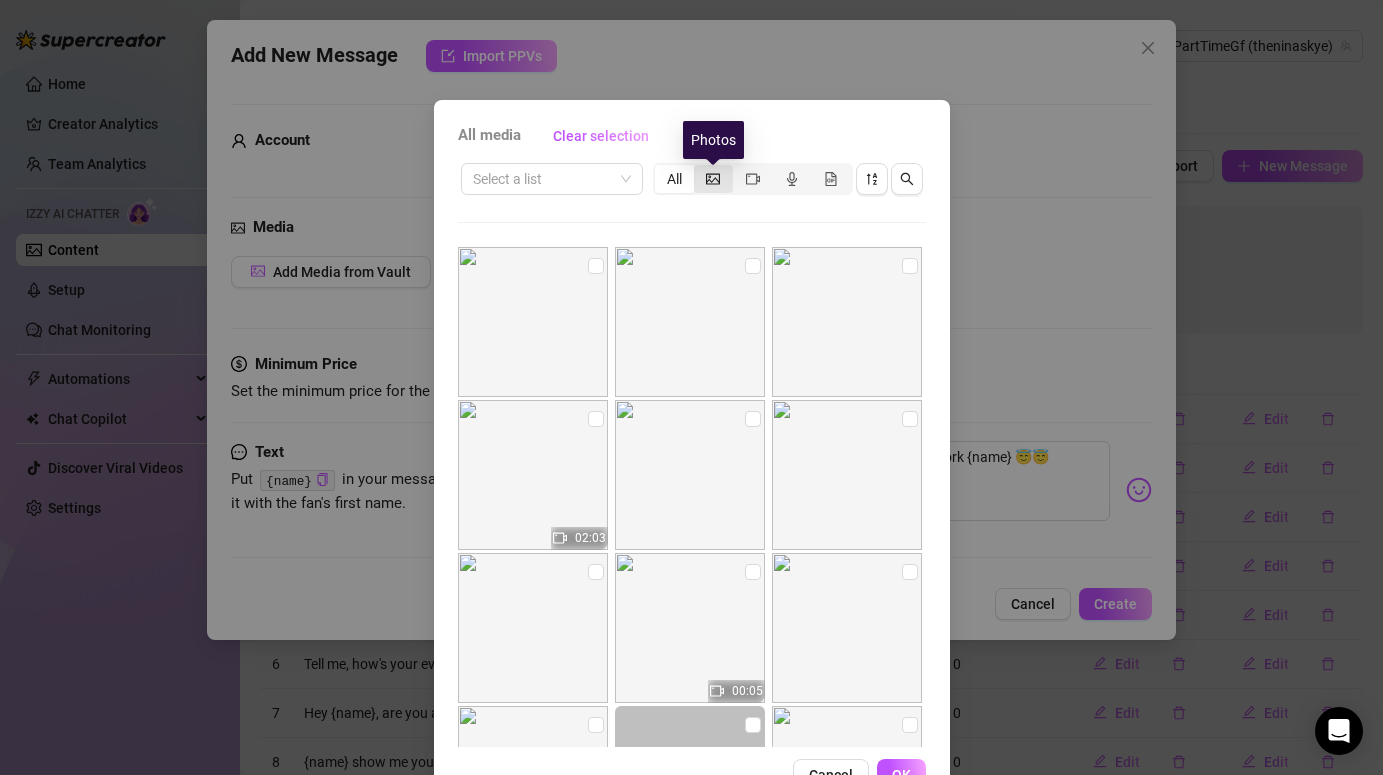 click 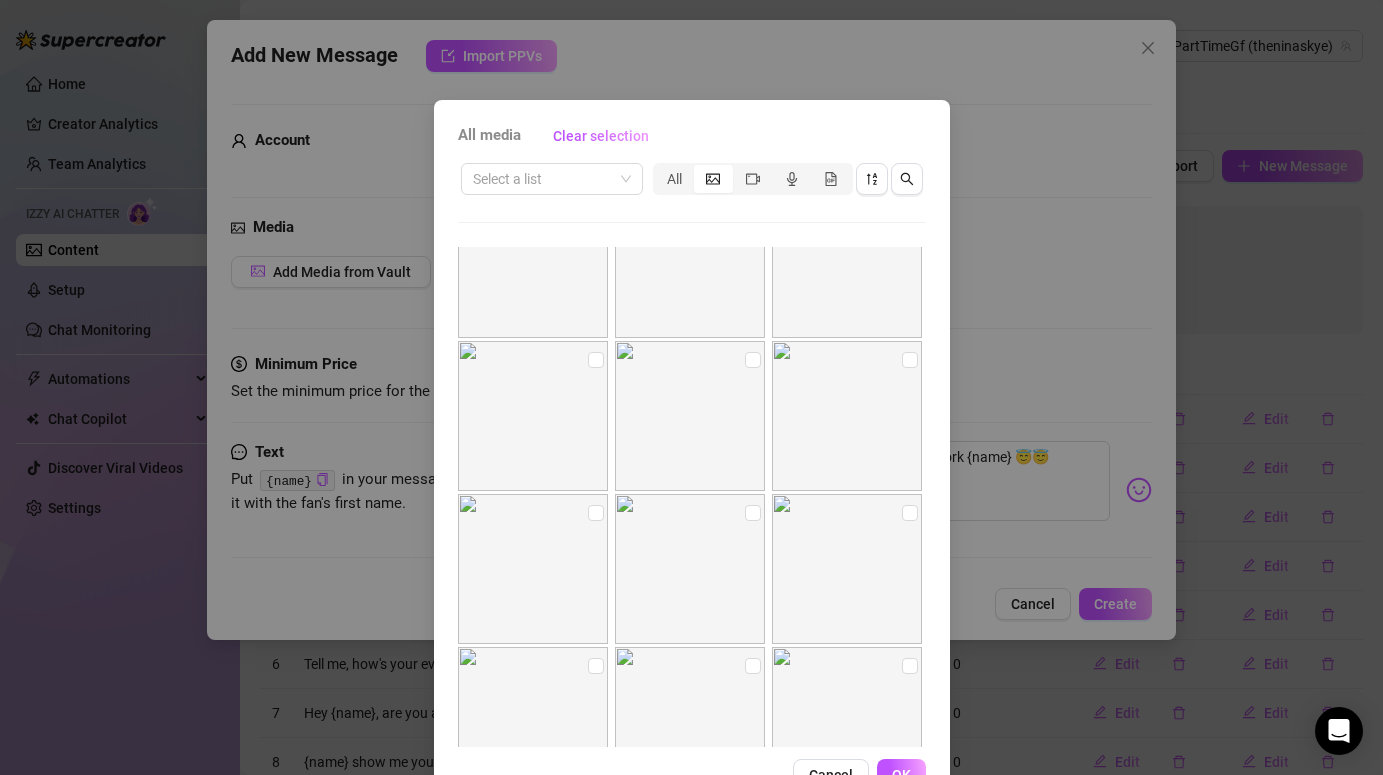 scroll, scrollTop: 1978, scrollLeft: 0, axis: vertical 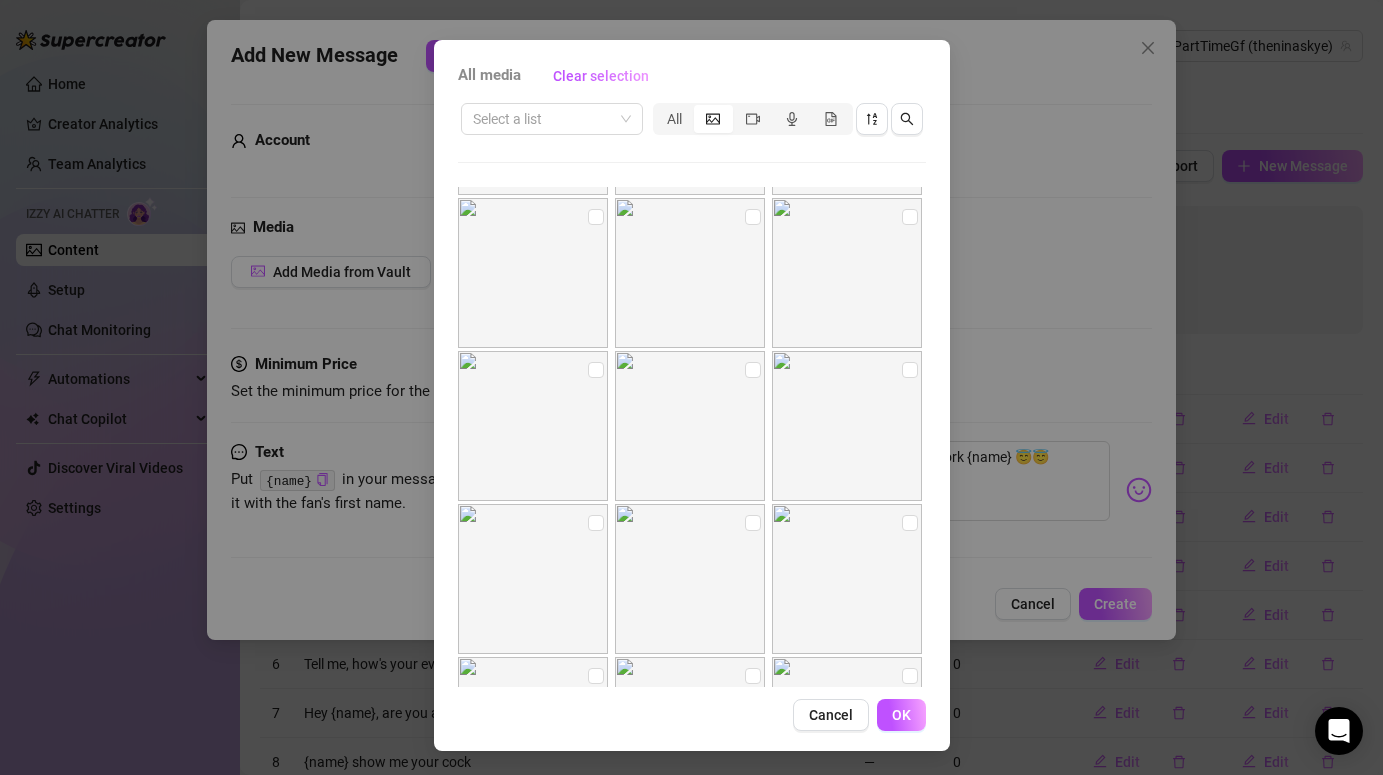 click on "All media Clear selection Select a list All Cancel OK" at bounding box center [691, 387] 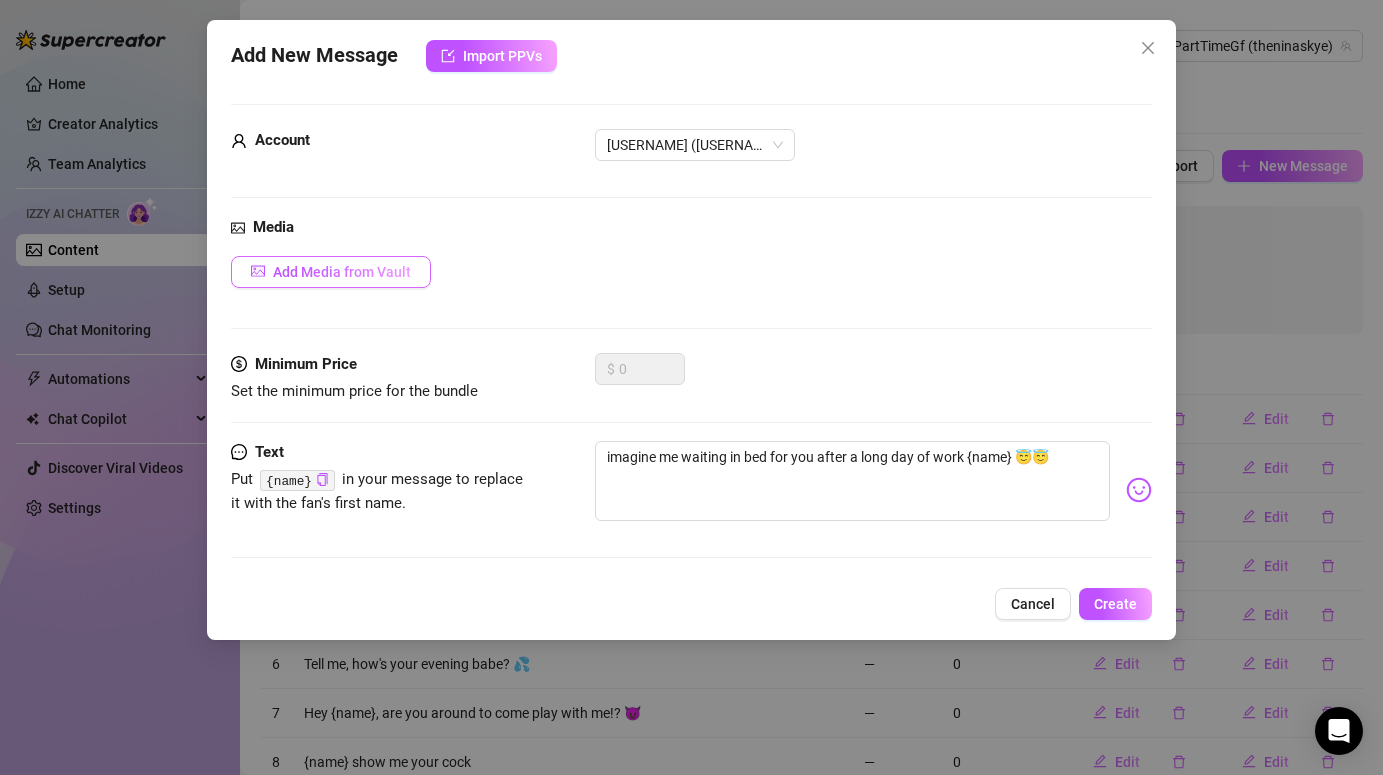 click on "Add Media from Vault" at bounding box center (342, 272) 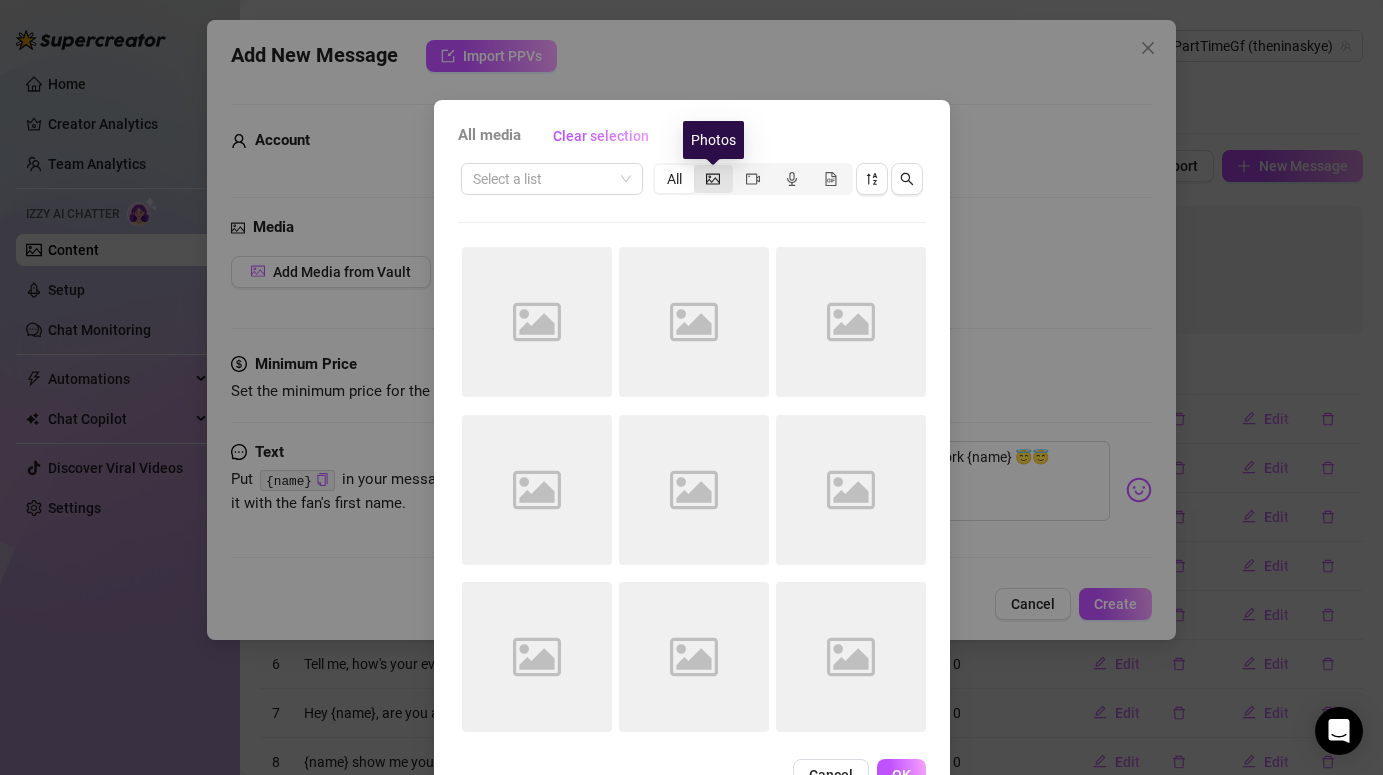 click 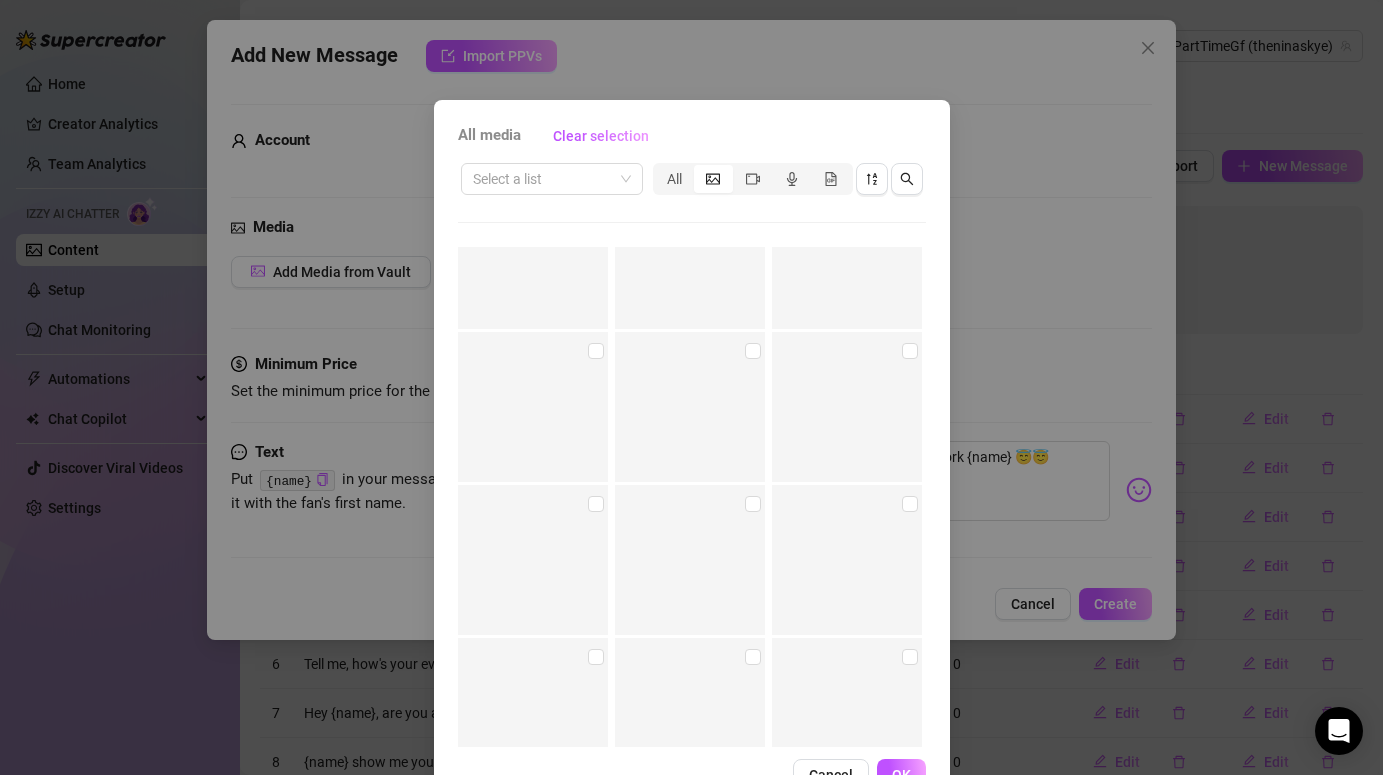 scroll, scrollTop: 3202, scrollLeft: 0, axis: vertical 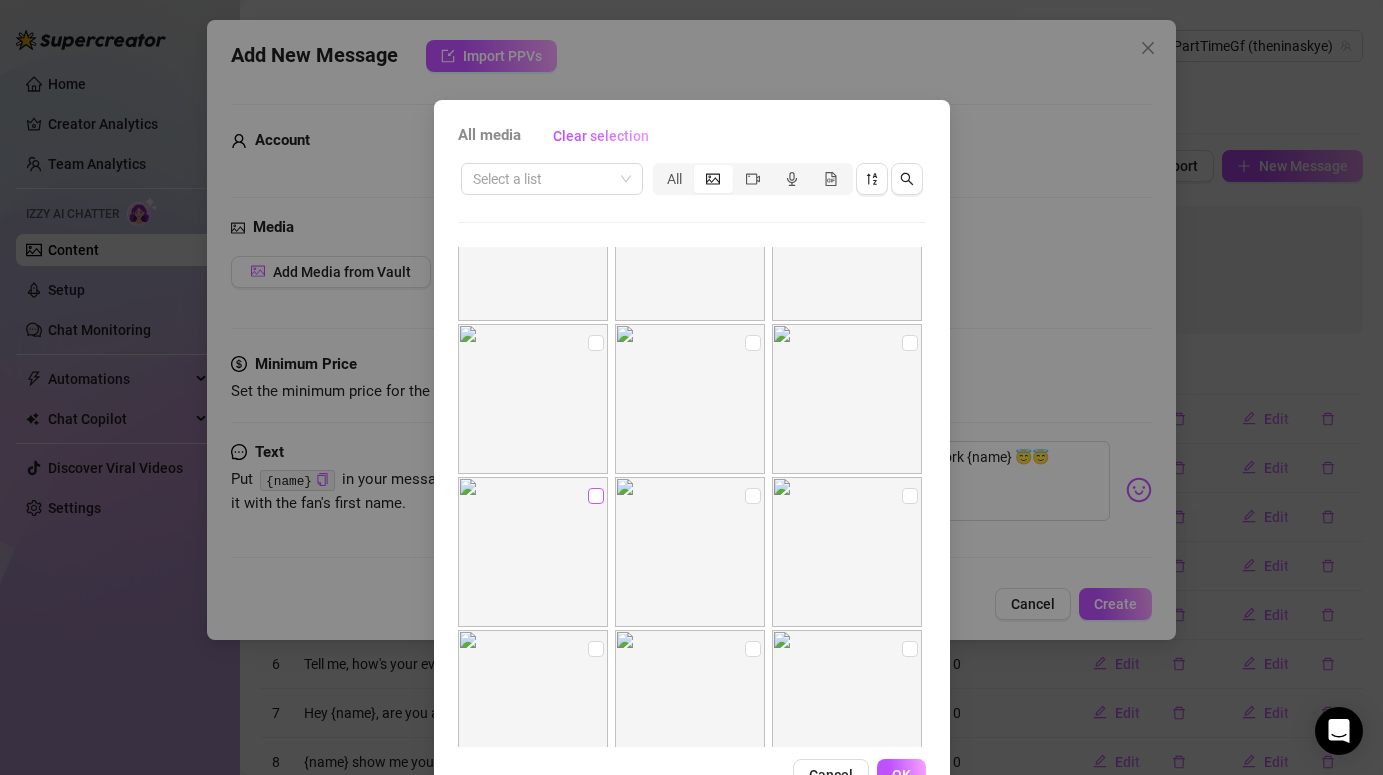 click at bounding box center (596, 496) 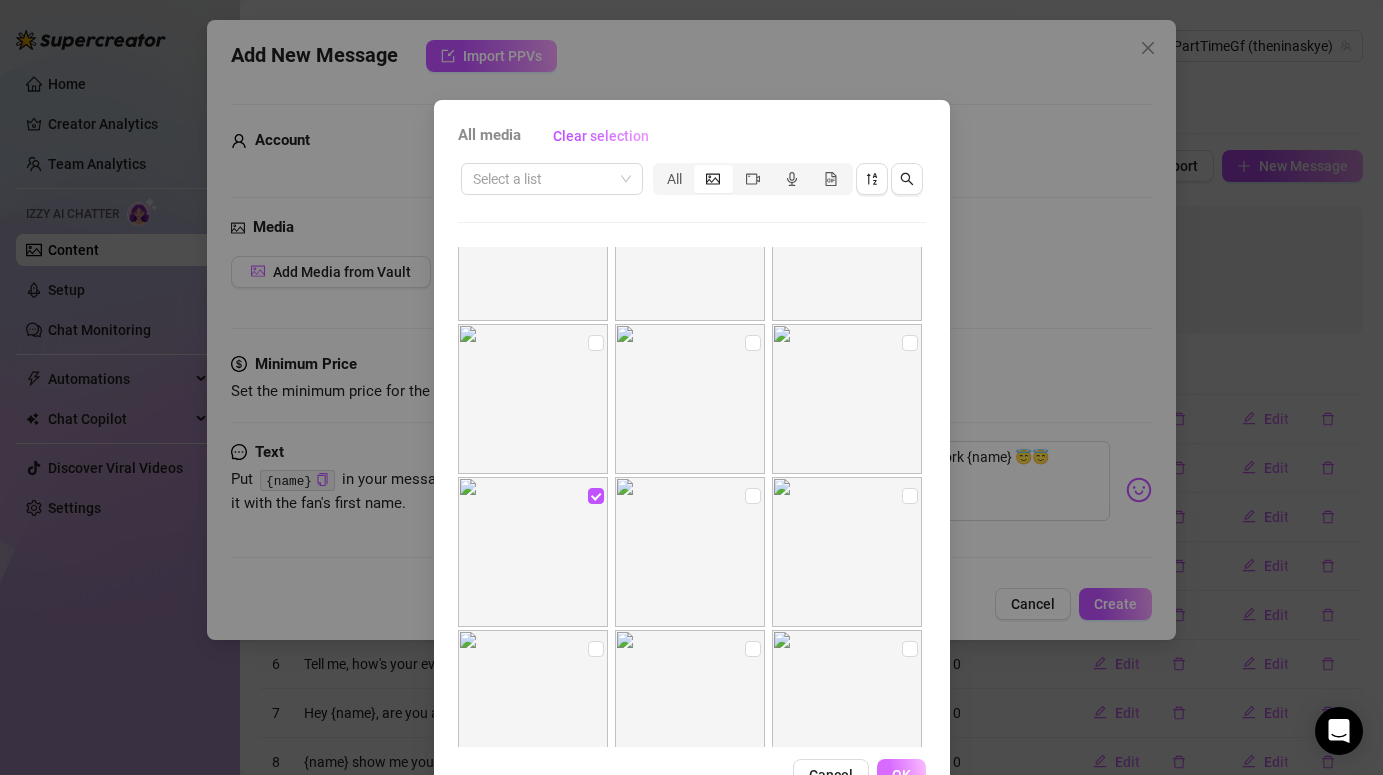 click on "OK" at bounding box center [901, 775] 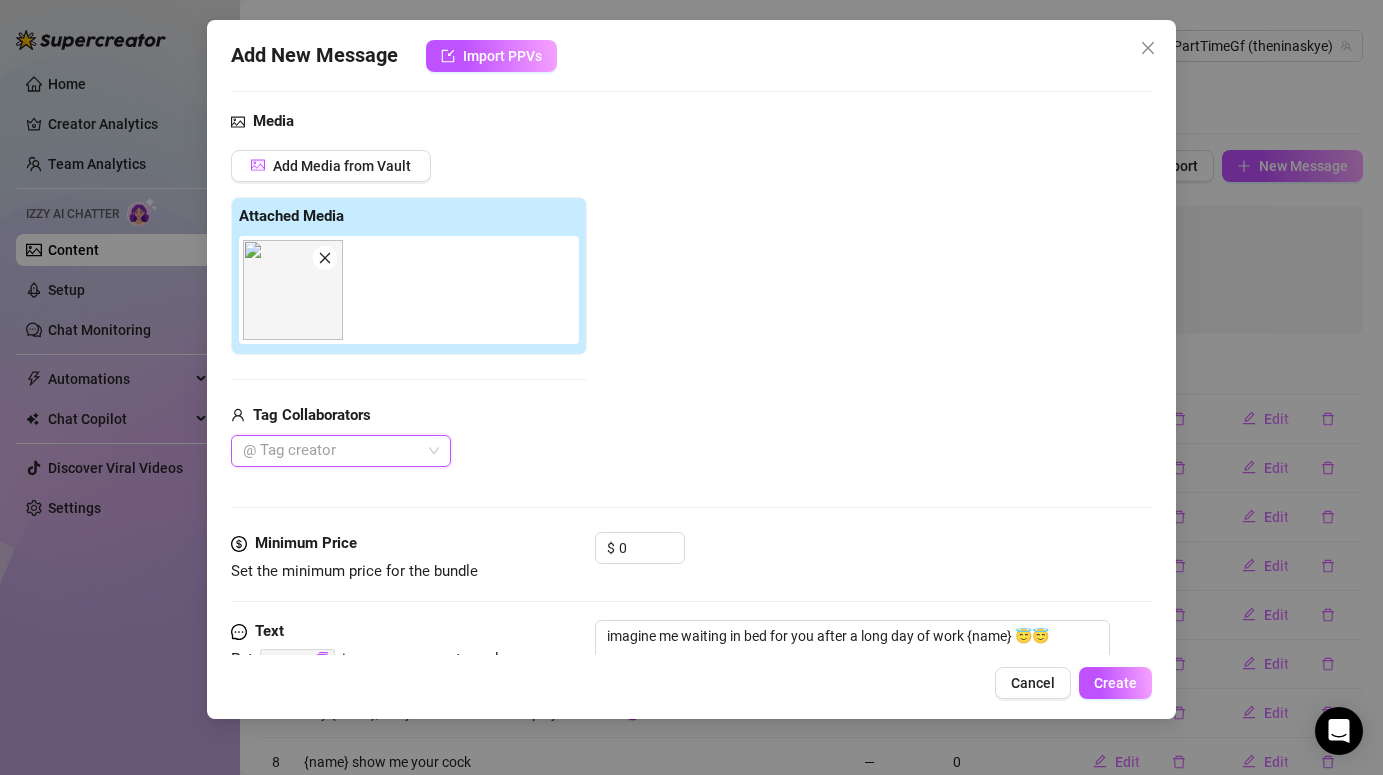 scroll, scrollTop: 206, scrollLeft: 0, axis: vertical 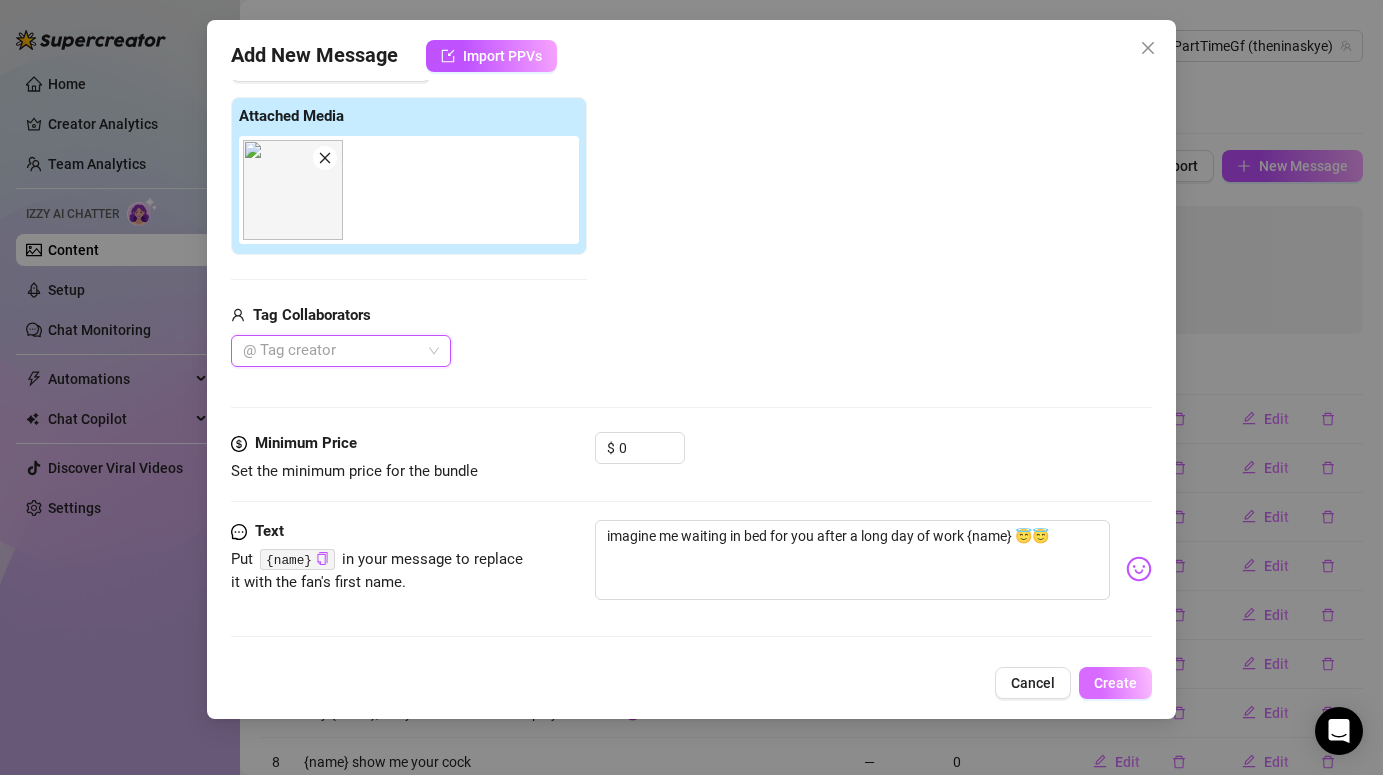 click on "Create" at bounding box center (1115, 683) 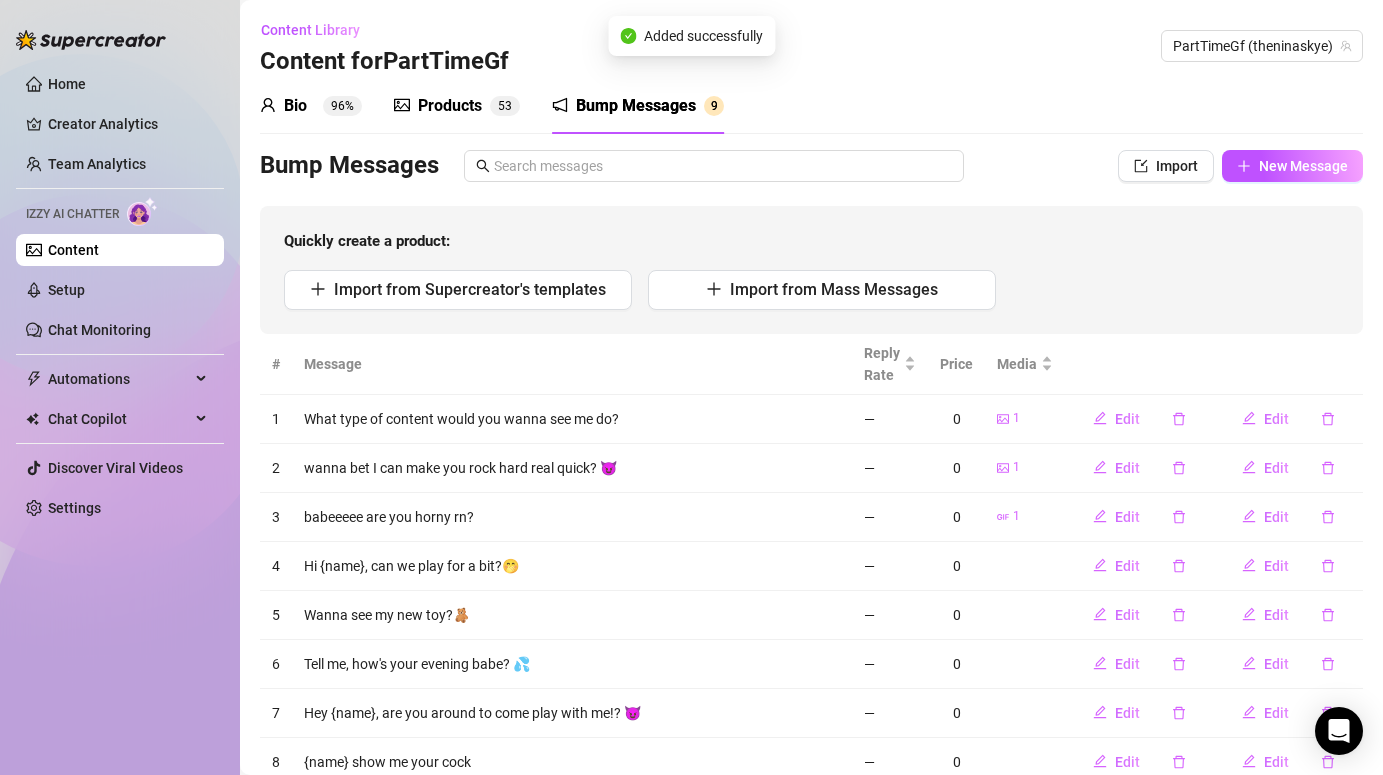 scroll, scrollTop: 120, scrollLeft: 0, axis: vertical 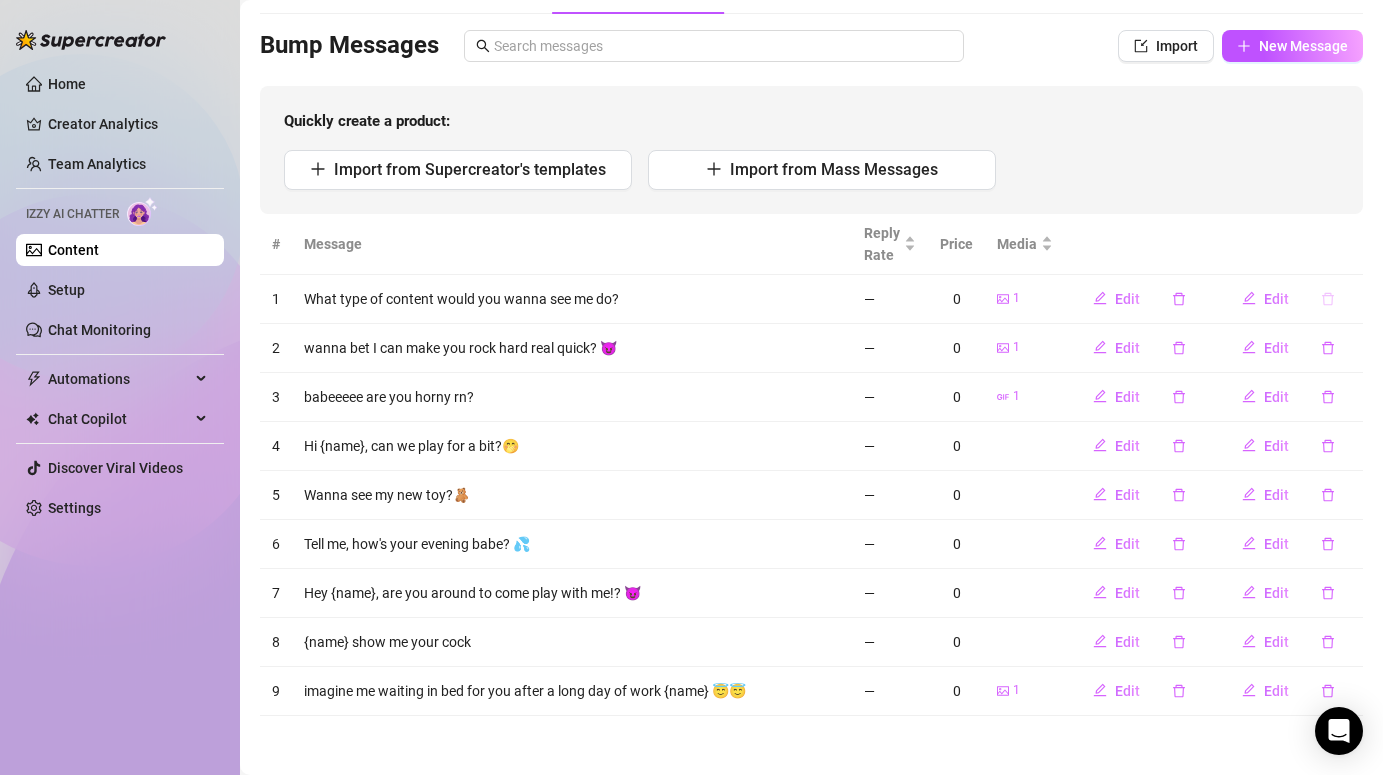 click 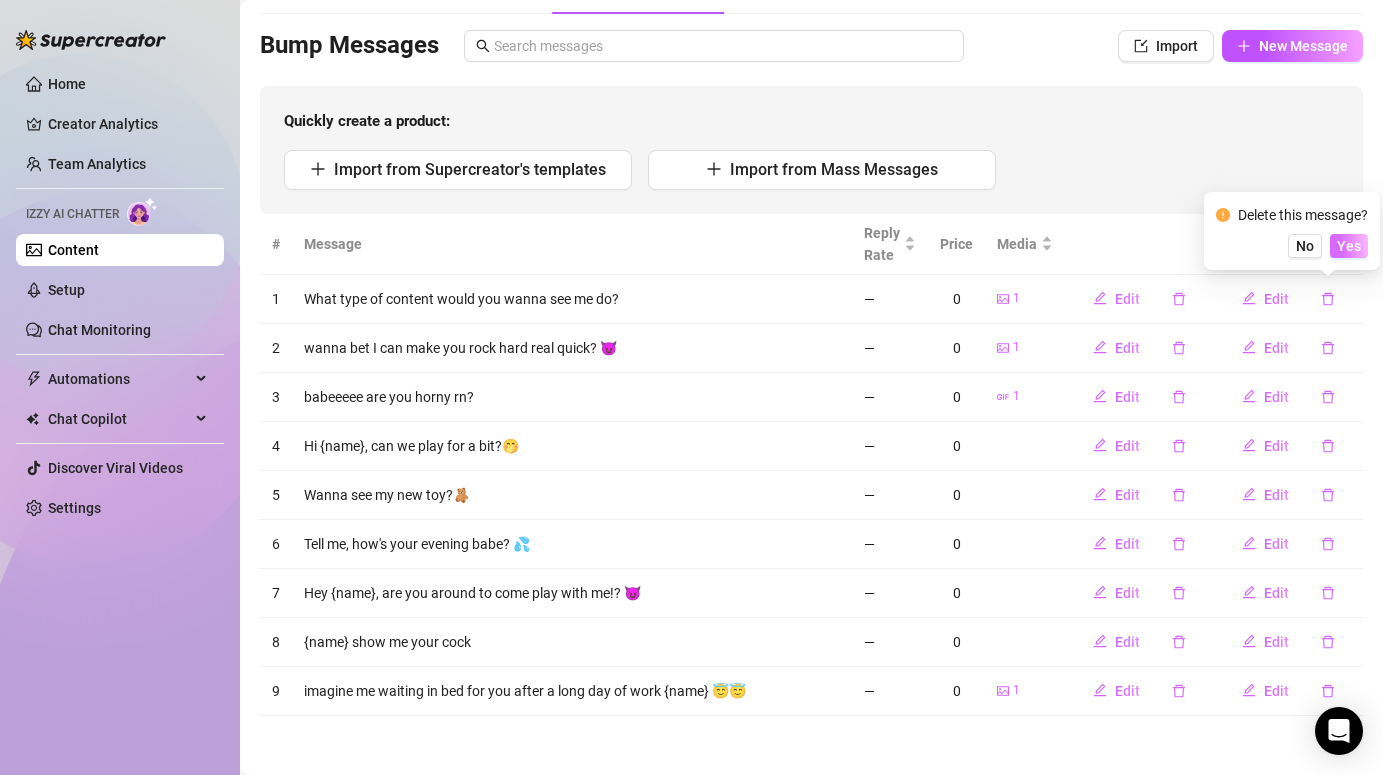 click on "Yes" at bounding box center (1349, 246) 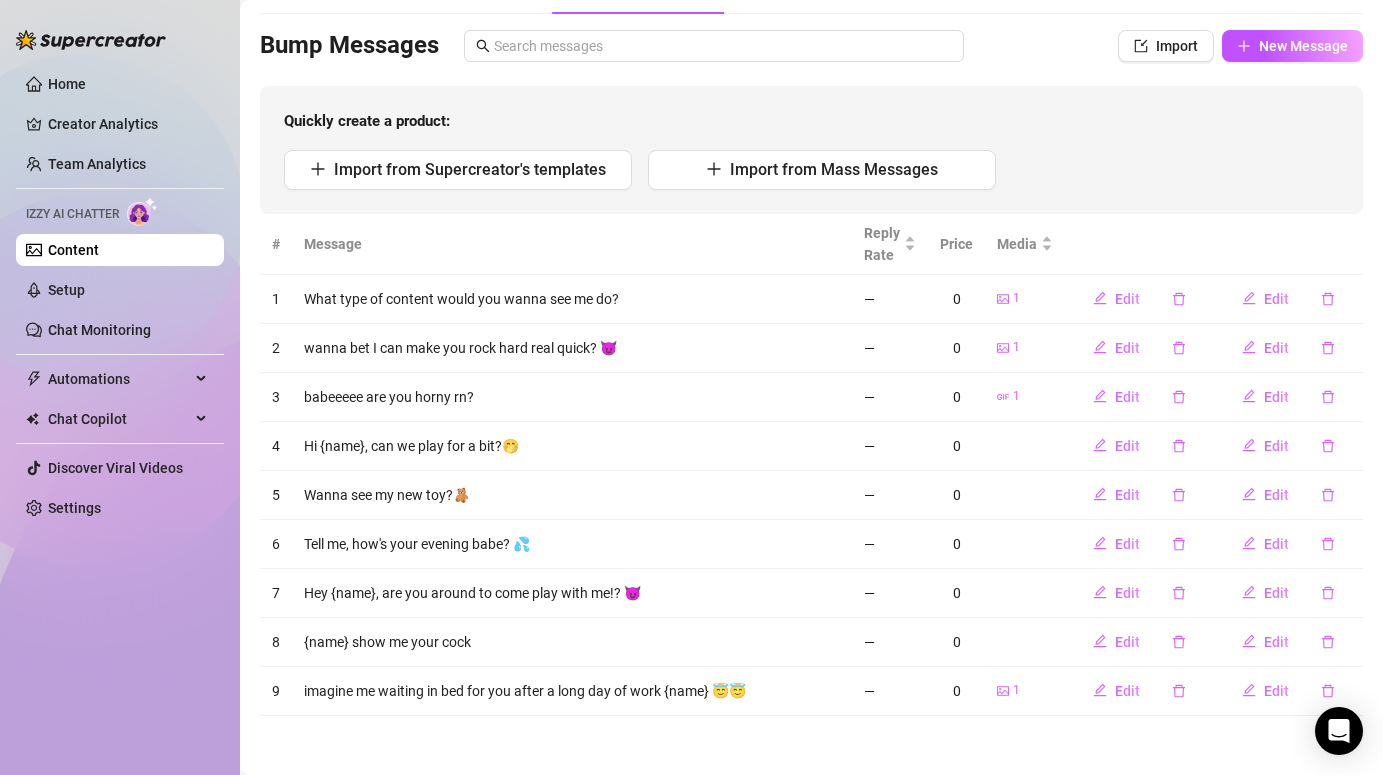 scroll, scrollTop: 71, scrollLeft: 0, axis: vertical 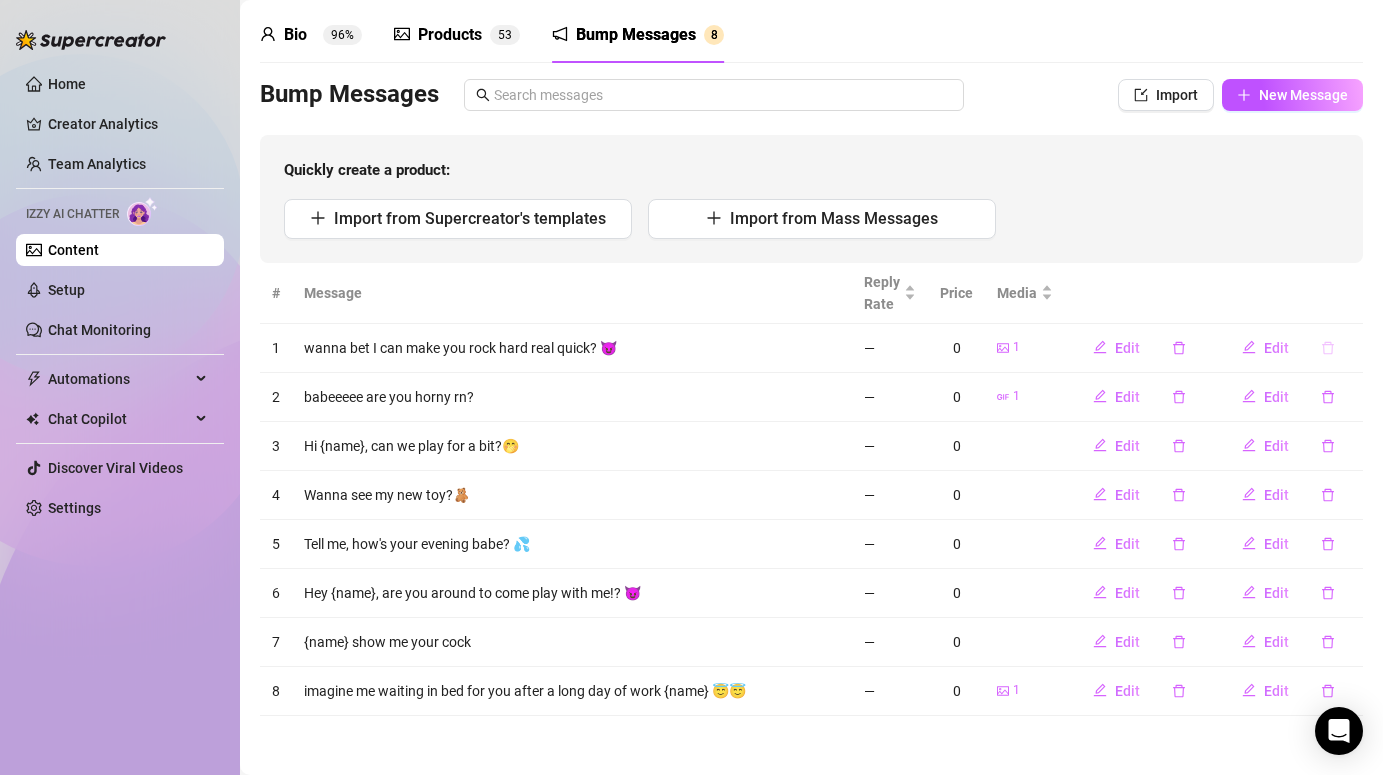 click 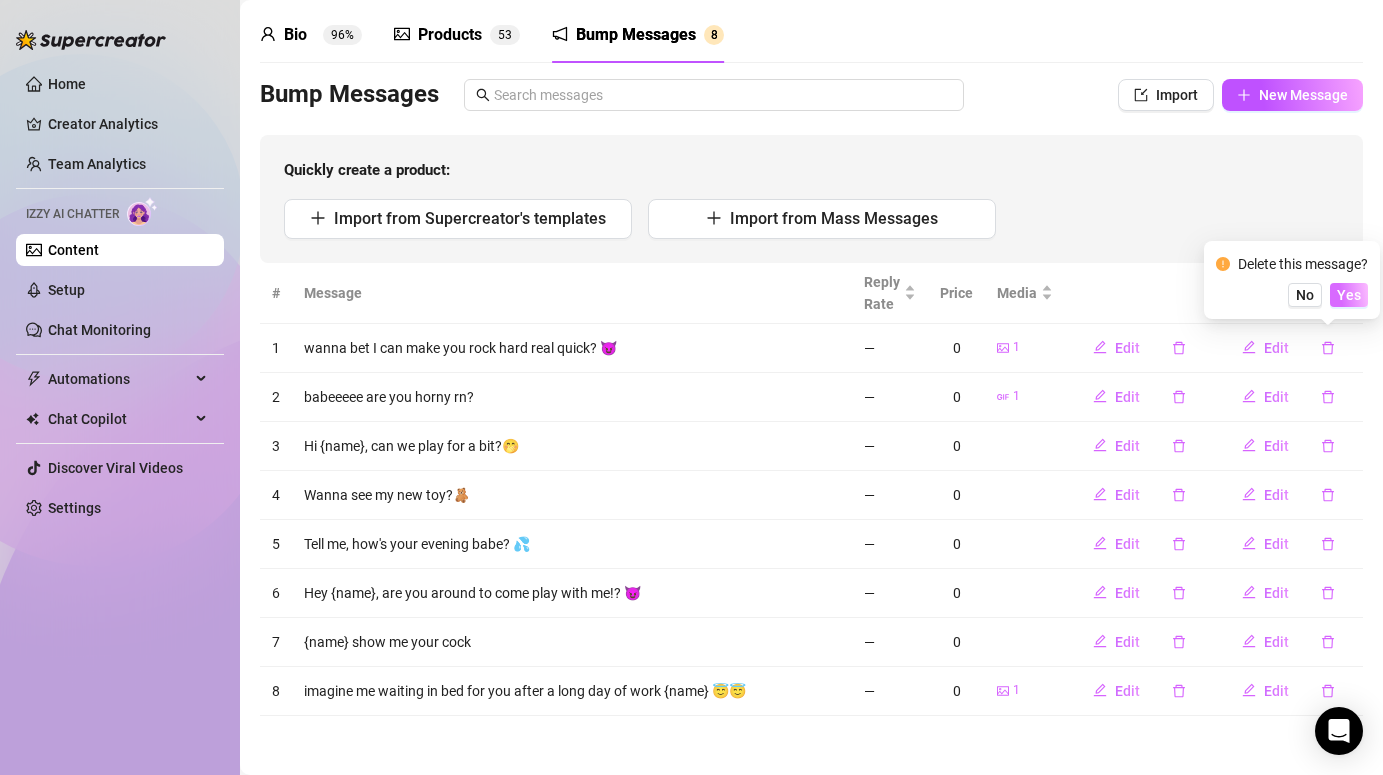 click on "Yes" at bounding box center [1349, 295] 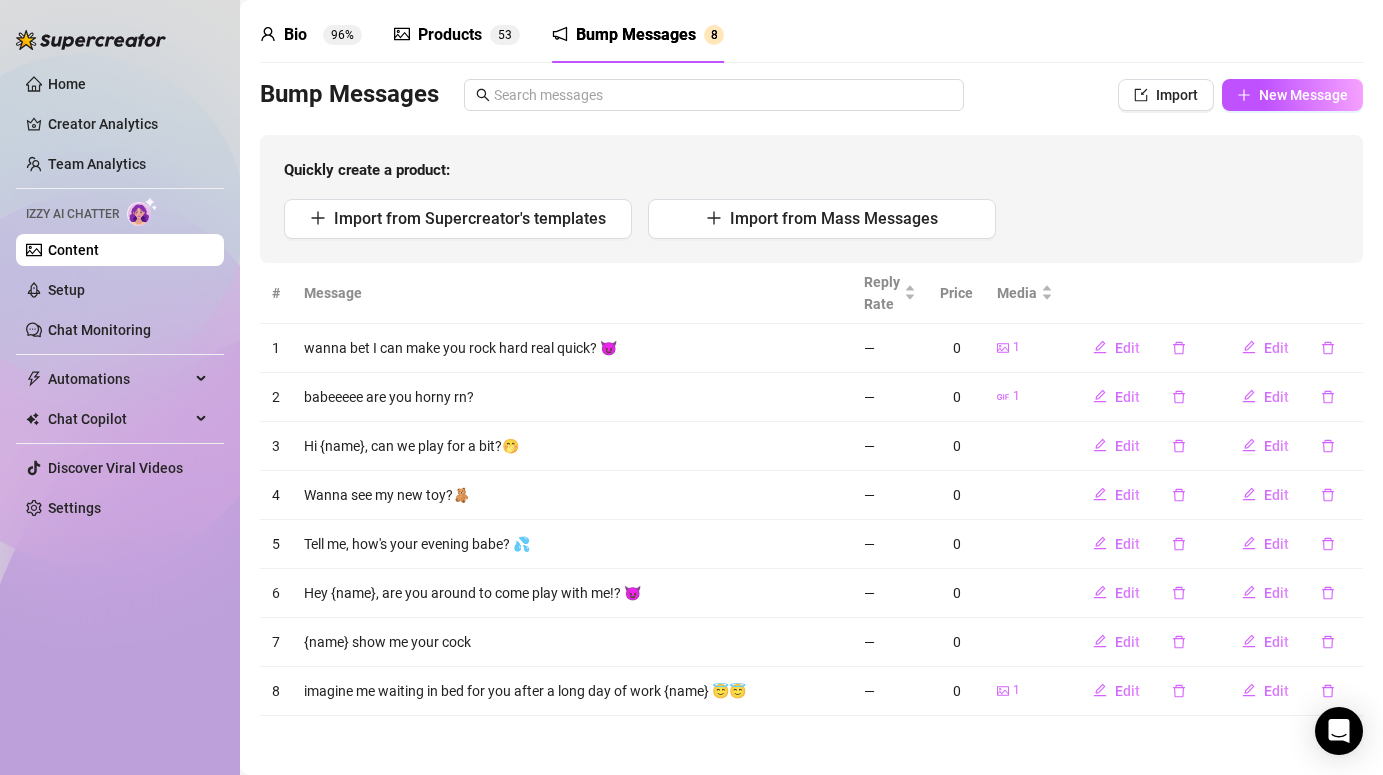 scroll, scrollTop: 22, scrollLeft: 0, axis: vertical 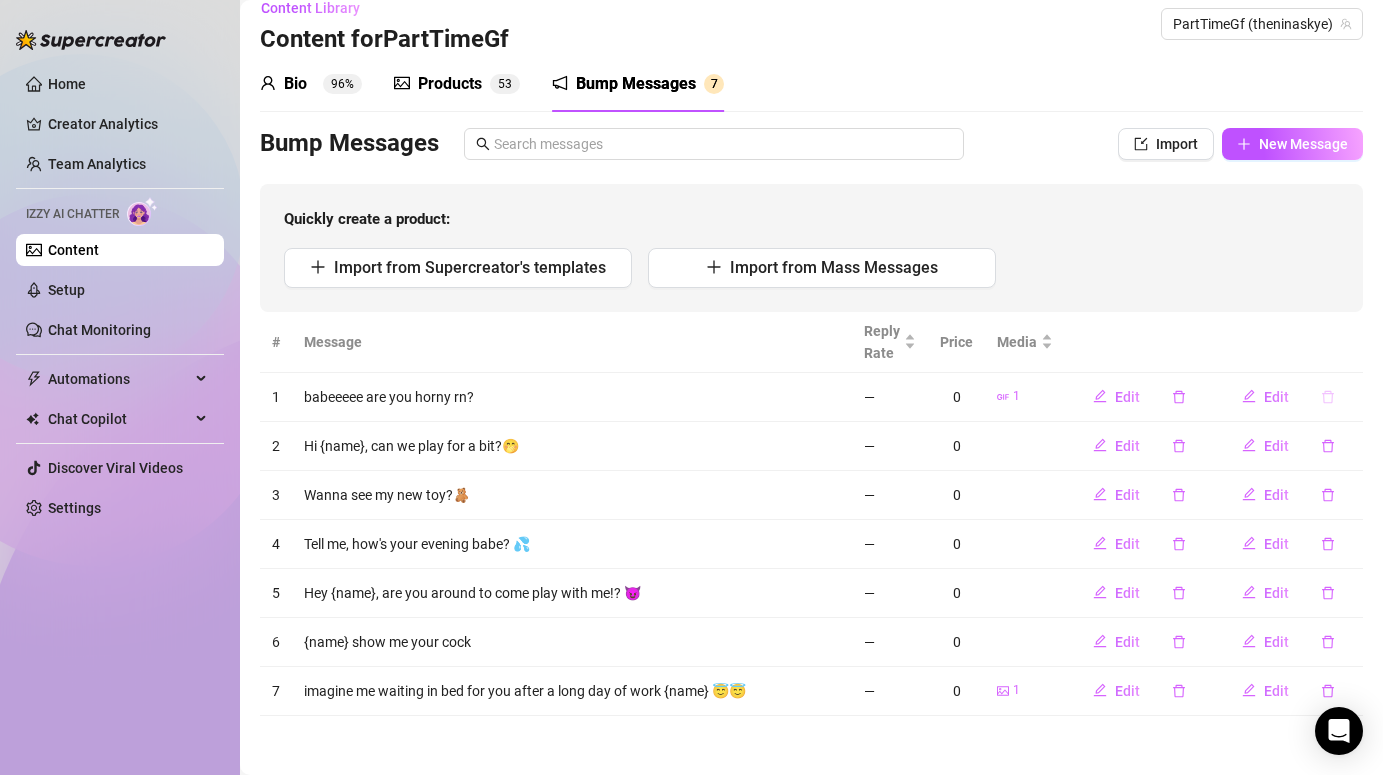 click 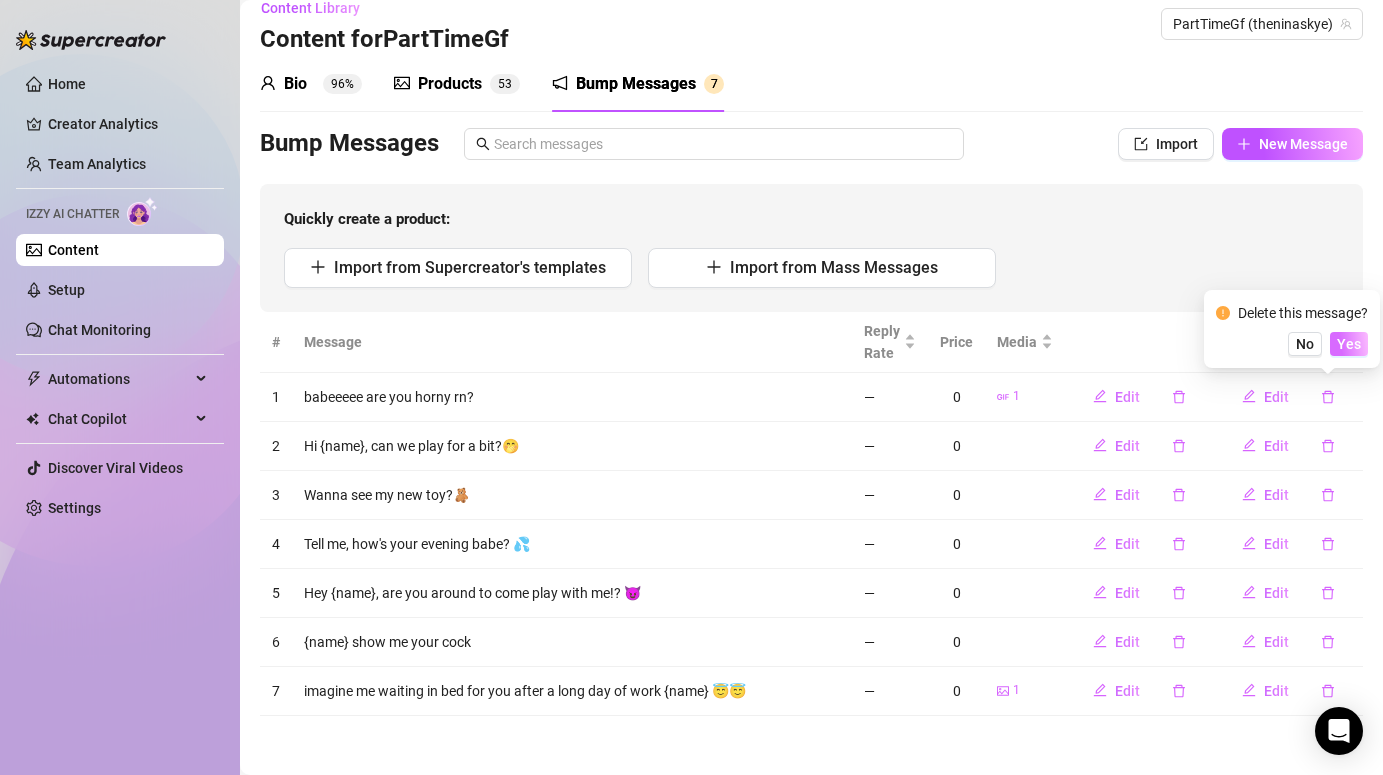 click on "Yes" at bounding box center [1349, 344] 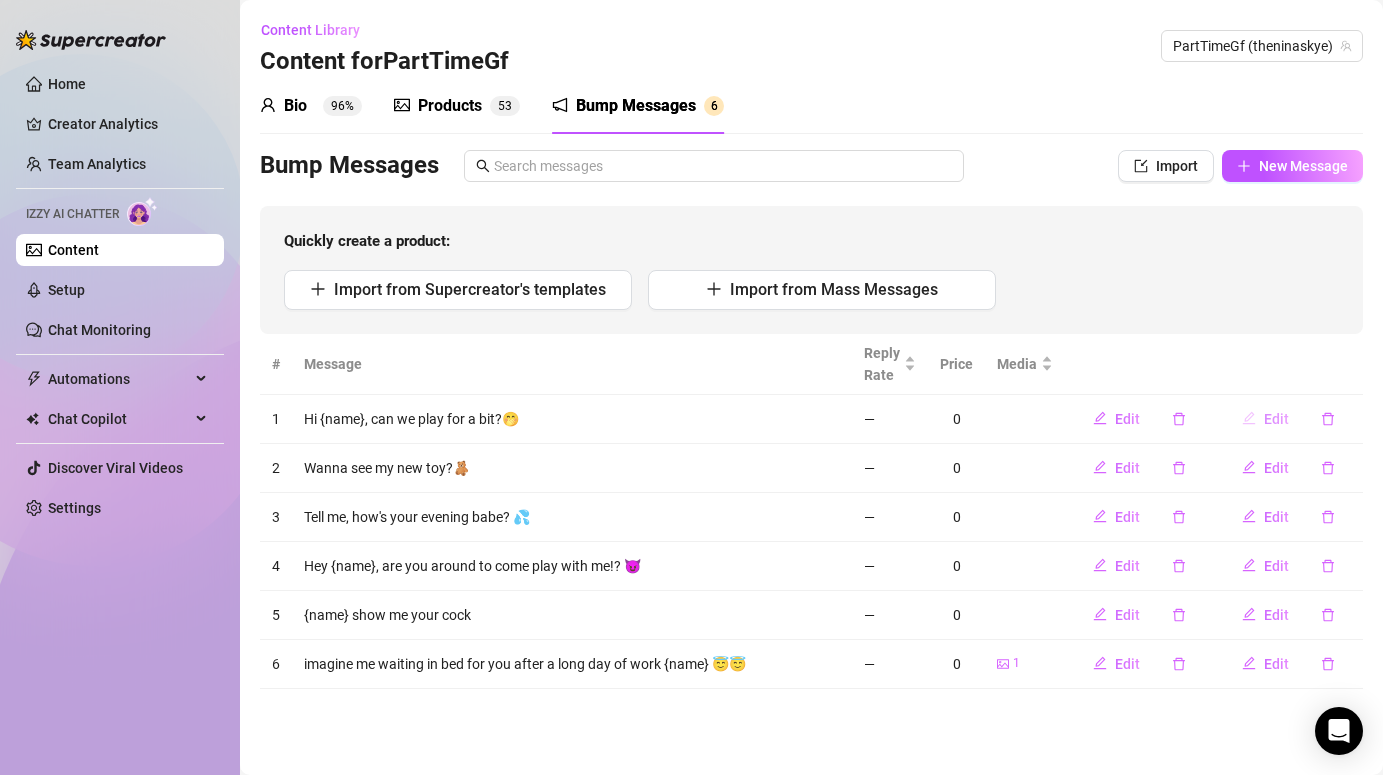 scroll, scrollTop: 0, scrollLeft: 0, axis: both 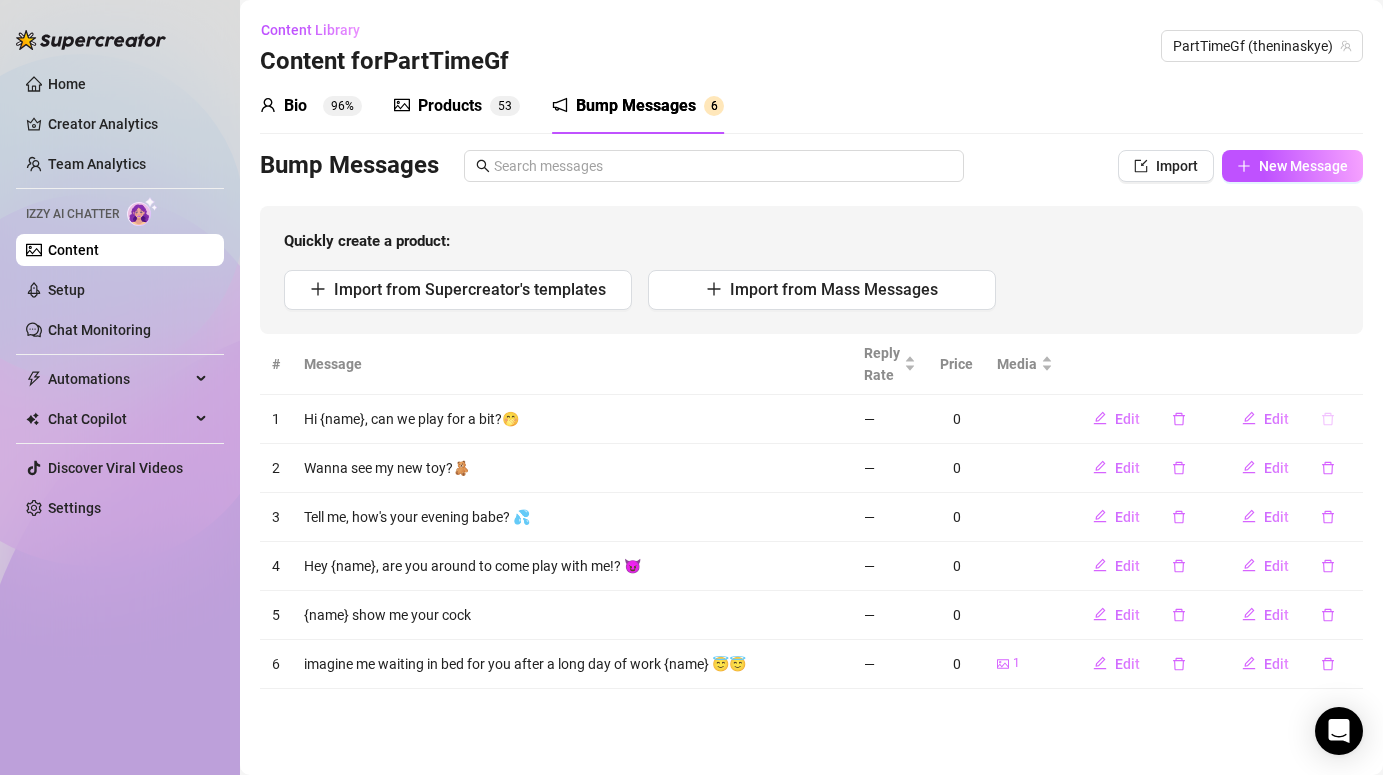click 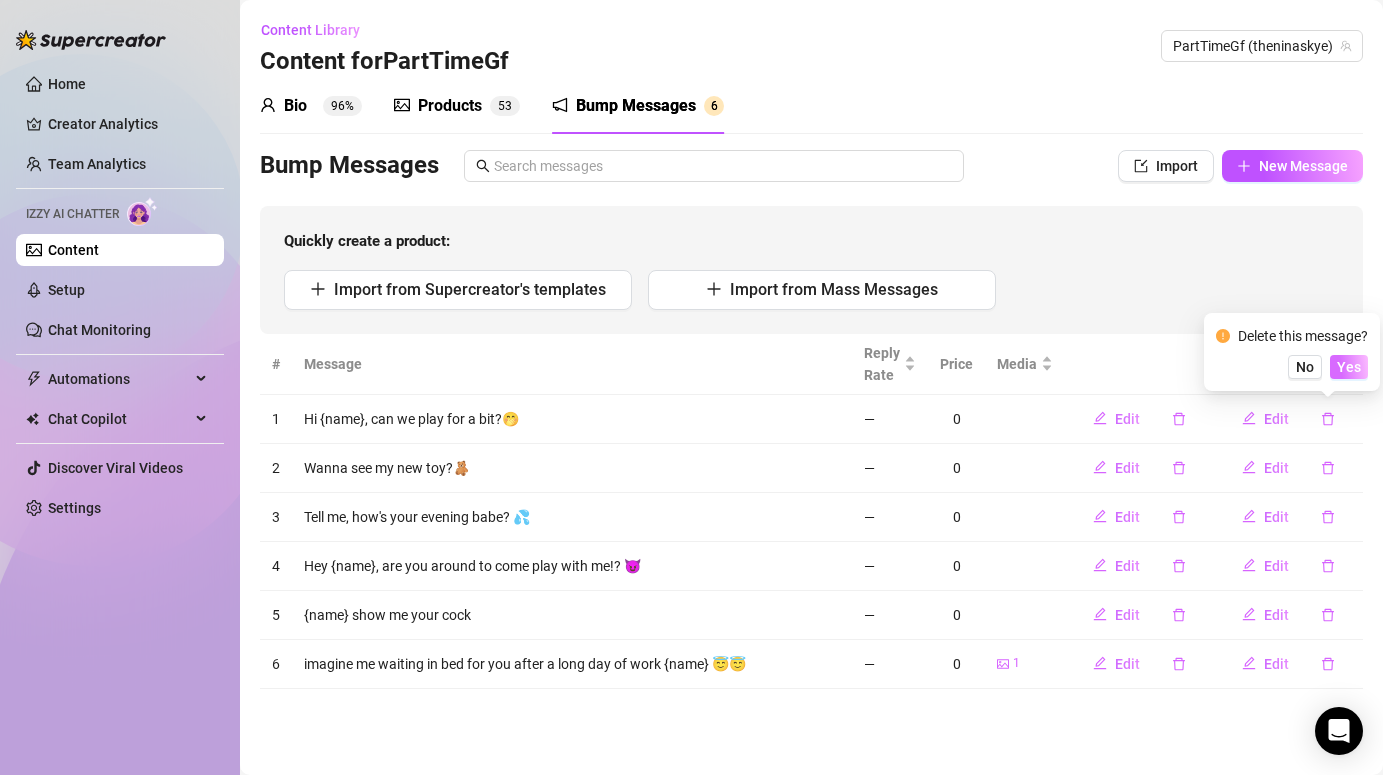 click on "Yes" at bounding box center (1349, 367) 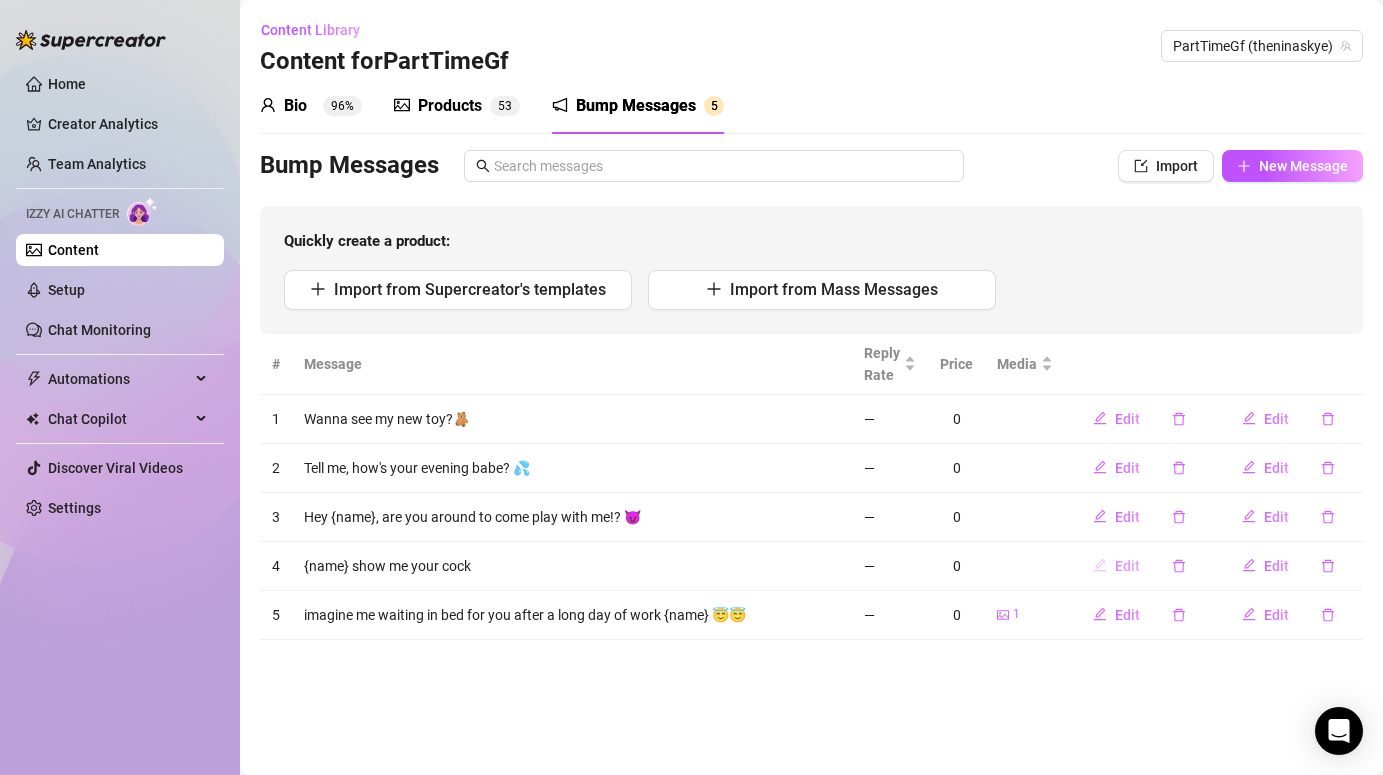 click on "Edit" at bounding box center [1127, 566] 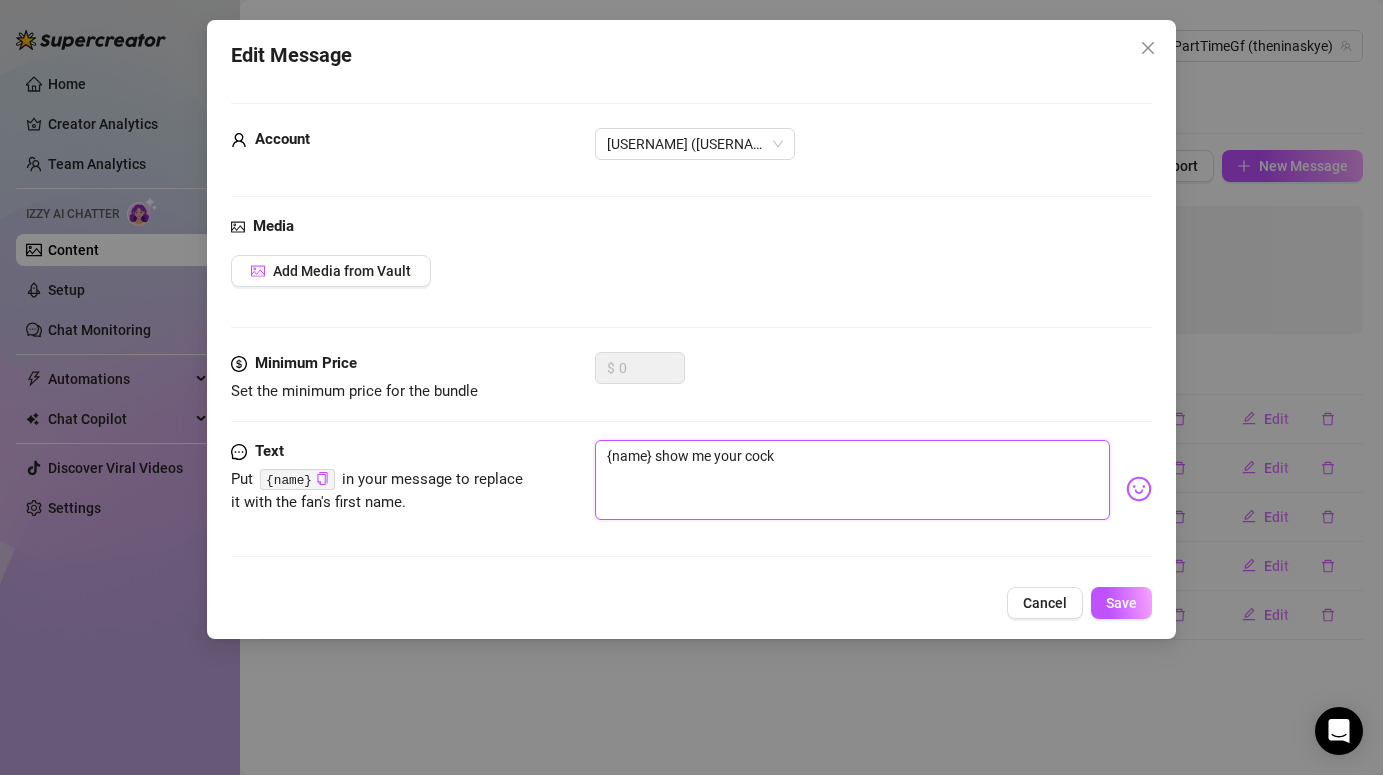 click on "{name} show me your cock" at bounding box center [852, 480] 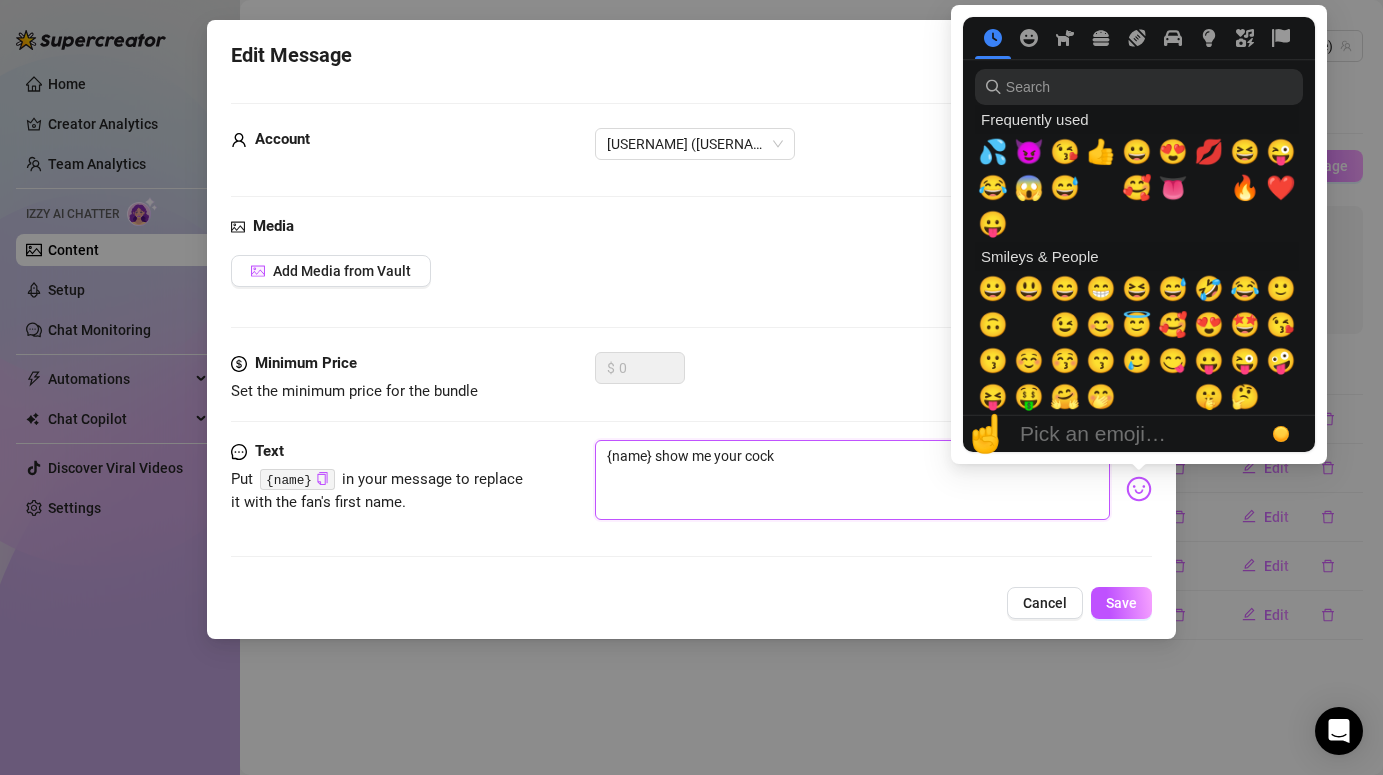 type on "{name} show me your cock" 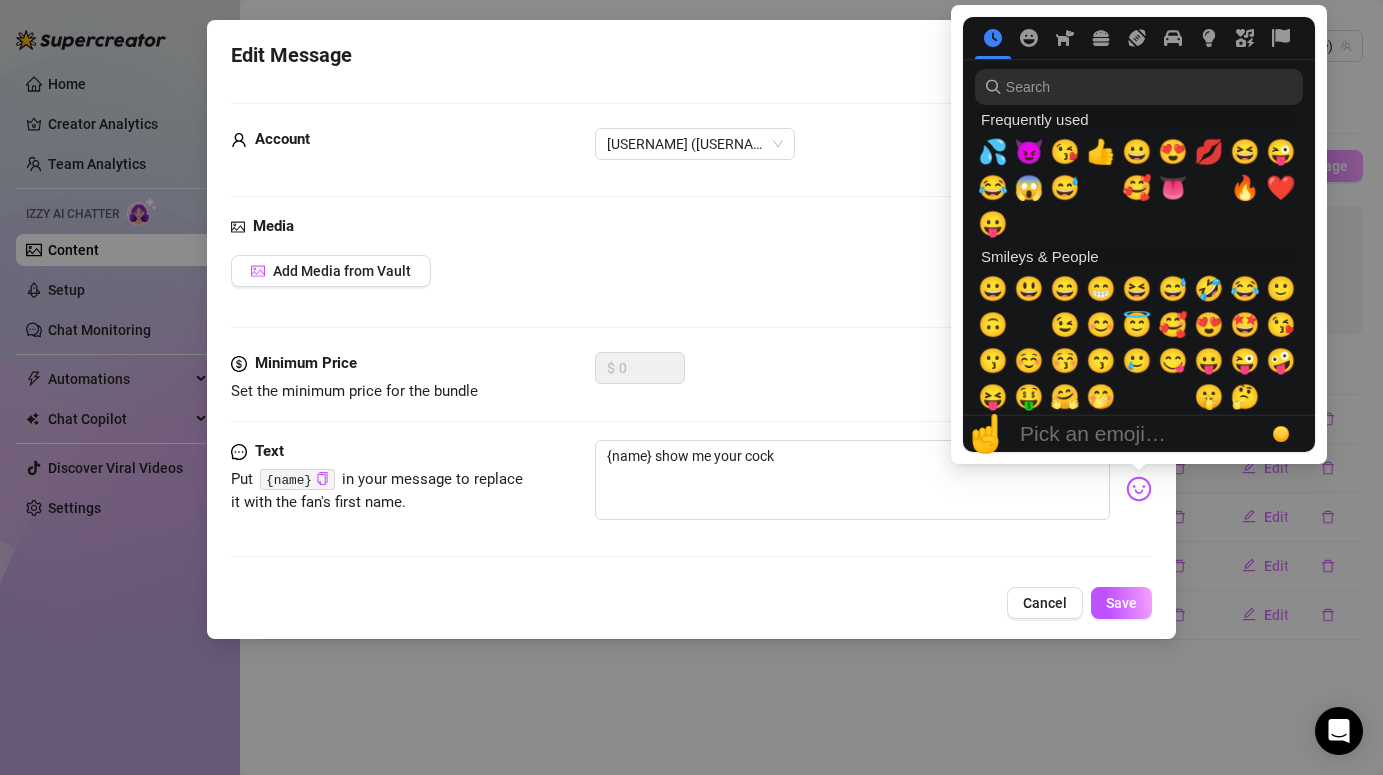 click at bounding box center (1139, 489) 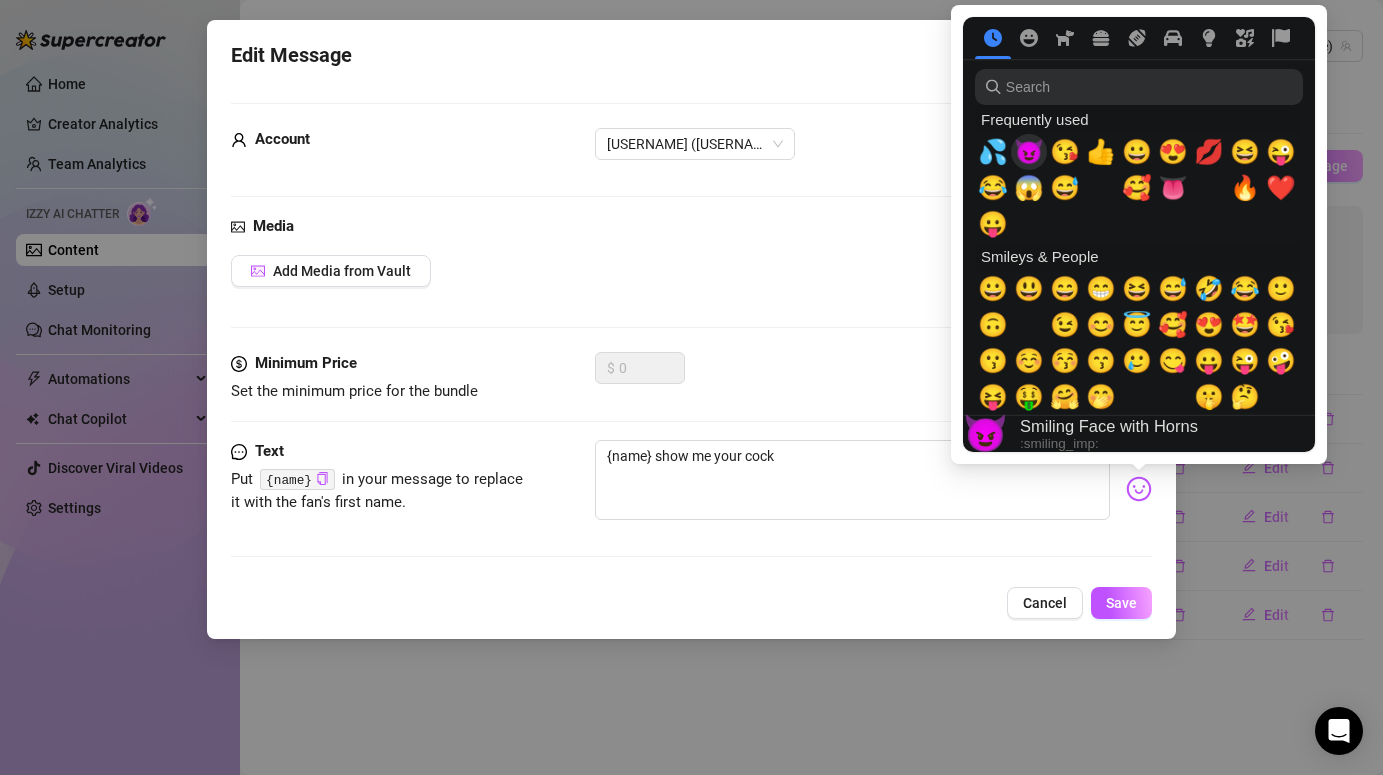 click on "😈" at bounding box center (1029, 152) 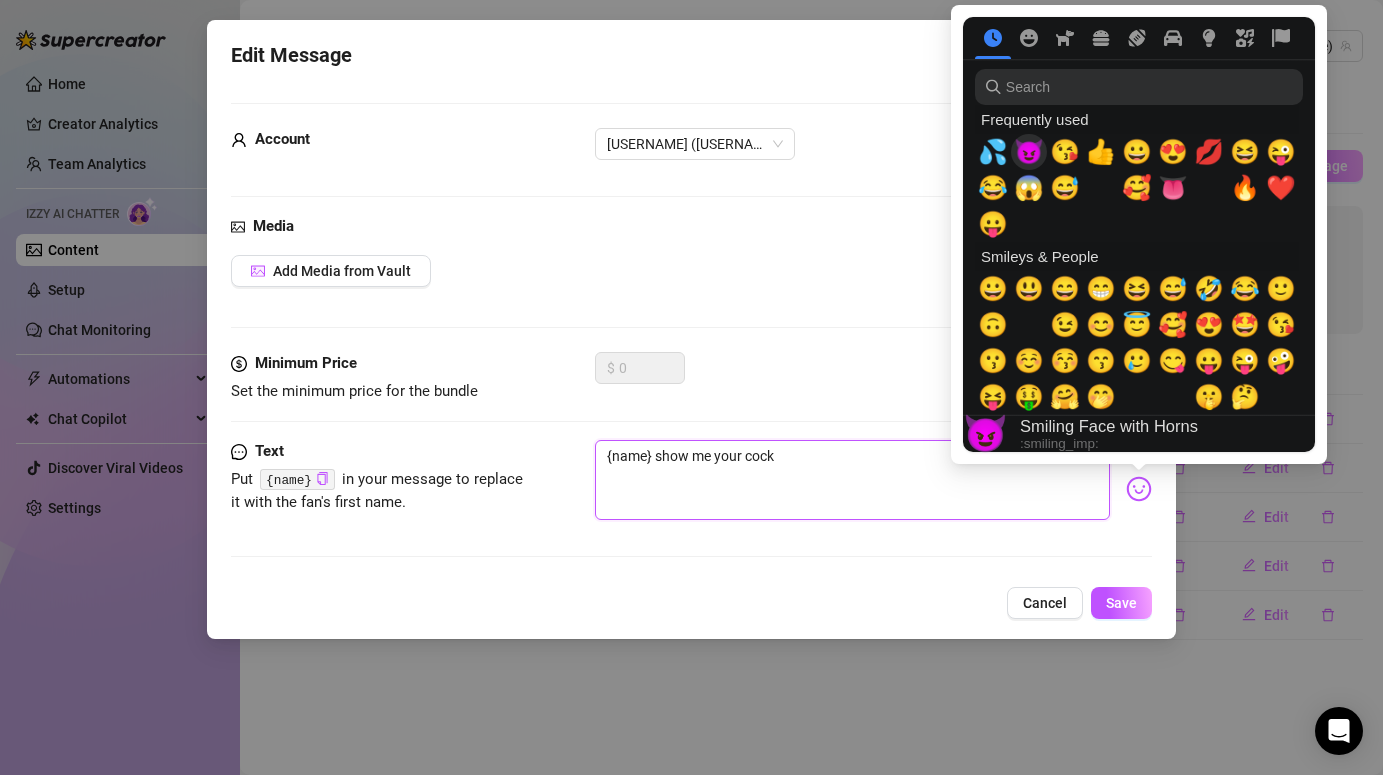 type on "{name} show me your cock 😈" 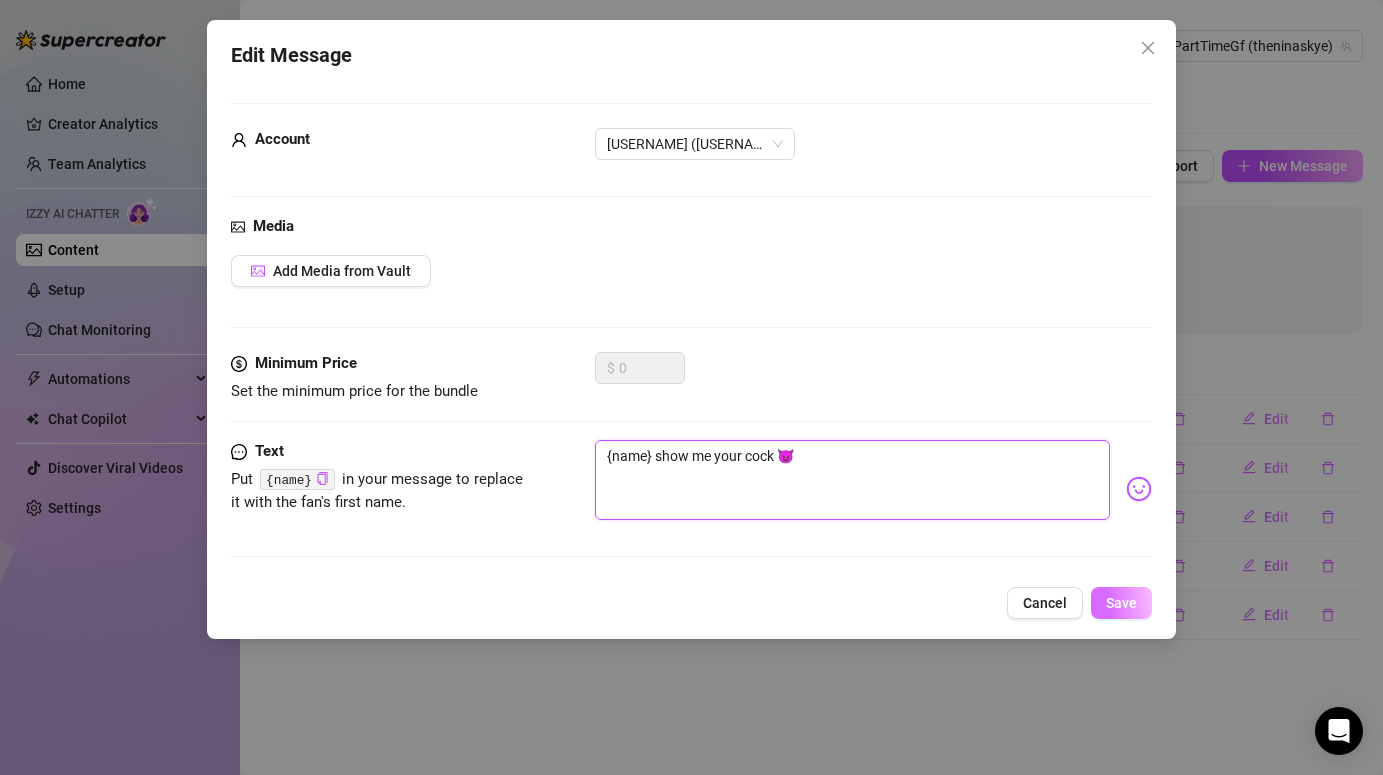 type on "{name} show me your cock 😈" 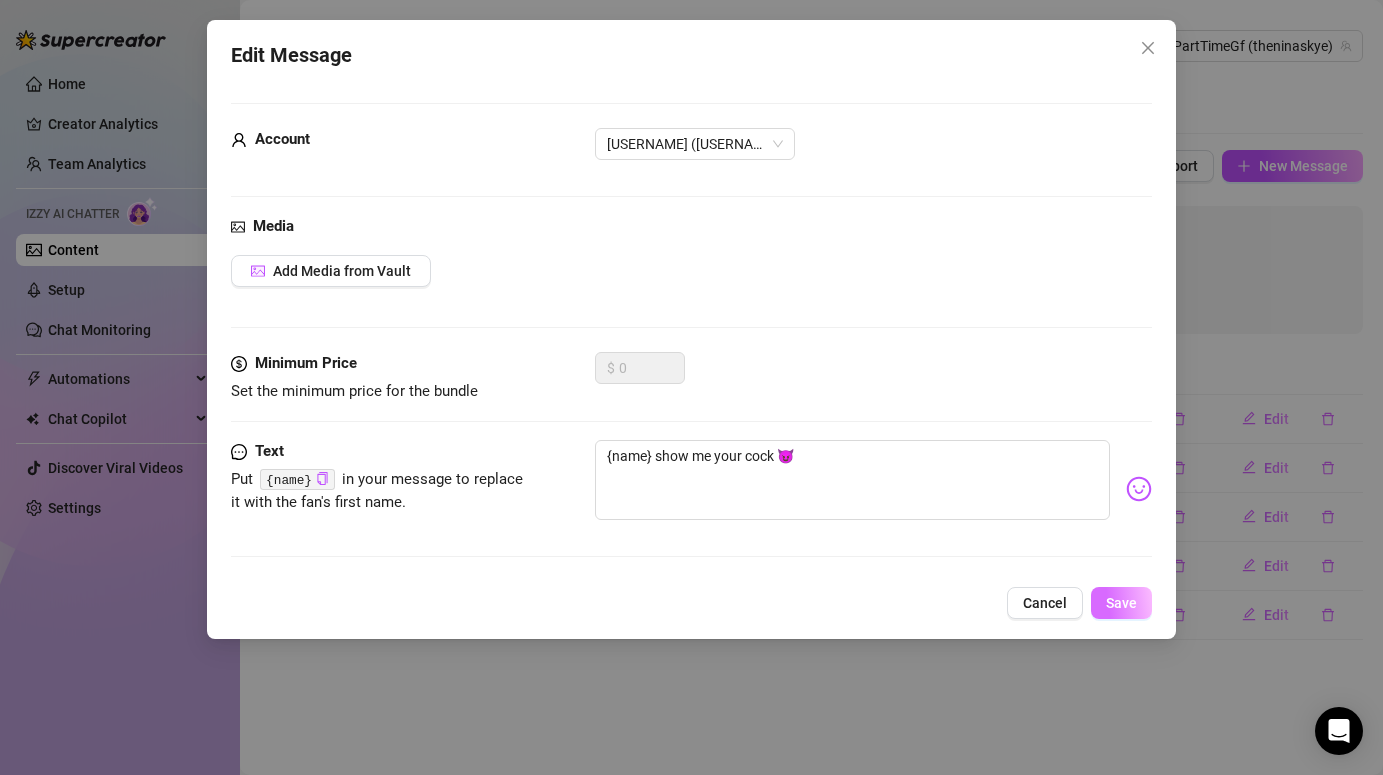 click on "Save" at bounding box center [1121, 603] 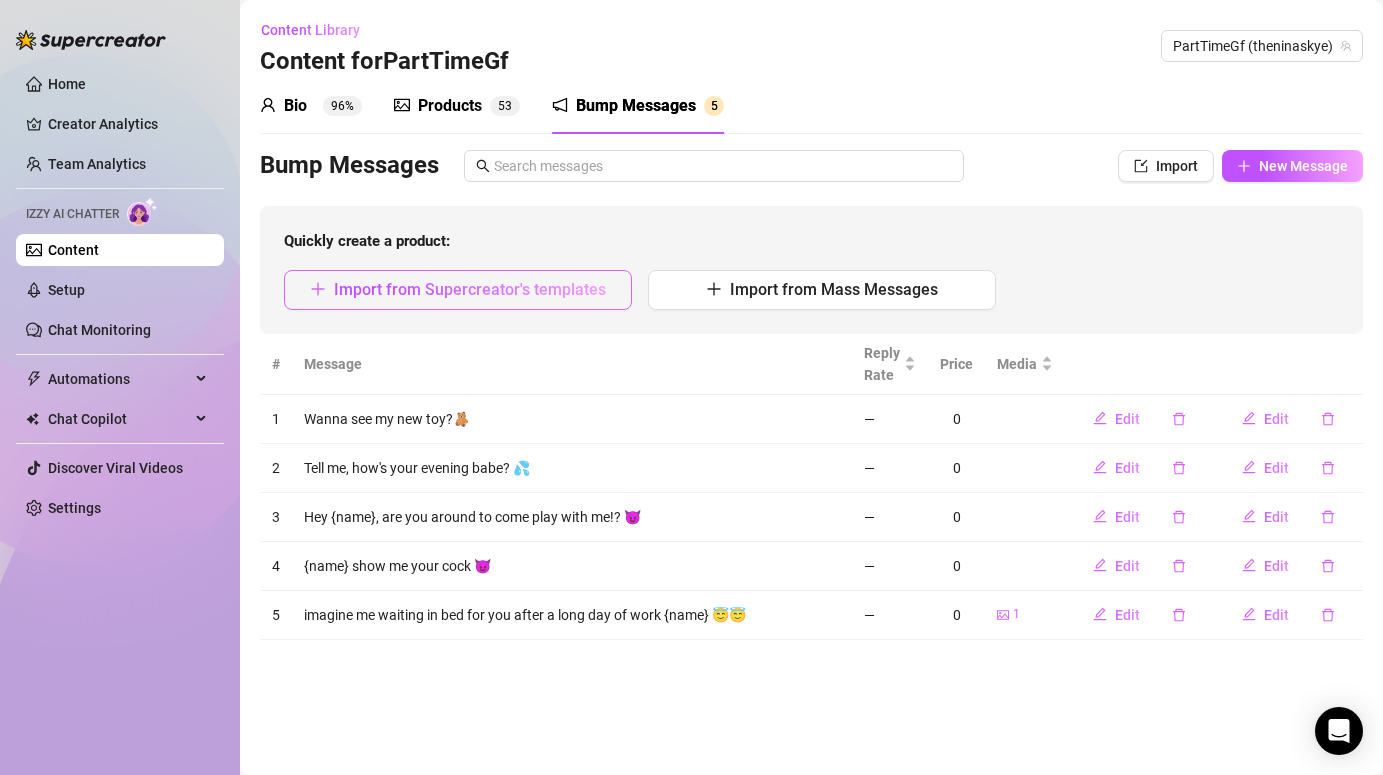 click on "Import from Supercreator's templates" at bounding box center (458, 290) 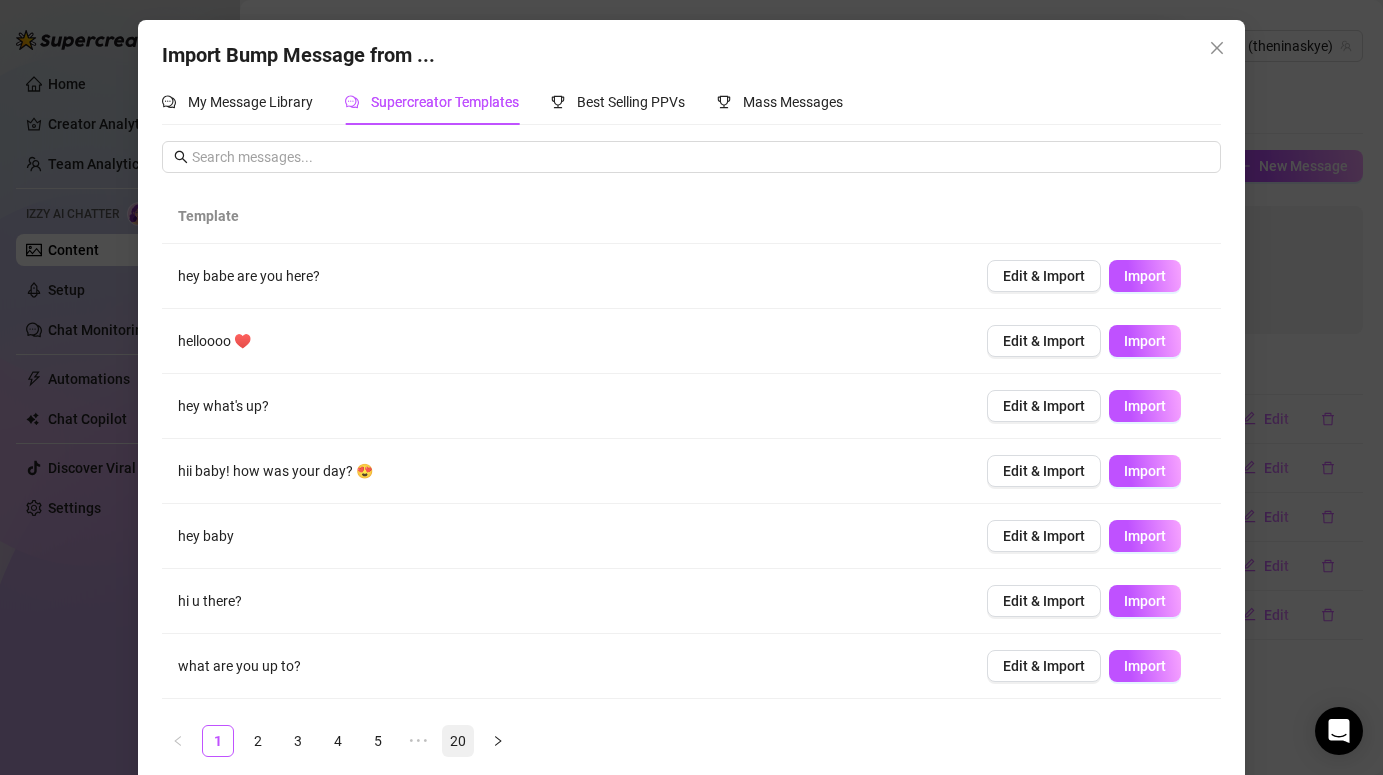 click on "20" at bounding box center [458, 741] 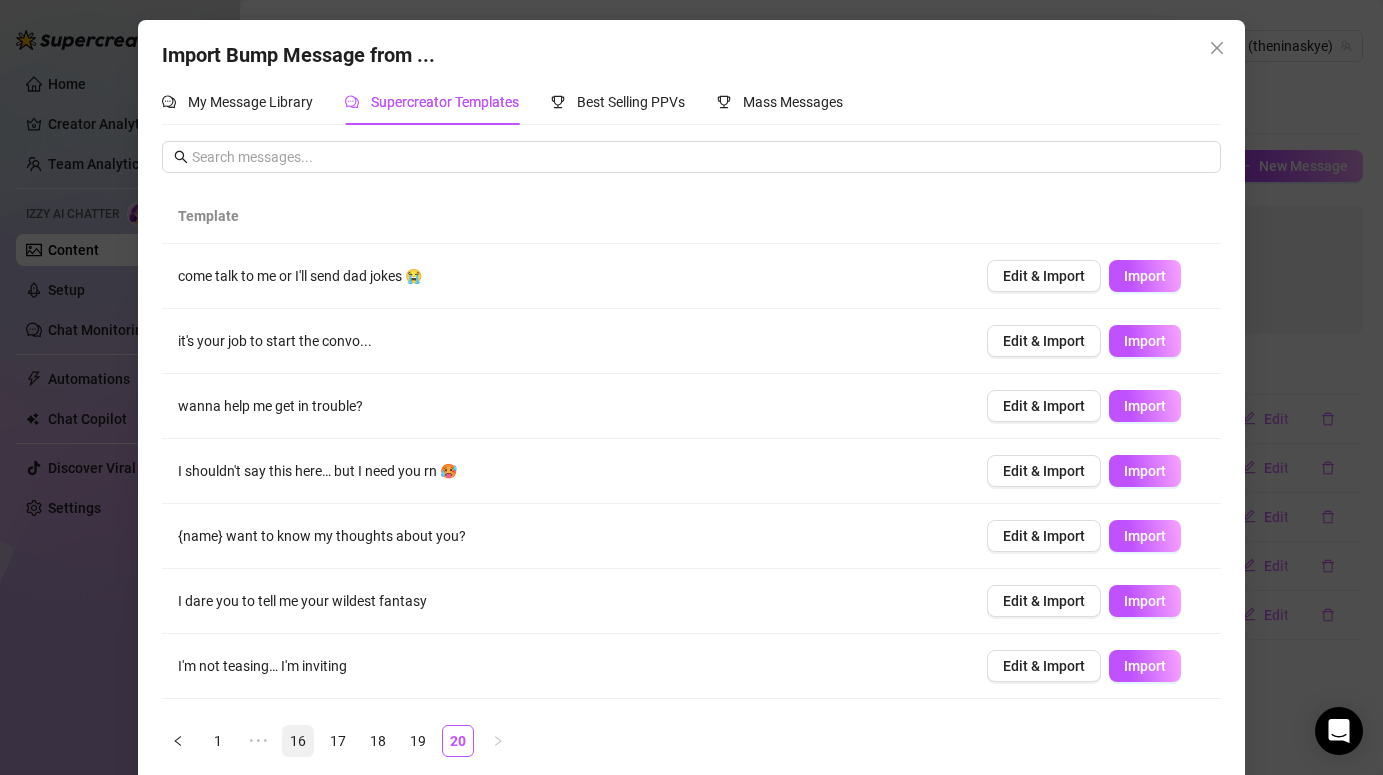 click on "16" at bounding box center (298, 741) 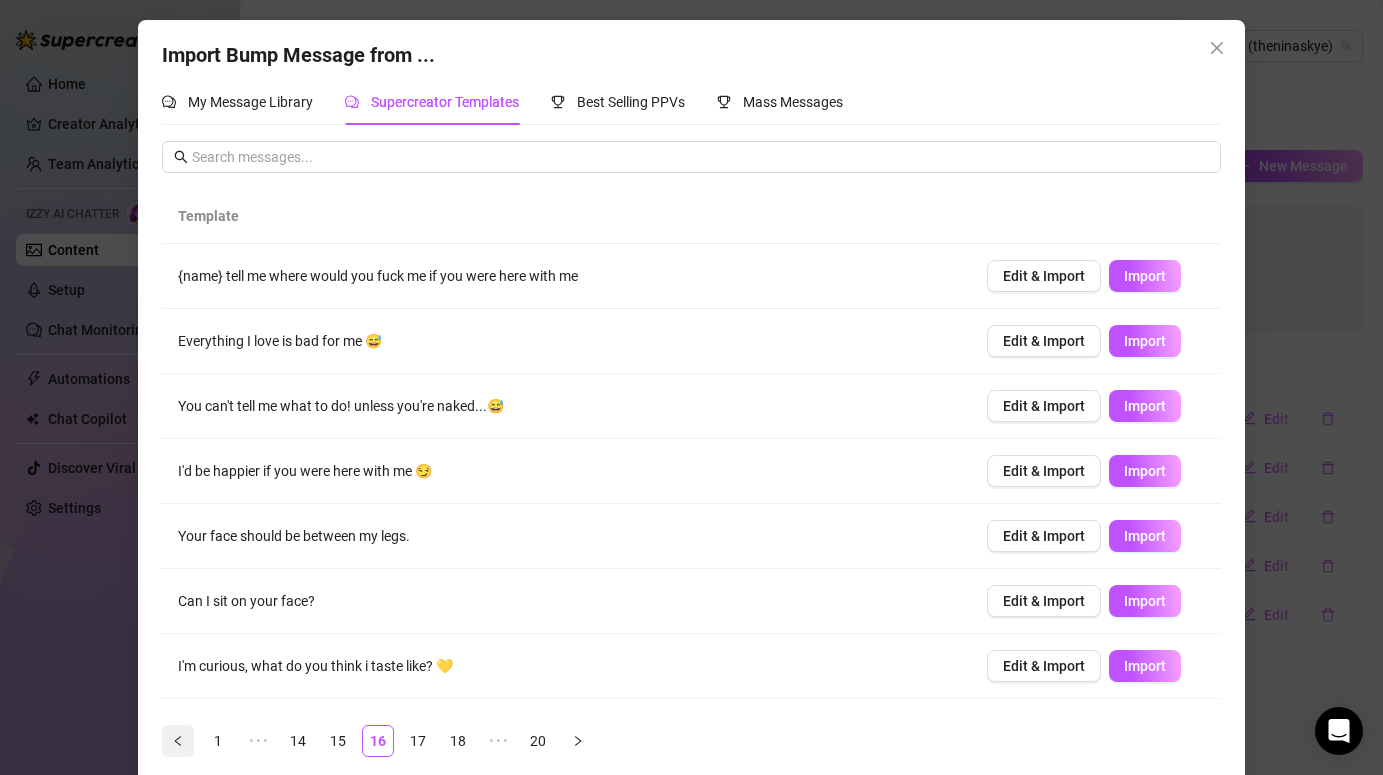 click 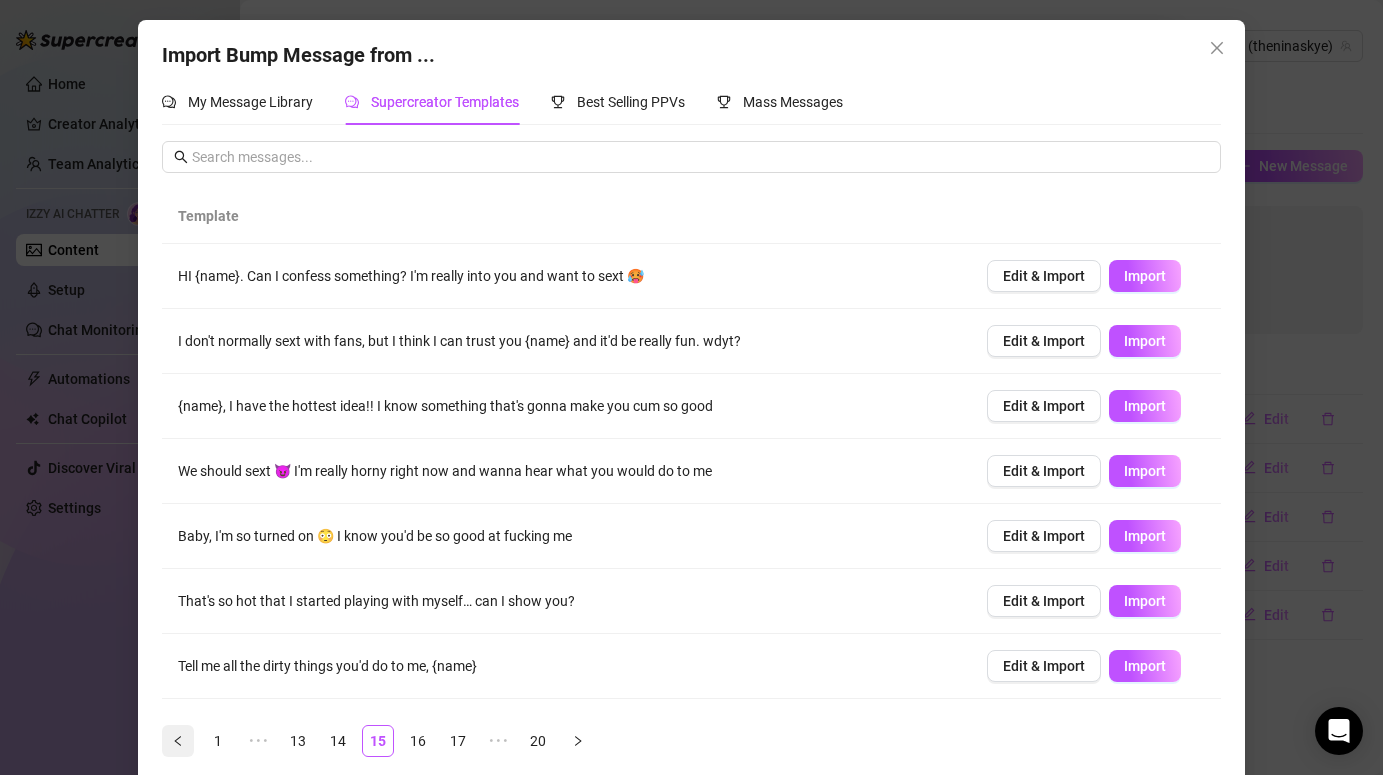 click 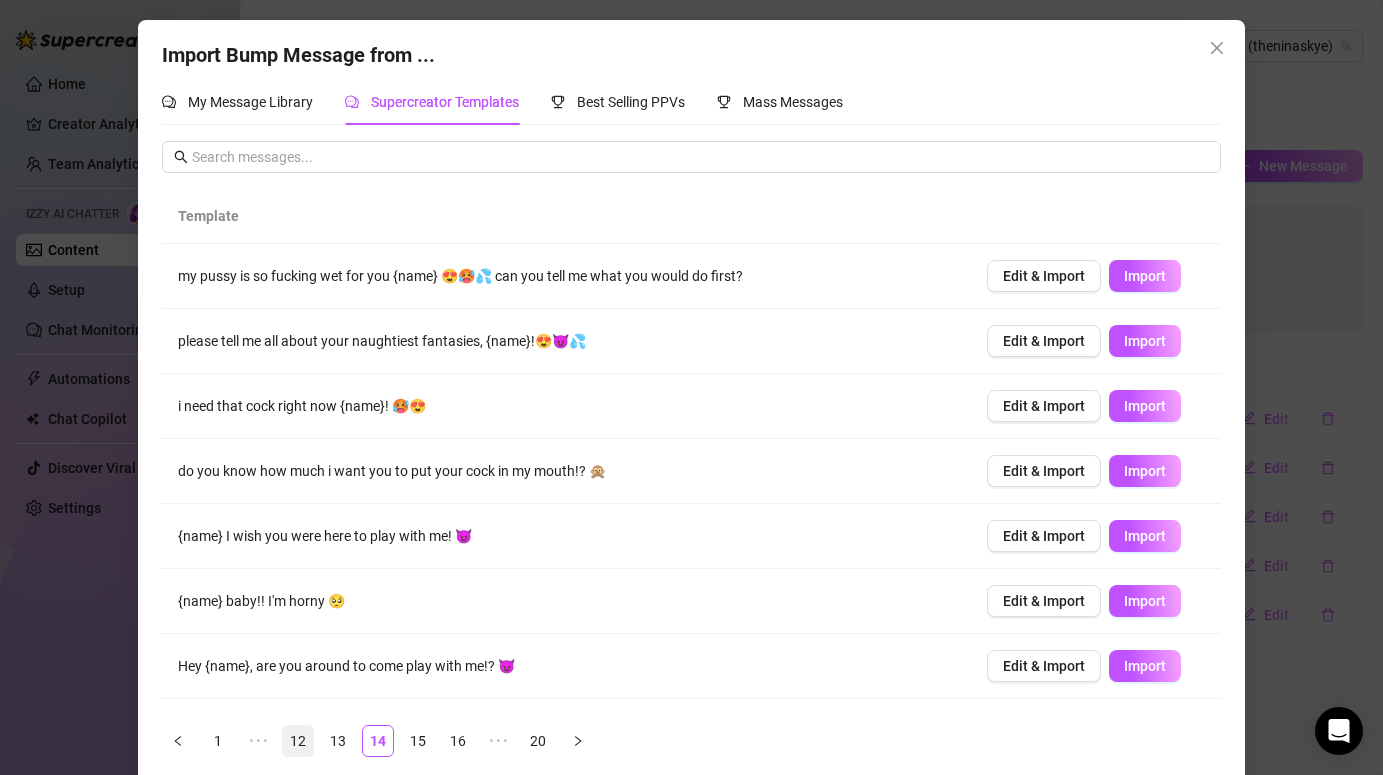 click on "12" at bounding box center (298, 741) 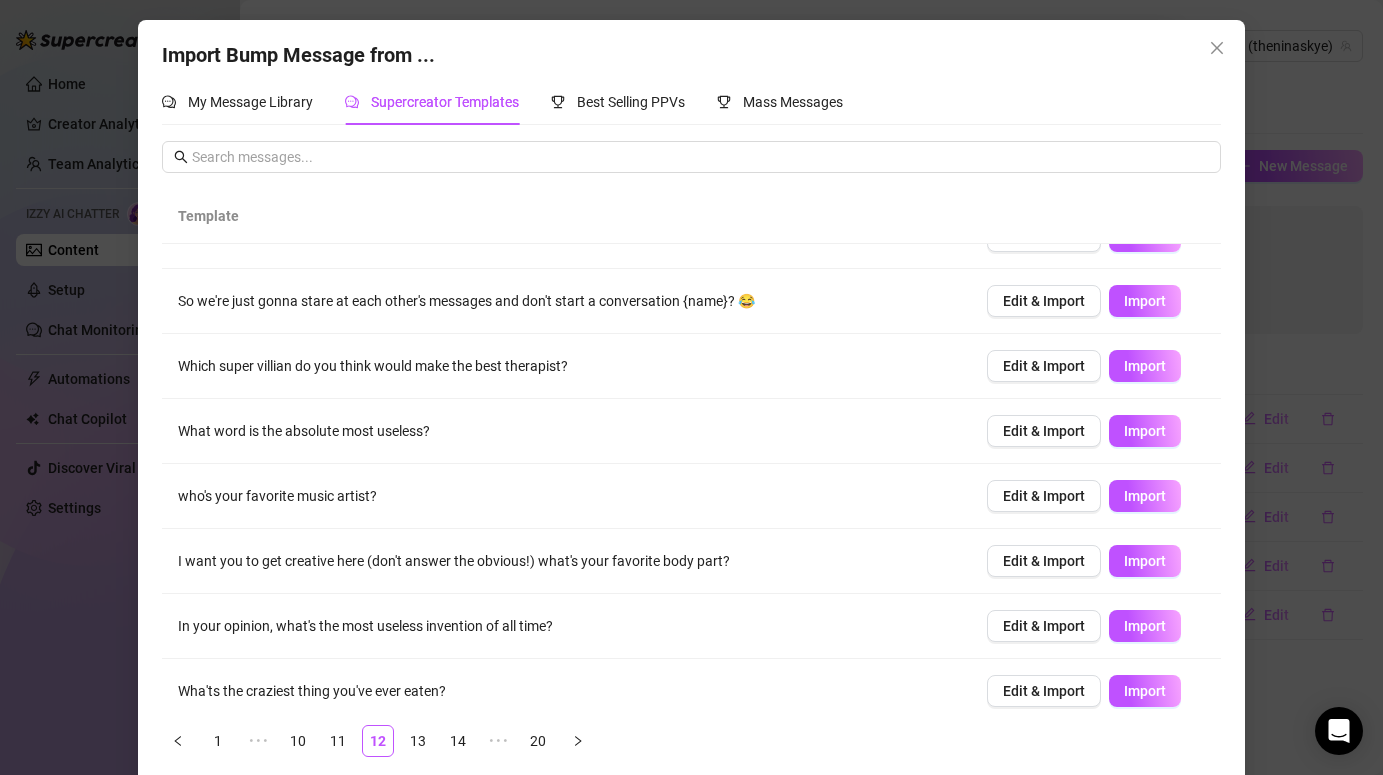 scroll, scrollTop: 185, scrollLeft: 0, axis: vertical 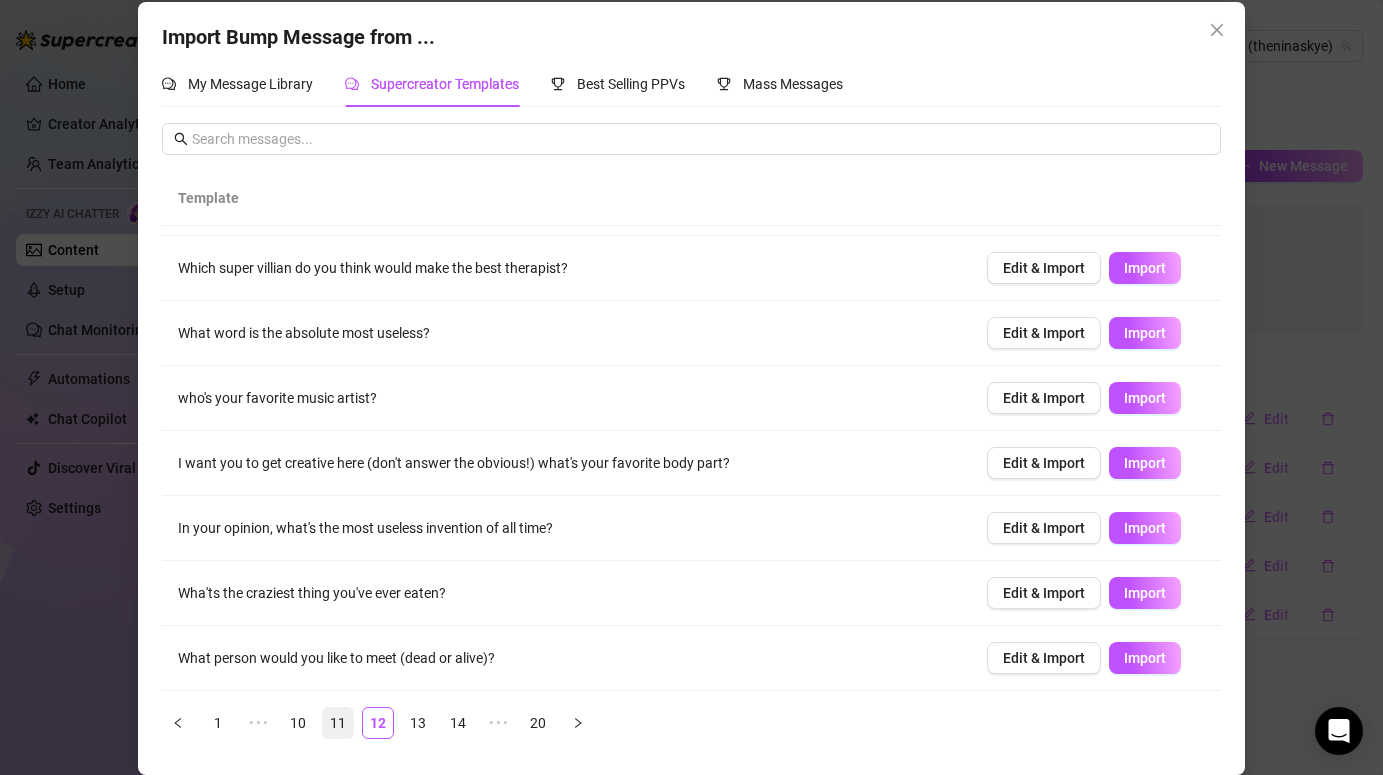 click on "11" at bounding box center [338, 723] 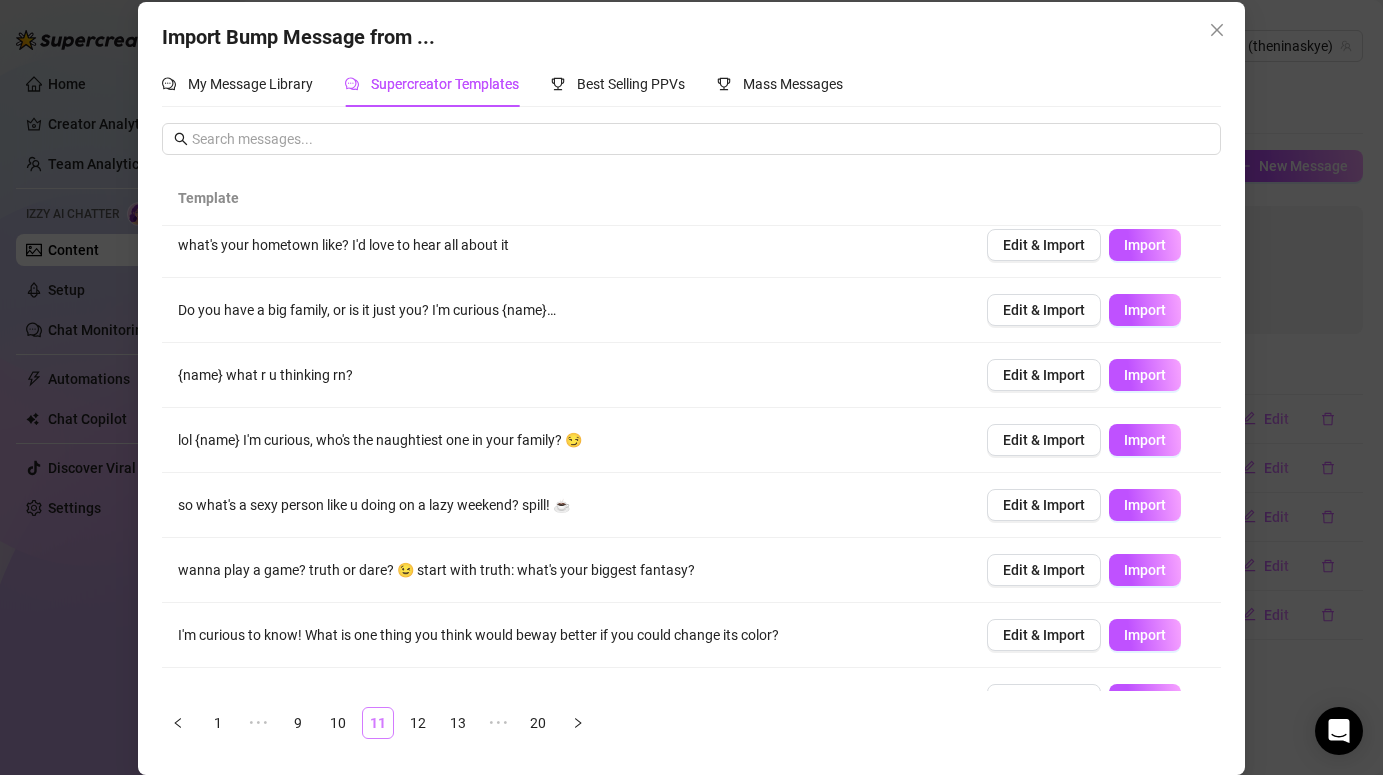 scroll, scrollTop: 0, scrollLeft: 0, axis: both 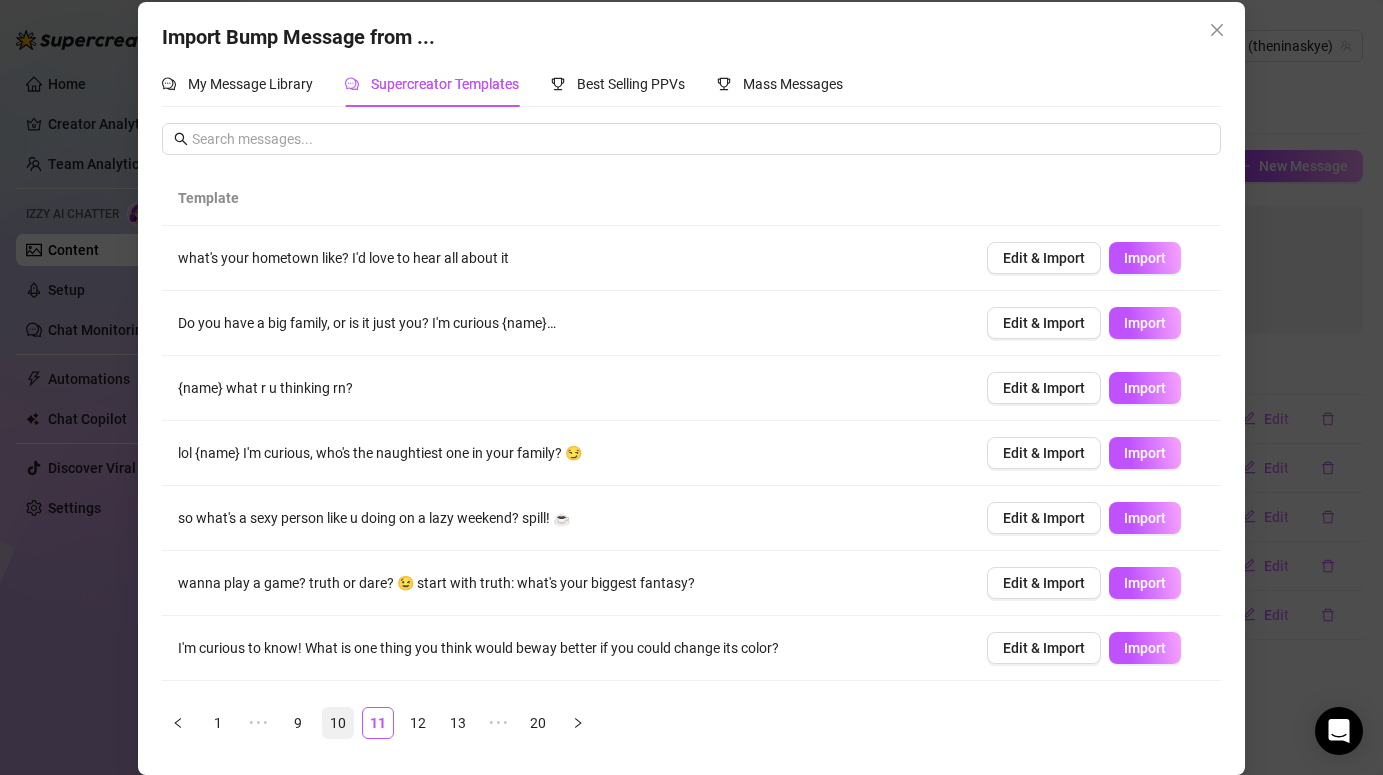 click on "10" at bounding box center [338, 723] 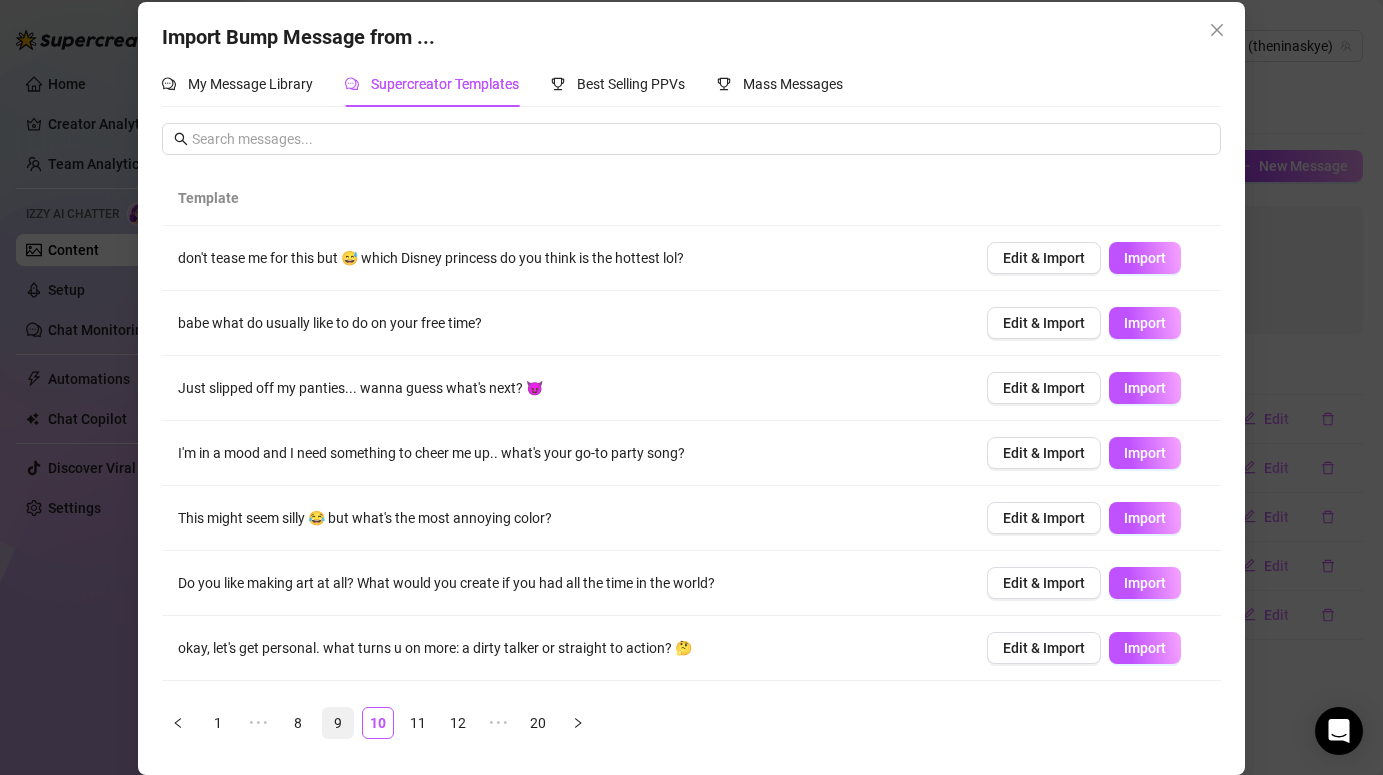 click on "9" at bounding box center (338, 723) 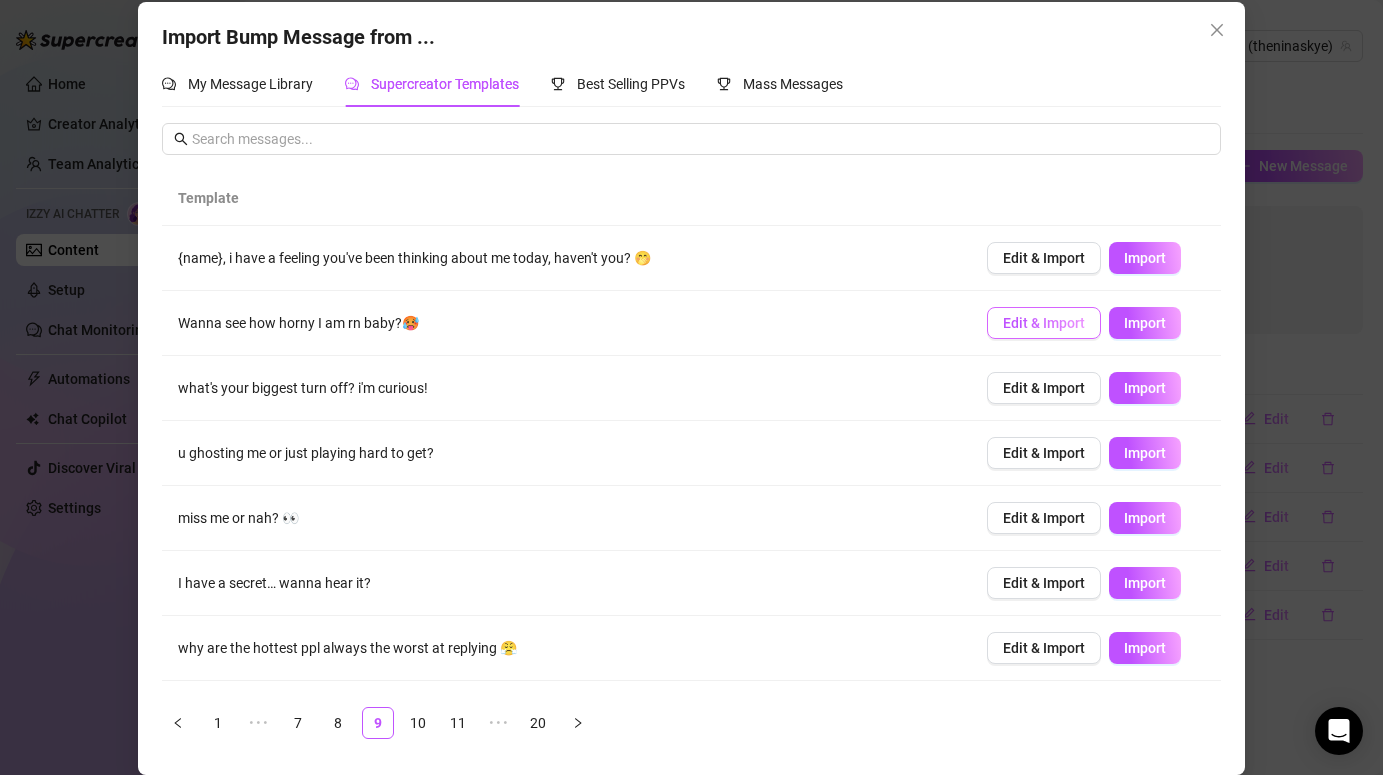 click on "Edit & Import" at bounding box center (1044, 323) 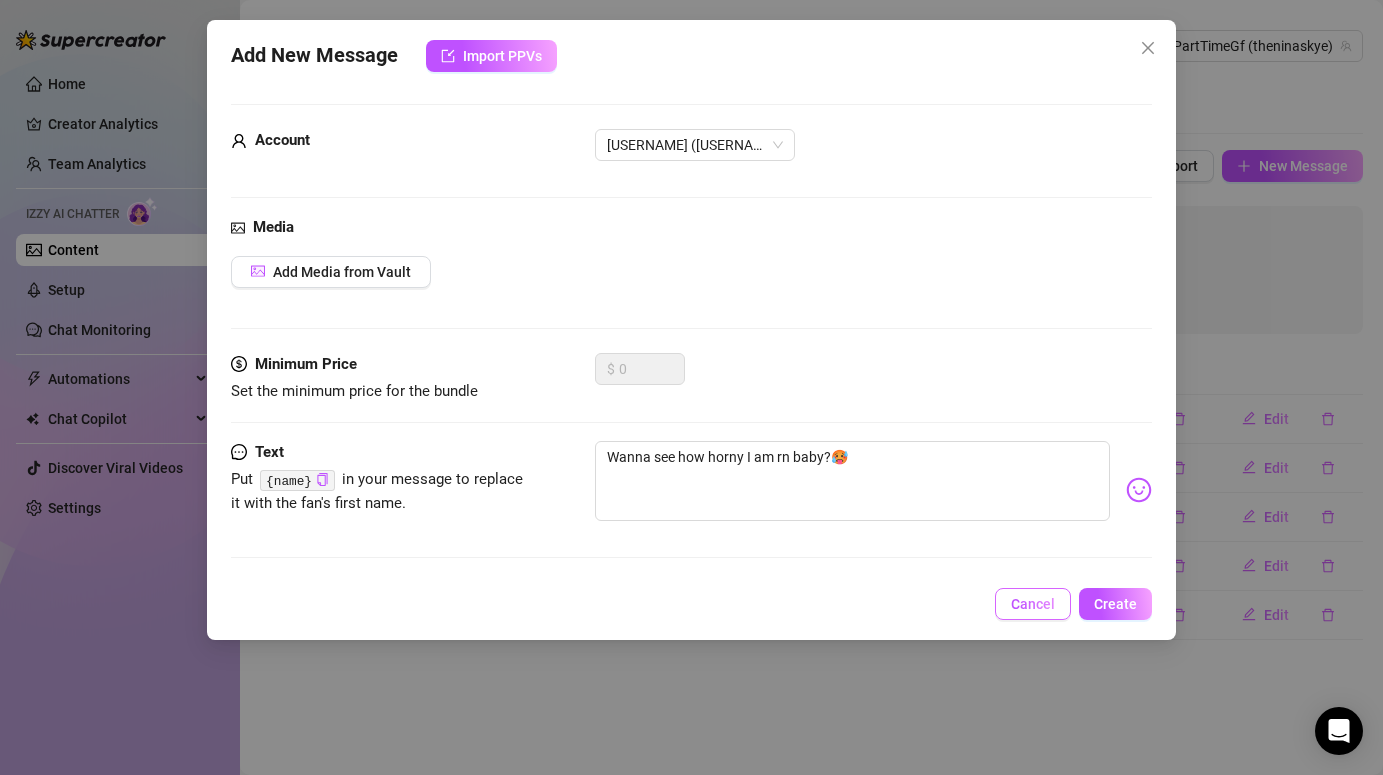 click on "Cancel" at bounding box center [1033, 604] 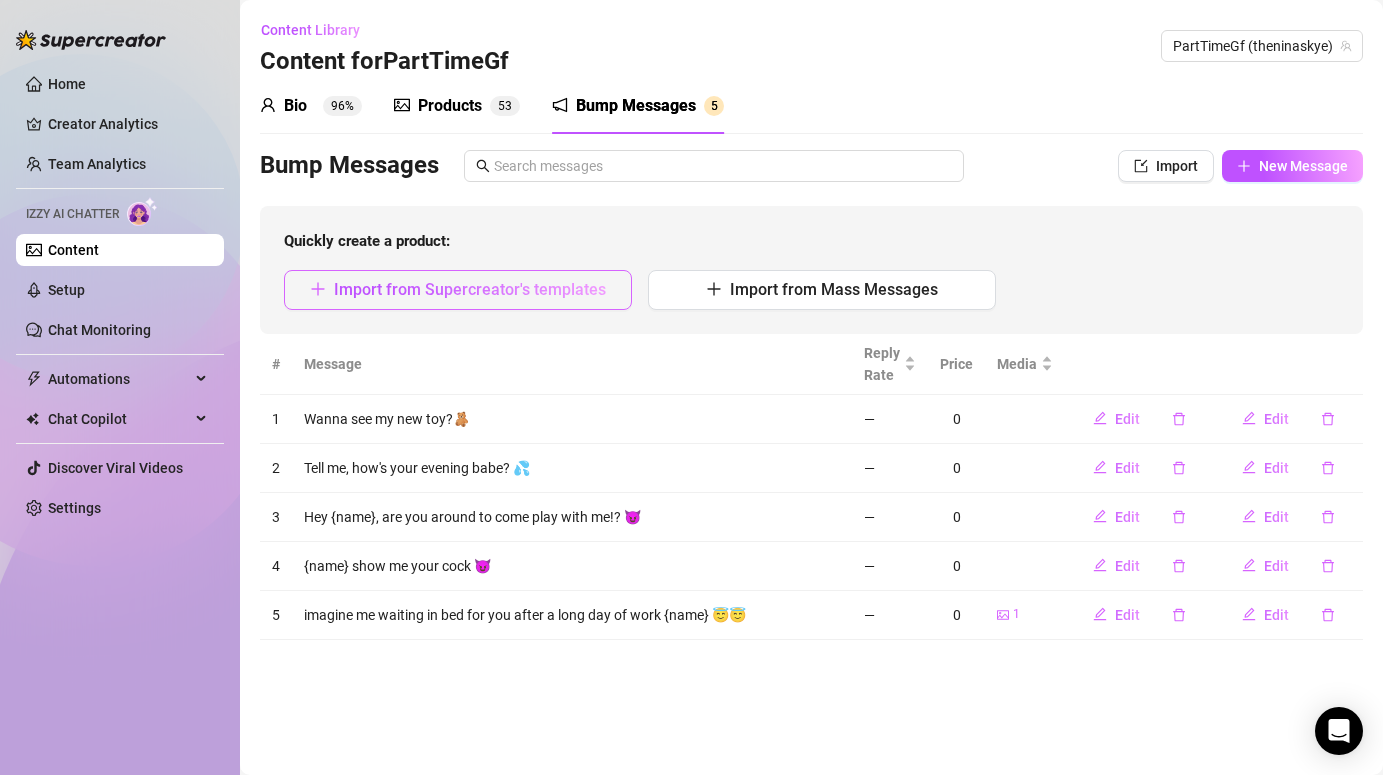 click on "Import from Supercreator's templates" at bounding box center [470, 289] 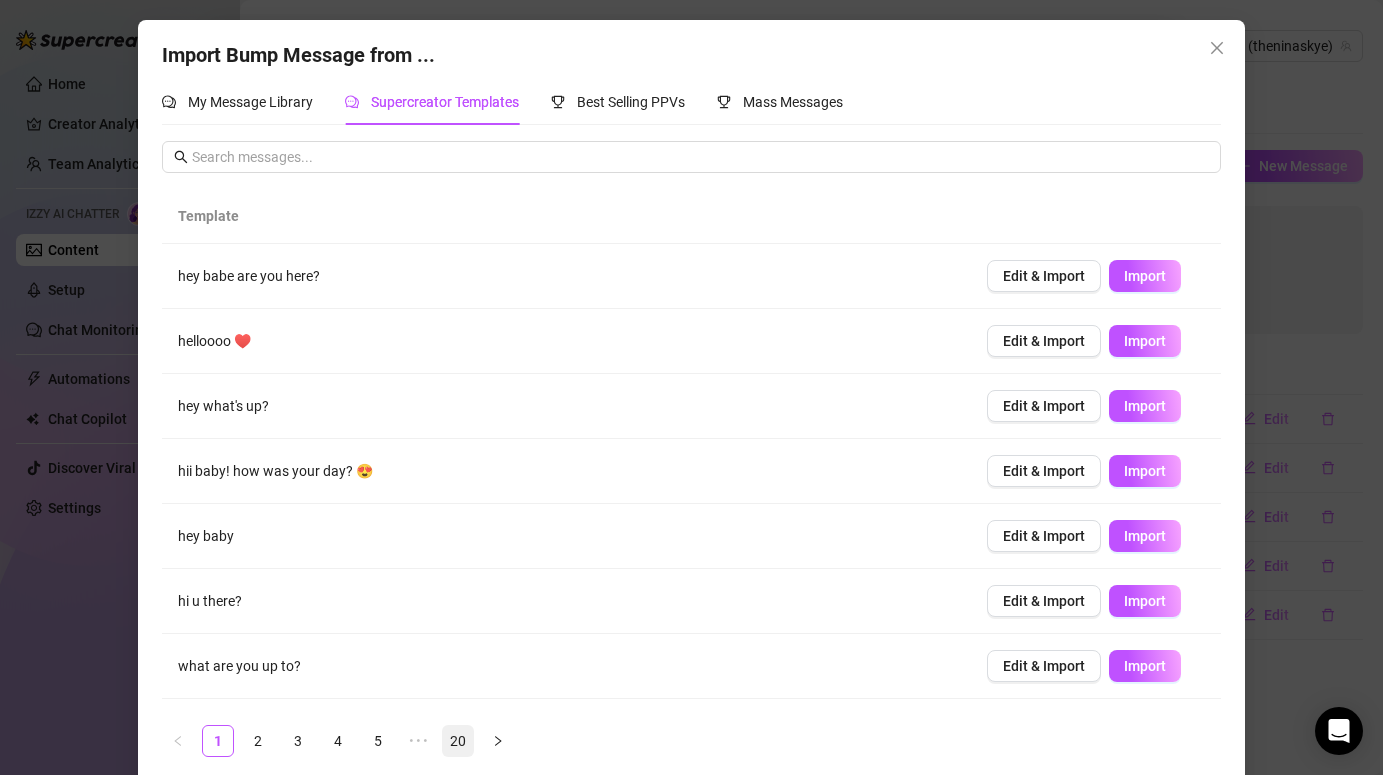 click on "20" at bounding box center [458, 741] 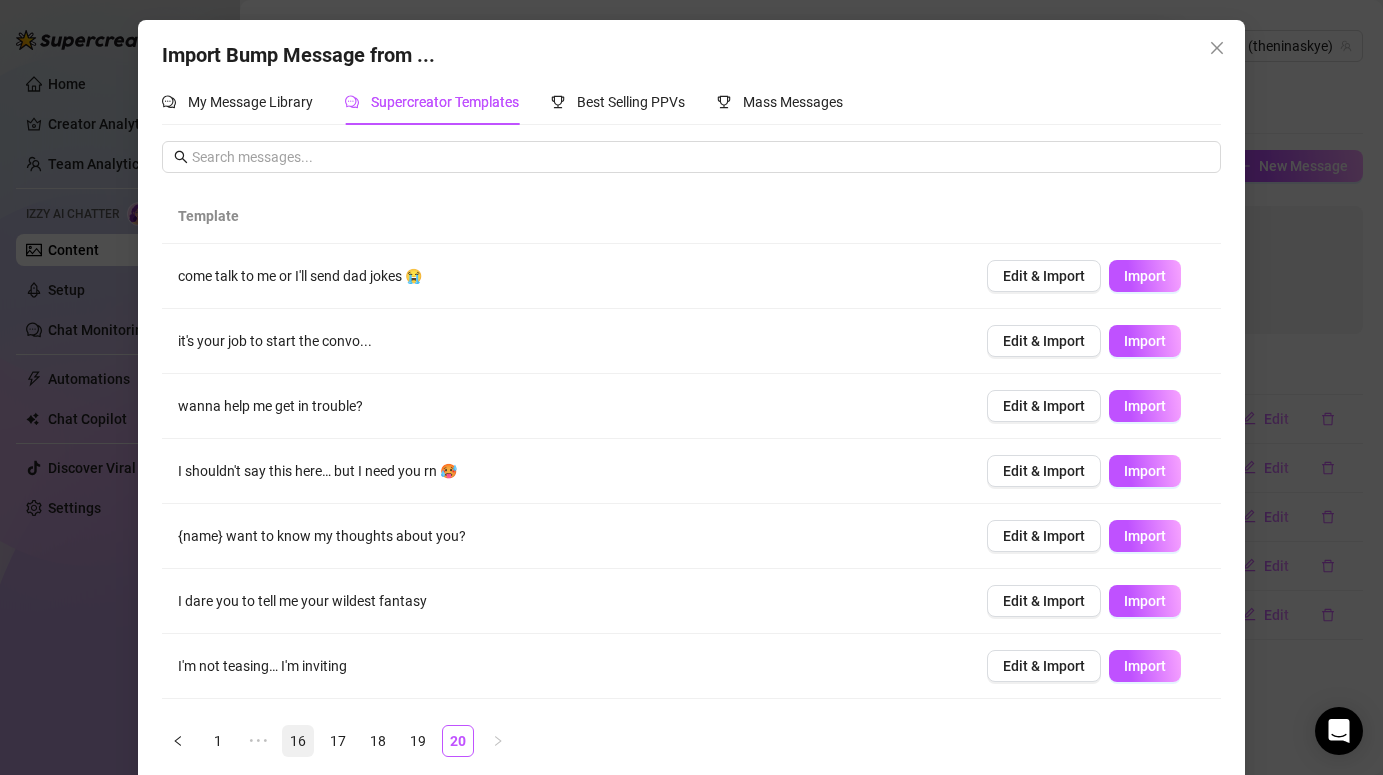 click on "16" at bounding box center [298, 741] 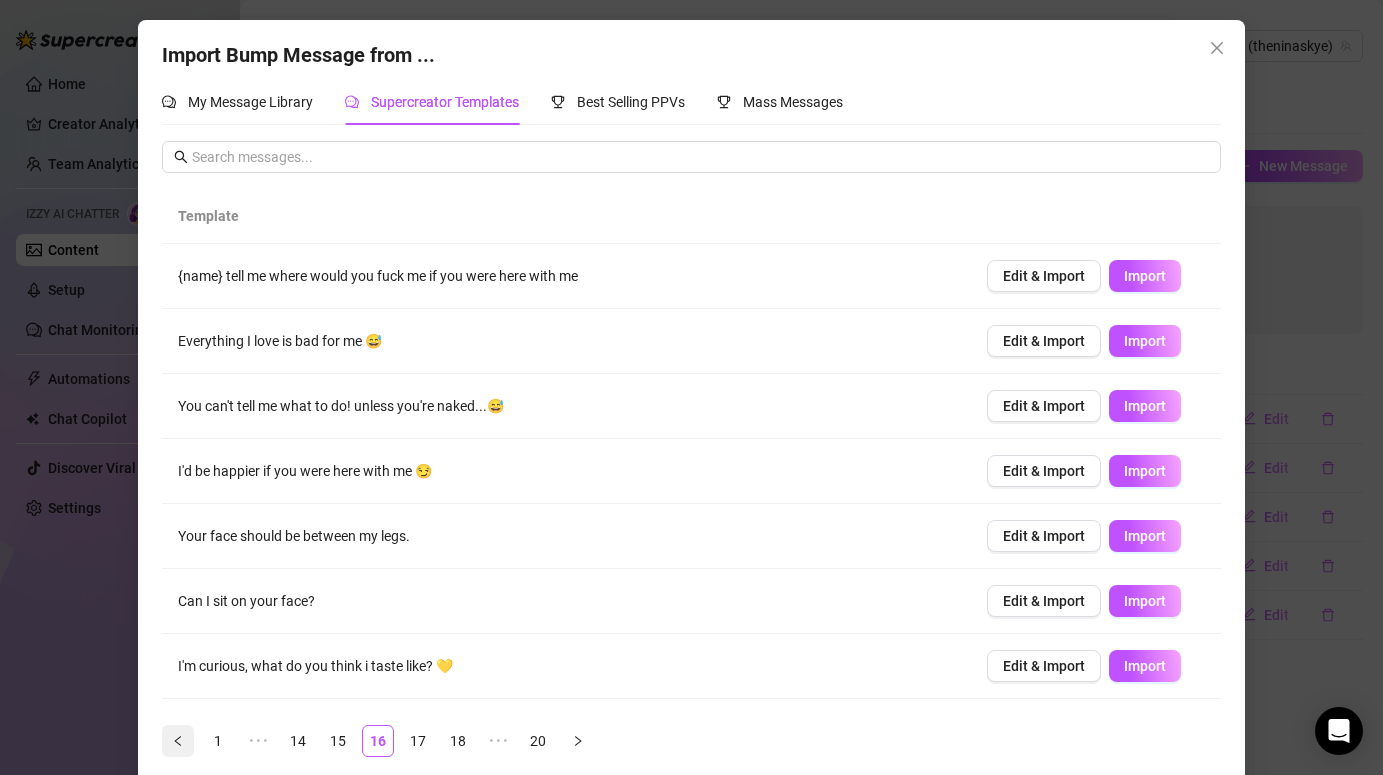 click at bounding box center [178, 741] 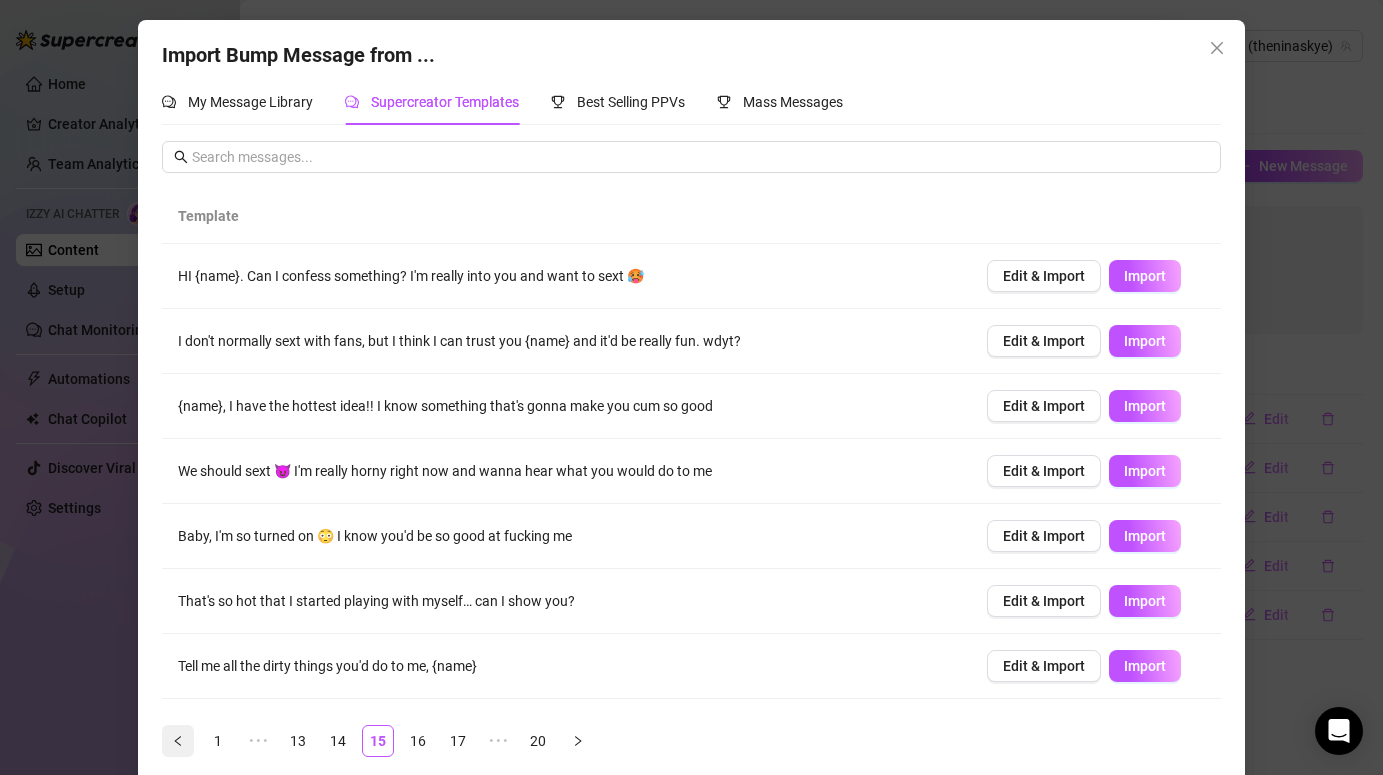 click at bounding box center [178, 741] 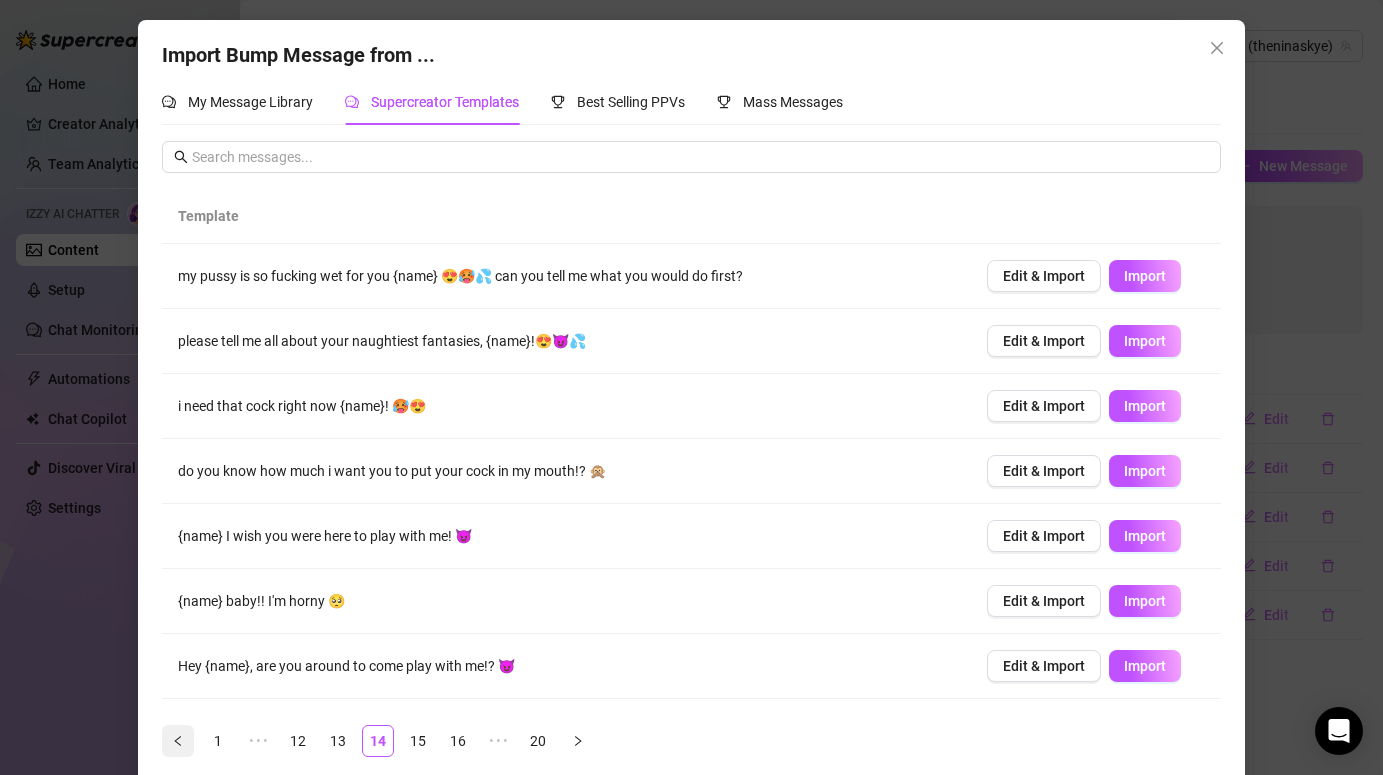 click at bounding box center (178, 741) 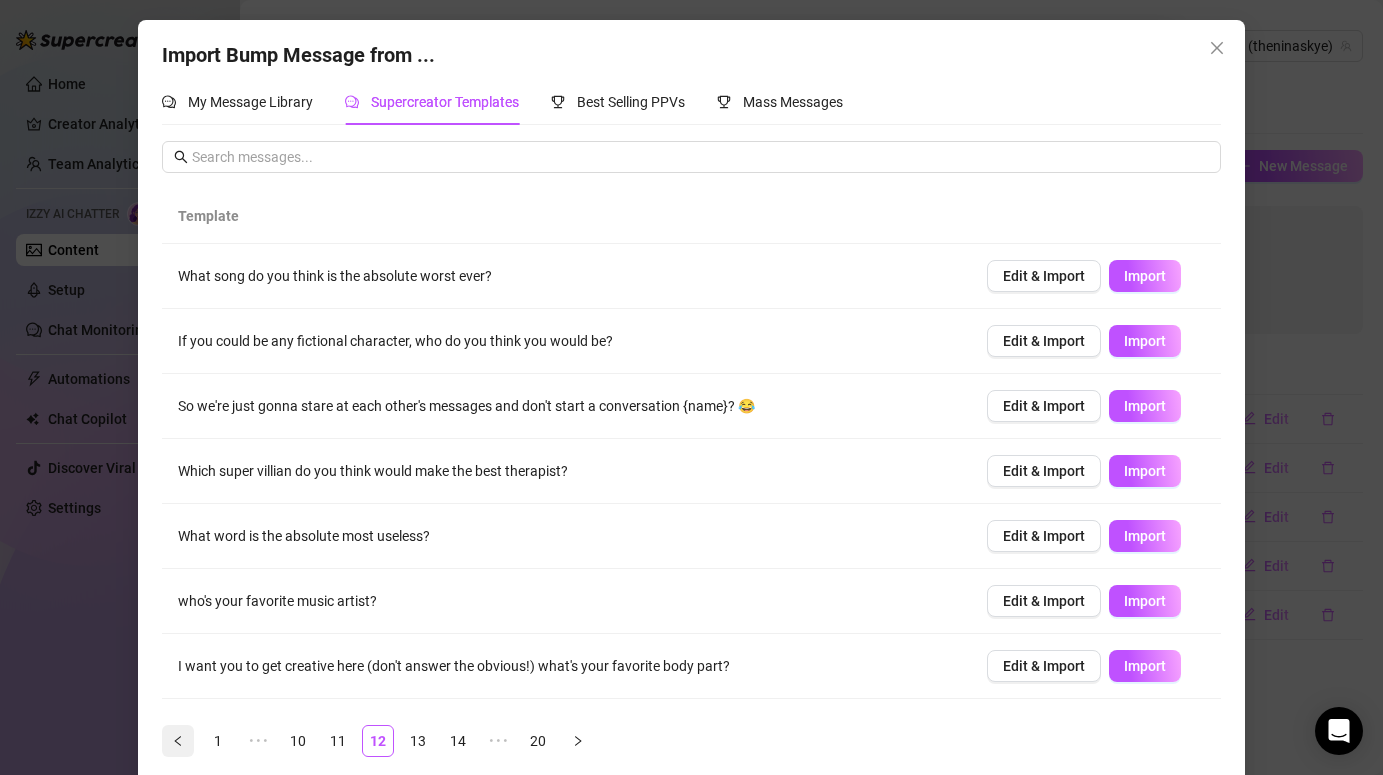 click at bounding box center [178, 741] 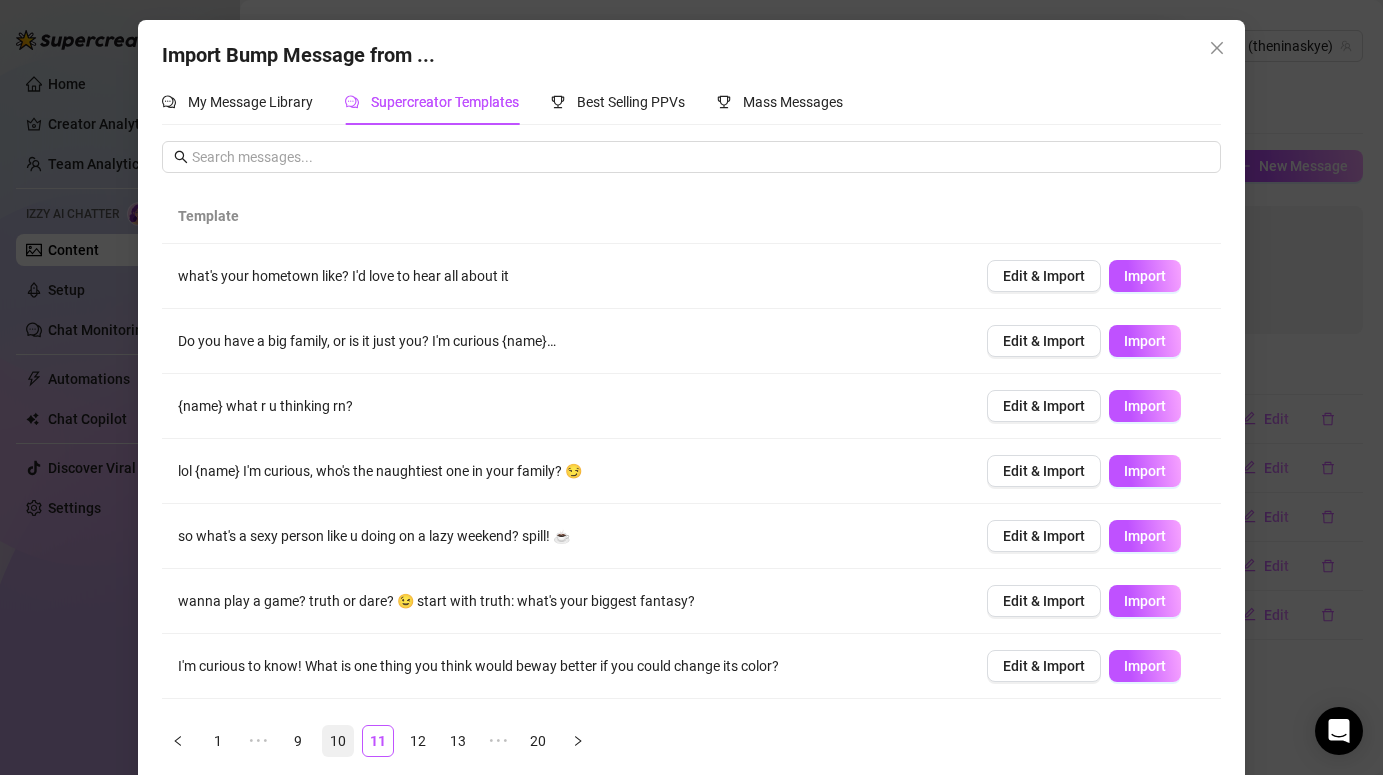 click on "10" at bounding box center [338, 741] 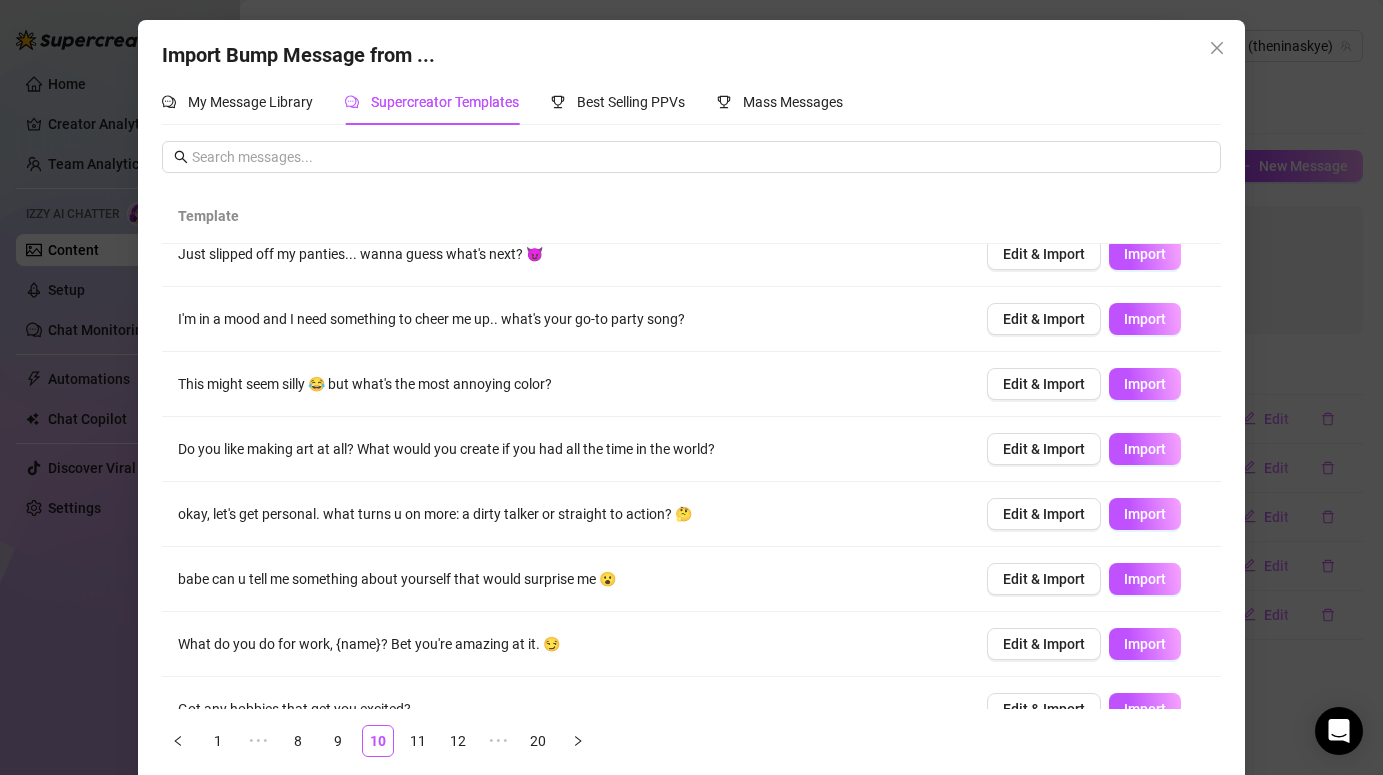 scroll, scrollTop: 185, scrollLeft: 0, axis: vertical 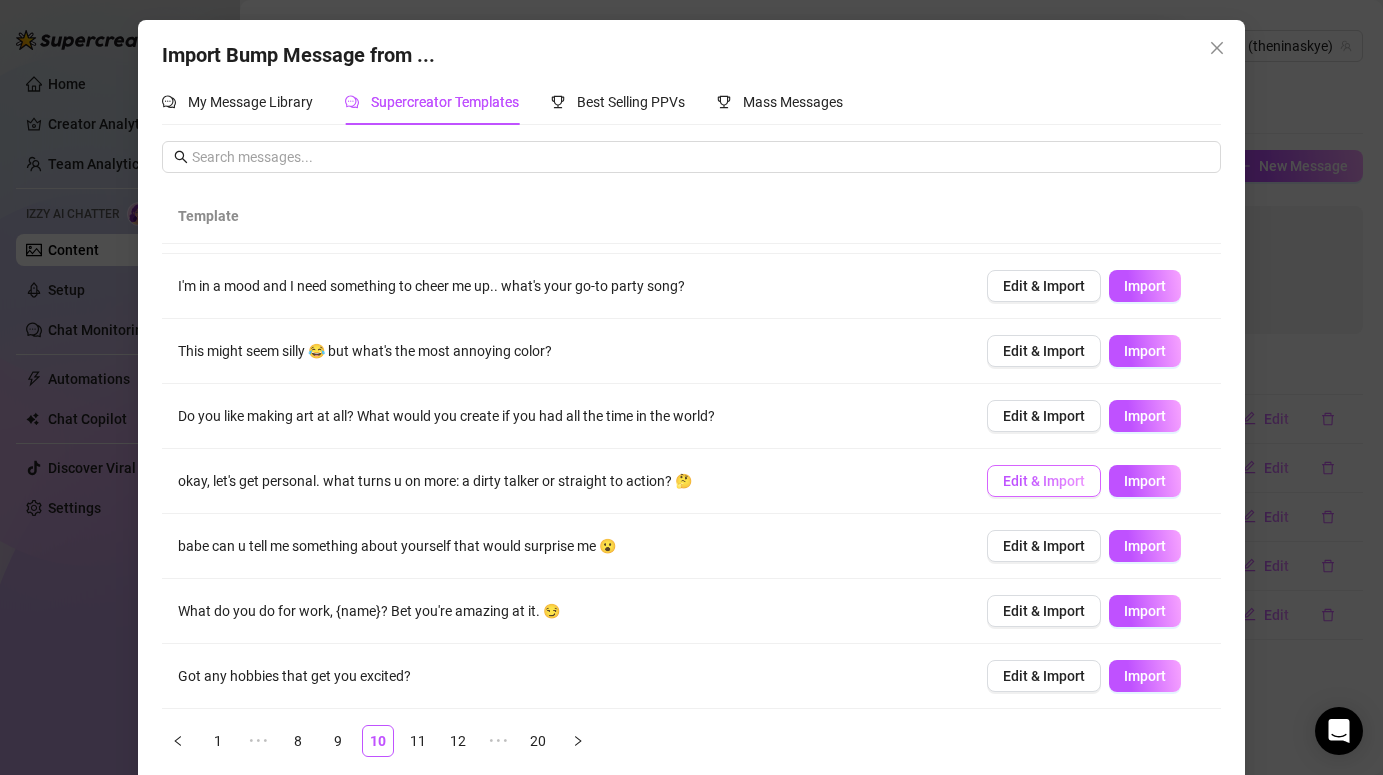 click on "Edit & Import" at bounding box center (1044, 481) 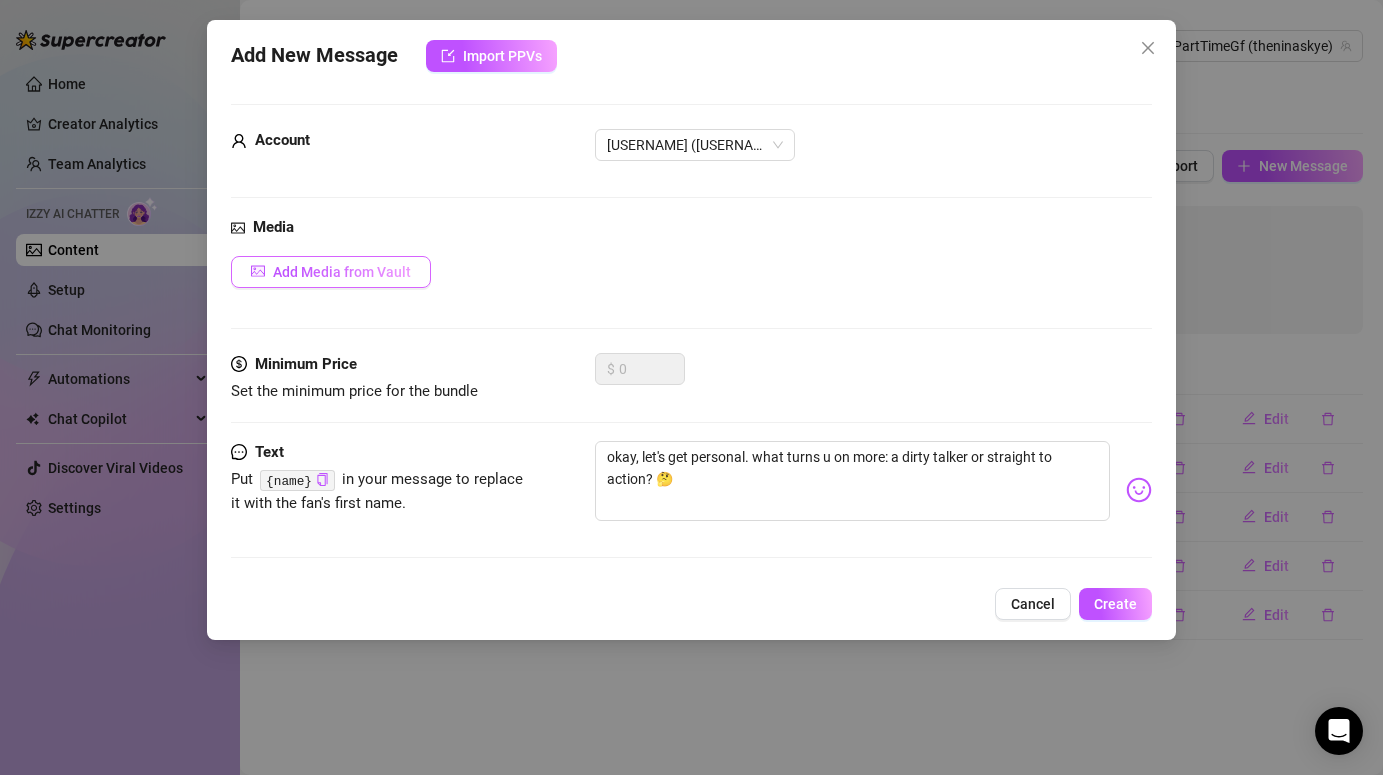 click on "Add Media from Vault" at bounding box center [342, 272] 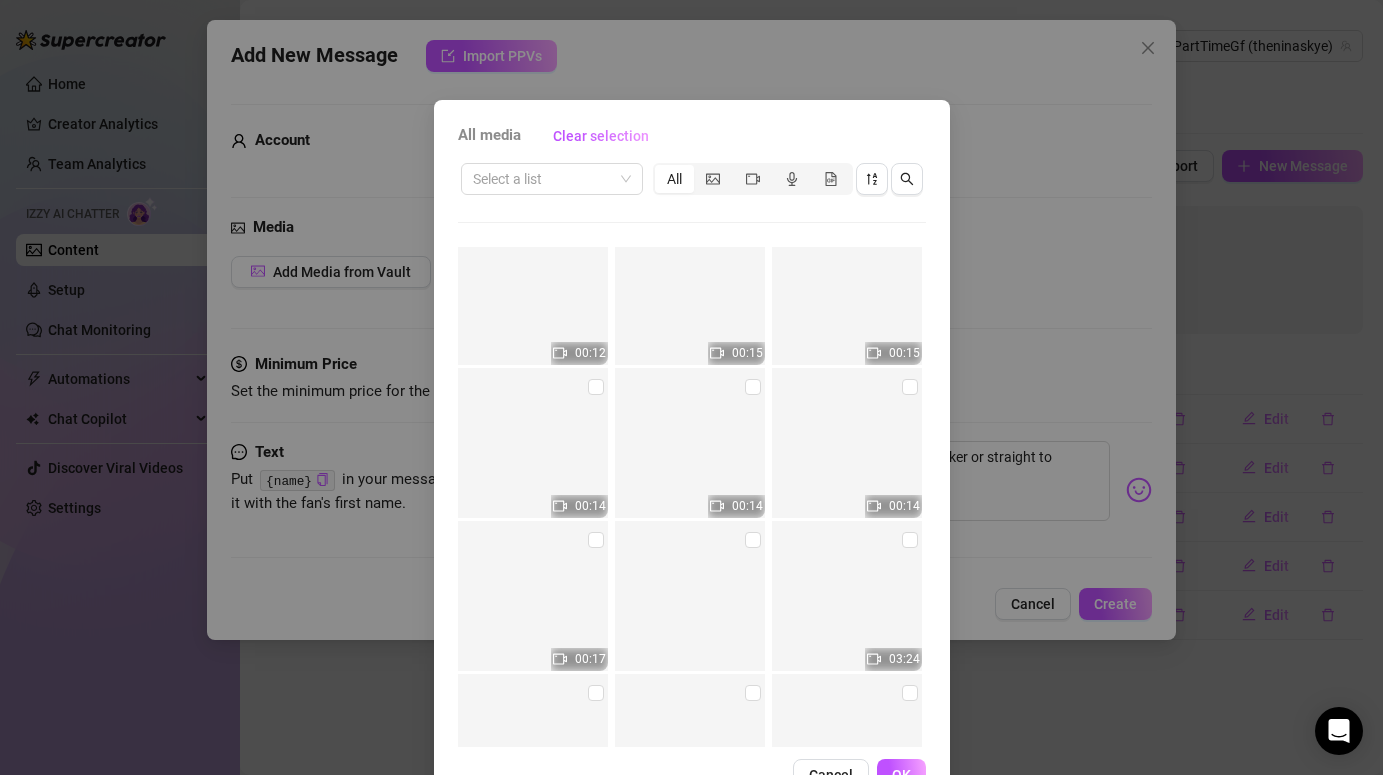 scroll, scrollTop: 1978, scrollLeft: 0, axis: vertical 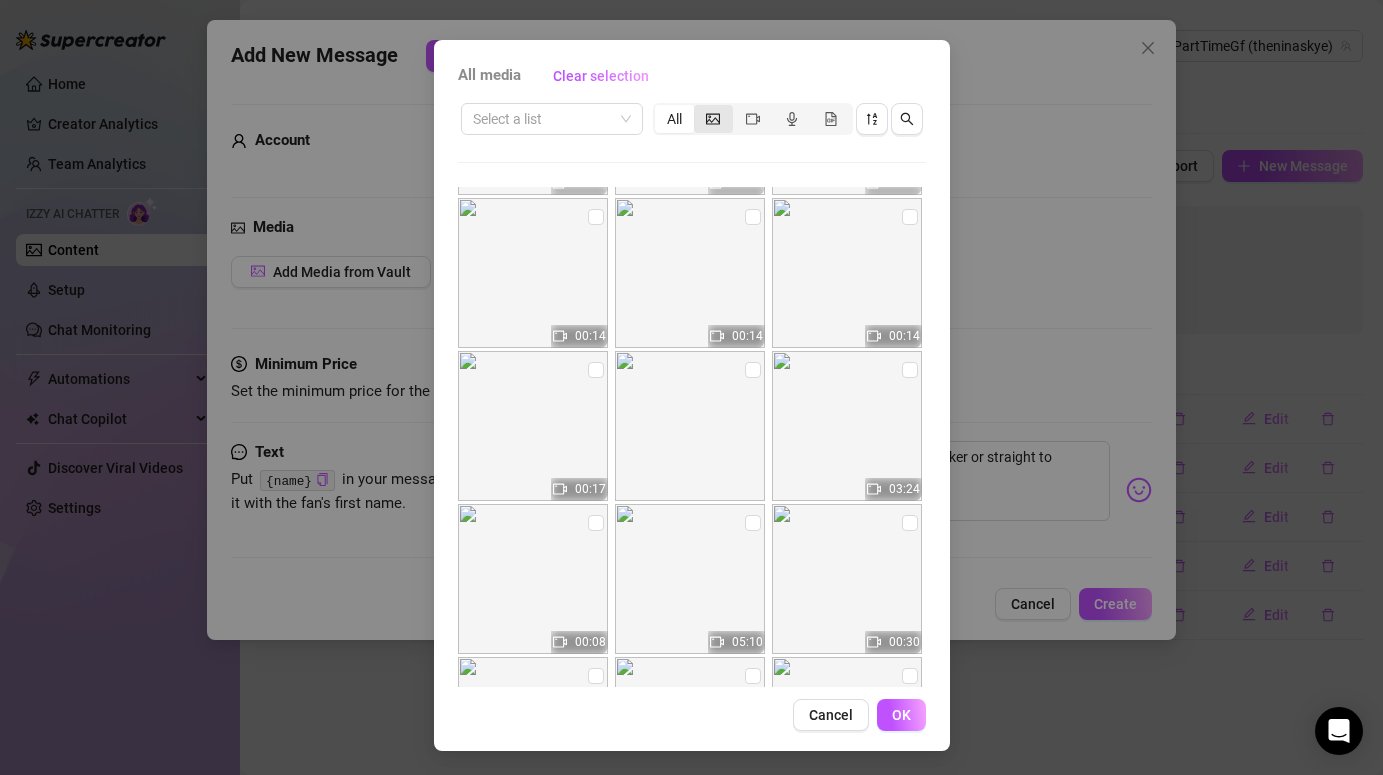 click at bounding box center [713, 119] 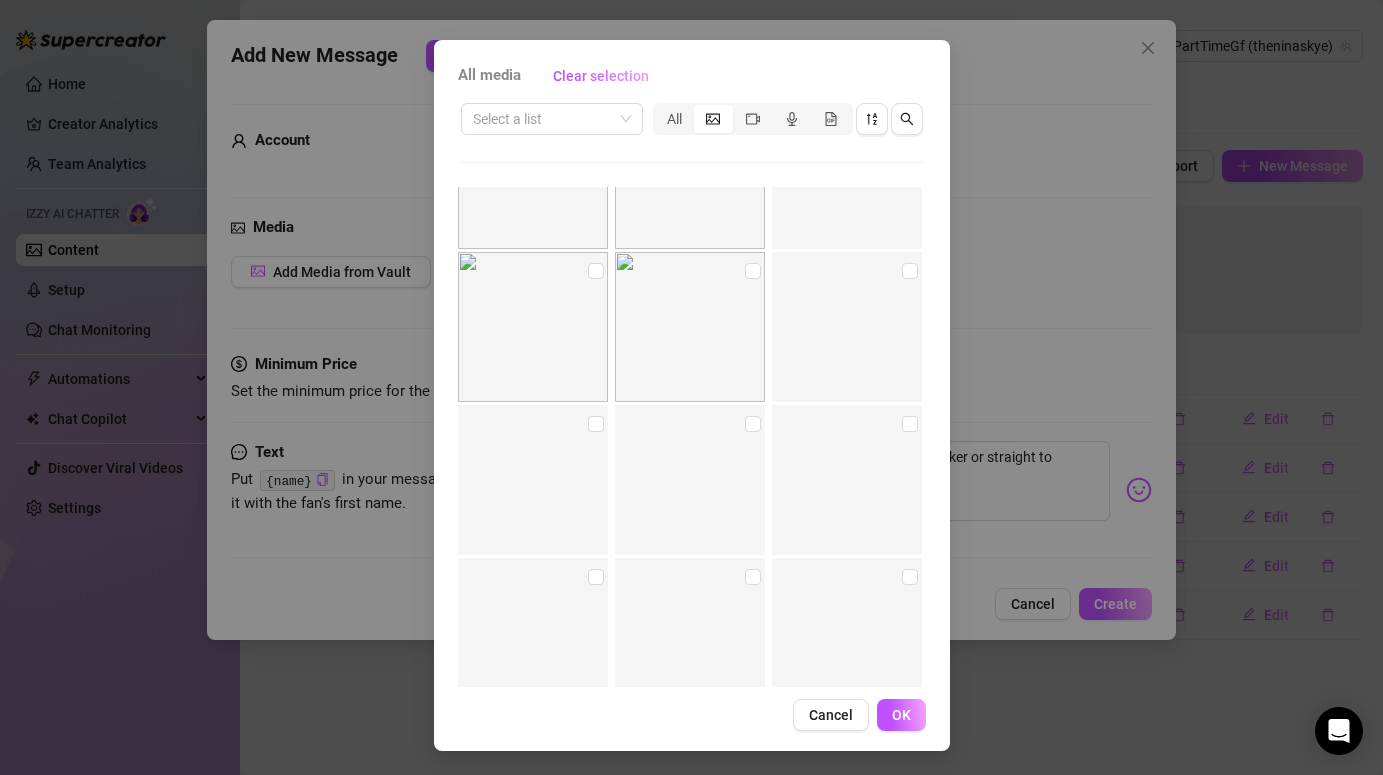 scroll, scrollTop: 2232, scrollLeft: 0, axis: vertical 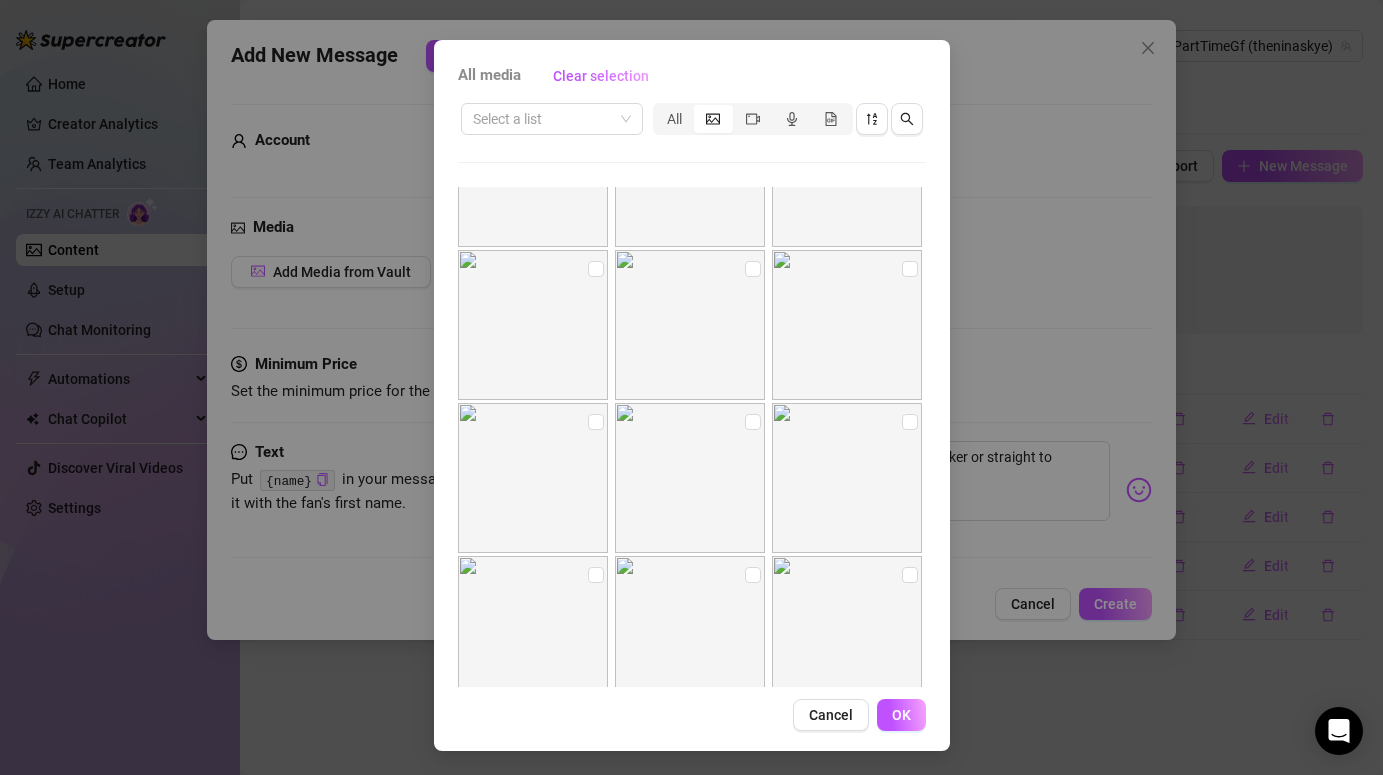 click at bounding box center [847, 325] 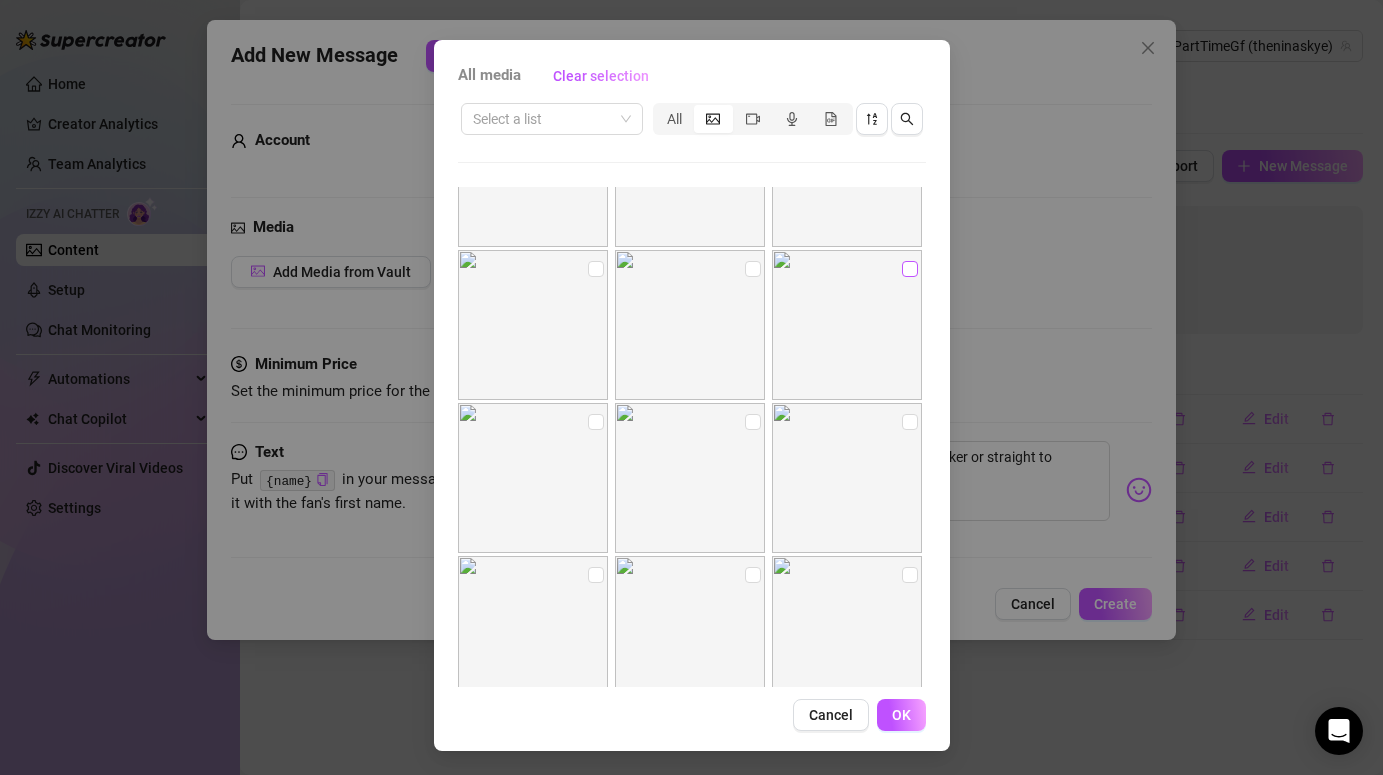 click at bounding box center (910, 269) 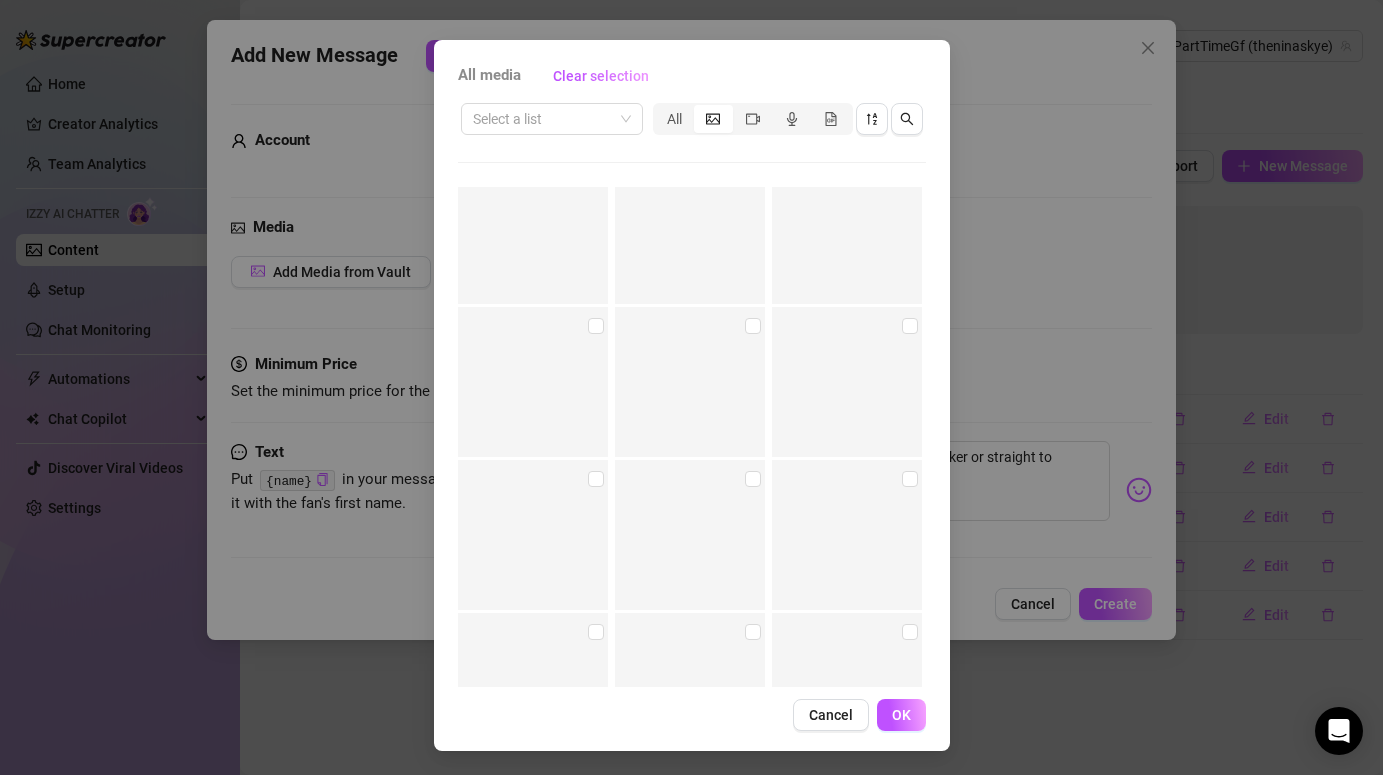scroll, scrollTop: 11535, scrollLeft: 0, axis: vertical 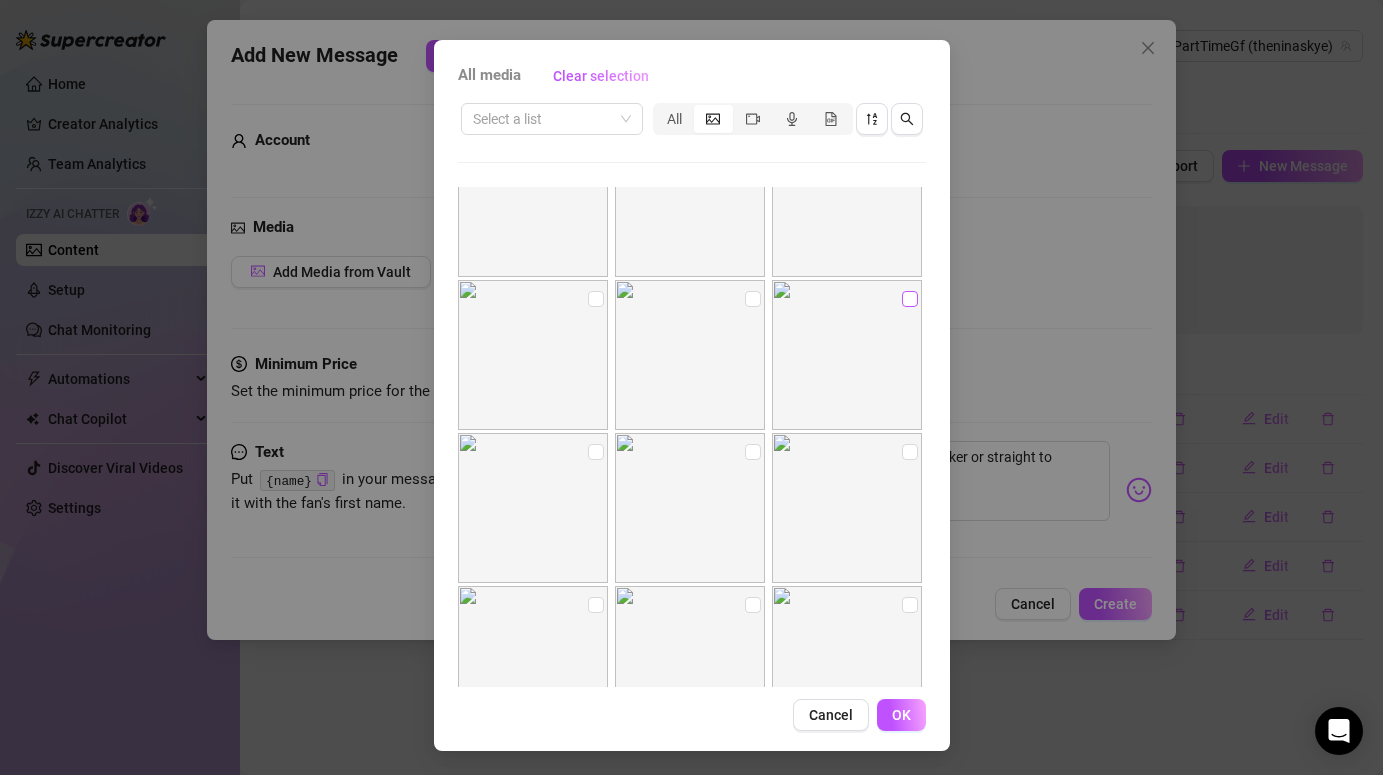 click at bounding box center (910, 299) 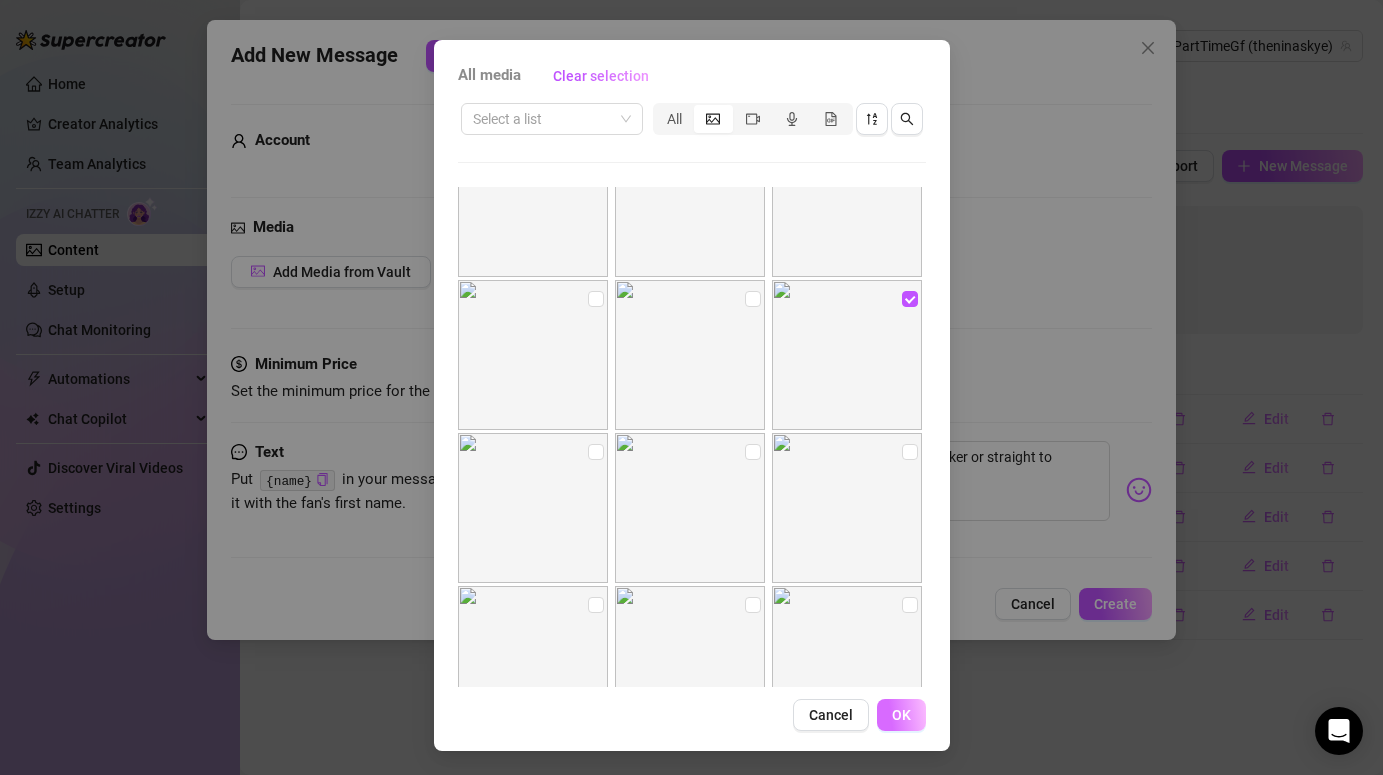click on "OK" at bounding box center (901, 715) 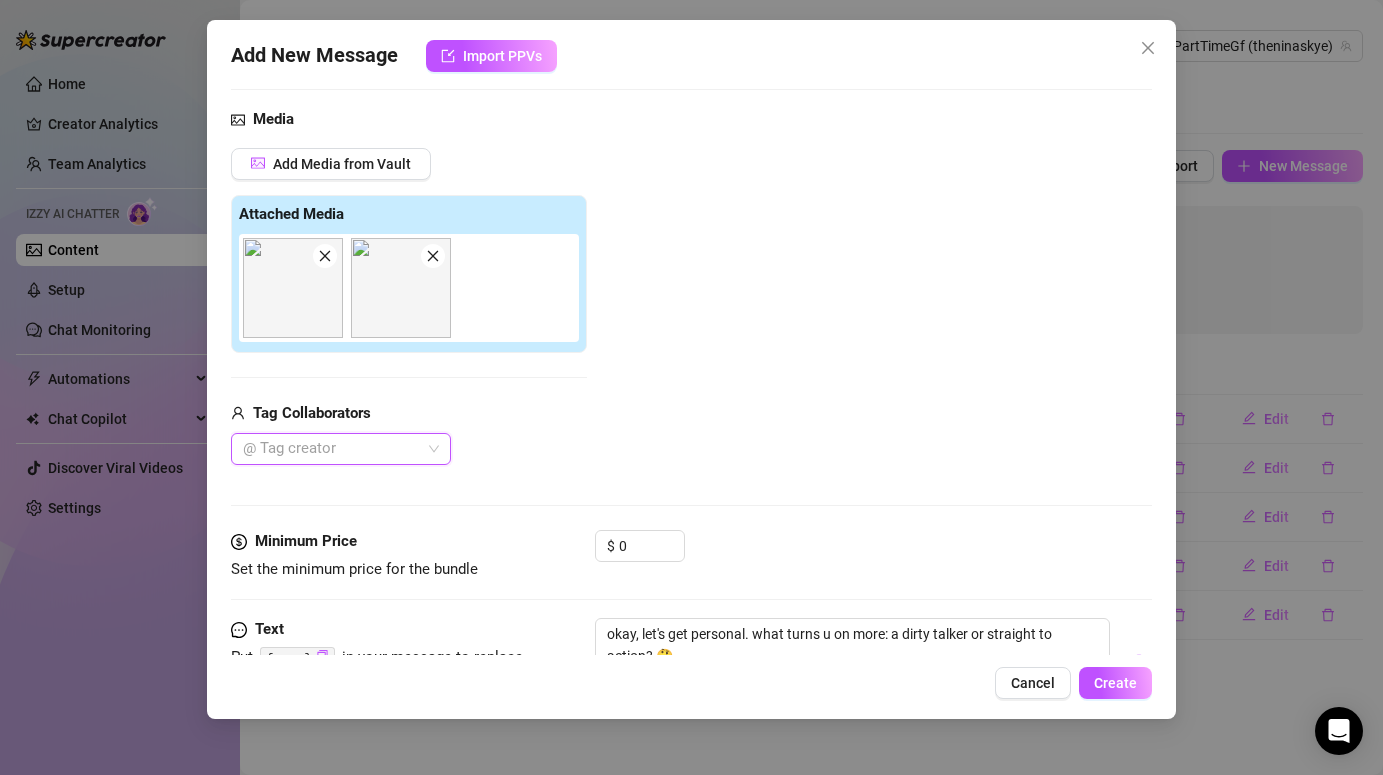 scroll, scrollTop: 103, scrollLeft: 0, axis: vertical 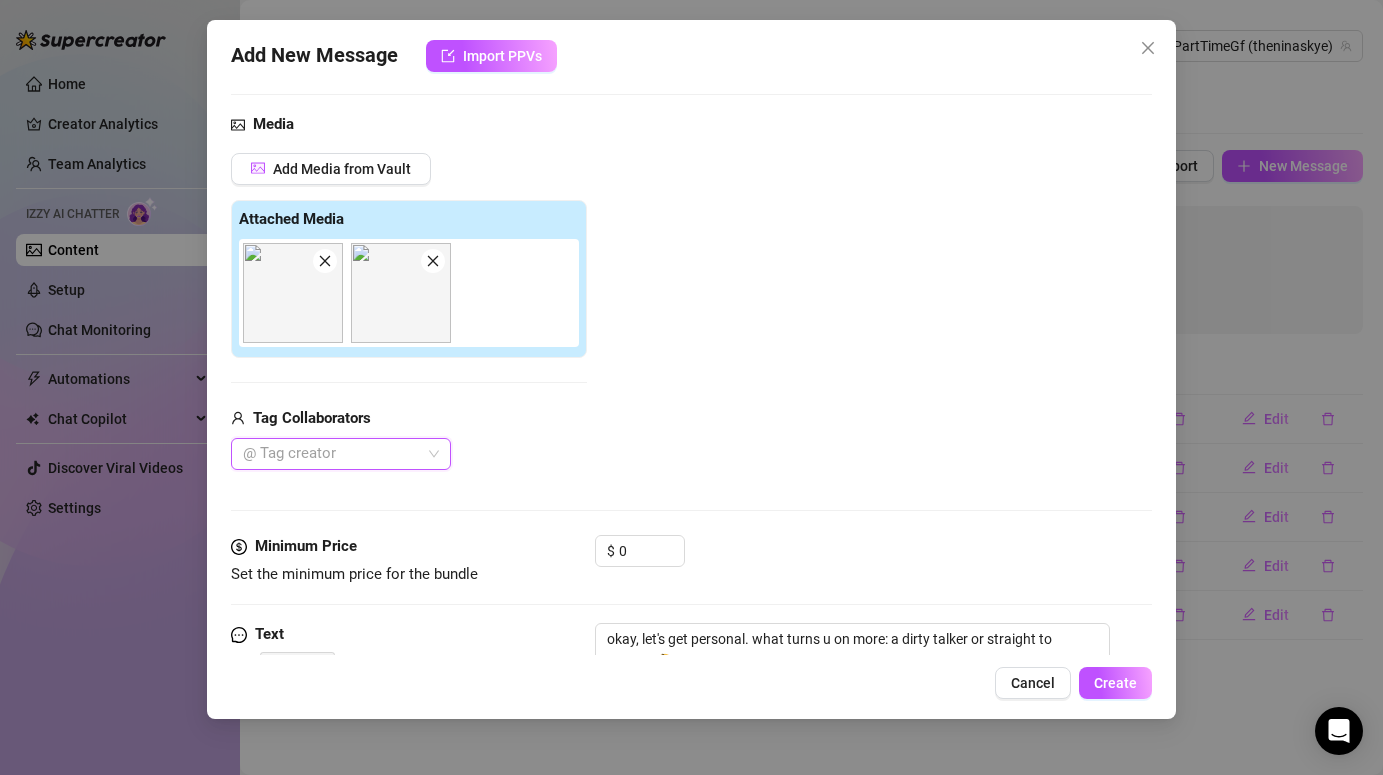 click at bounding box center (325, 261) 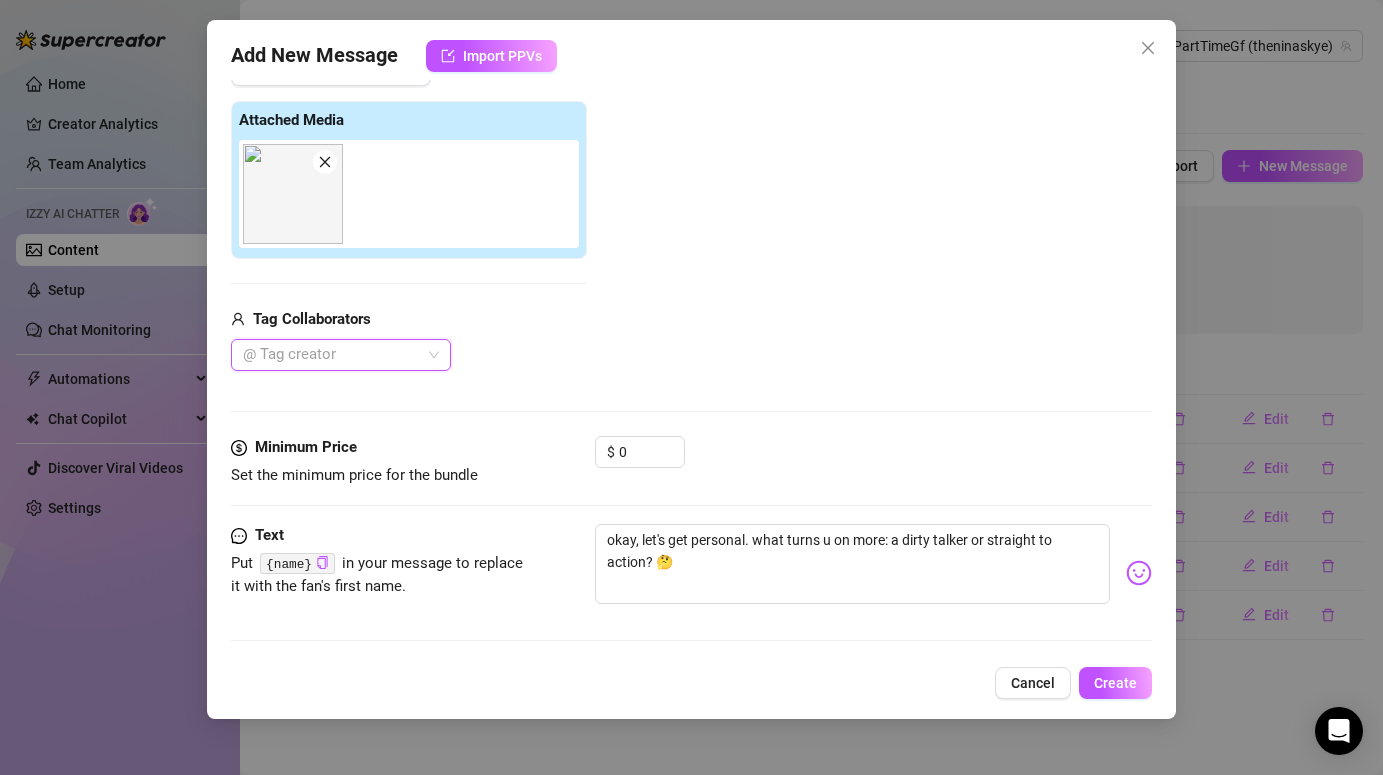 scroll, scrollTop: 206, scrollLeft: 0, axis: vertical 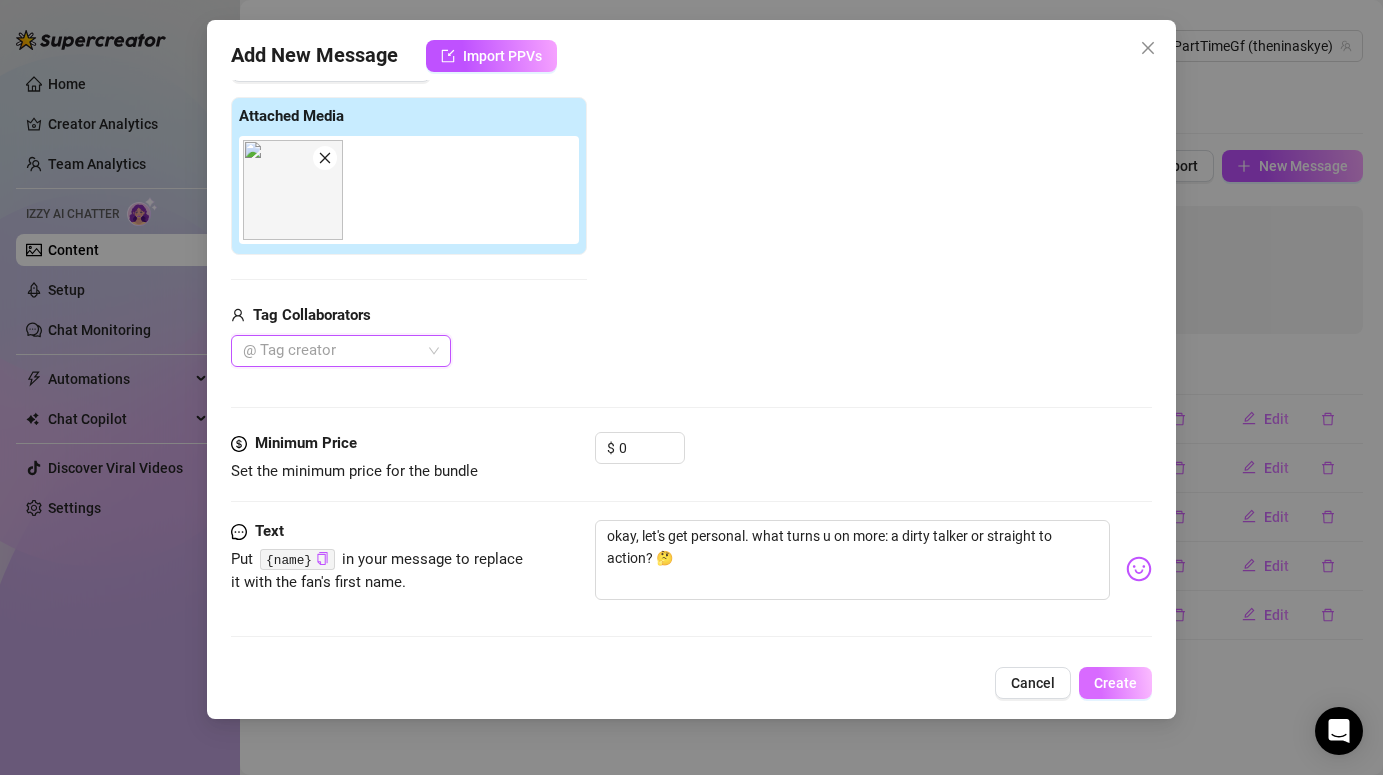 click on "Create" at bounding box center [1115, 683] 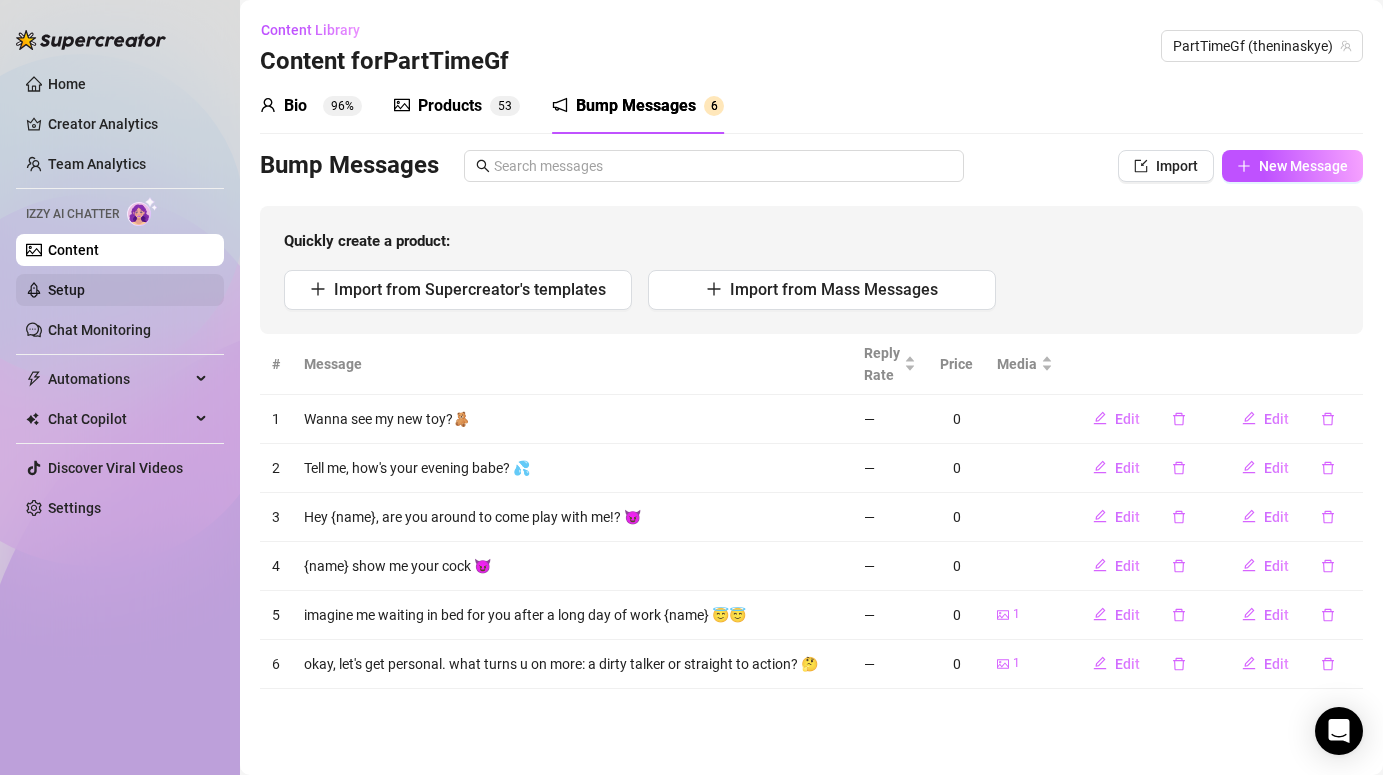 click on "Setup" at bounding box center [66, 290] 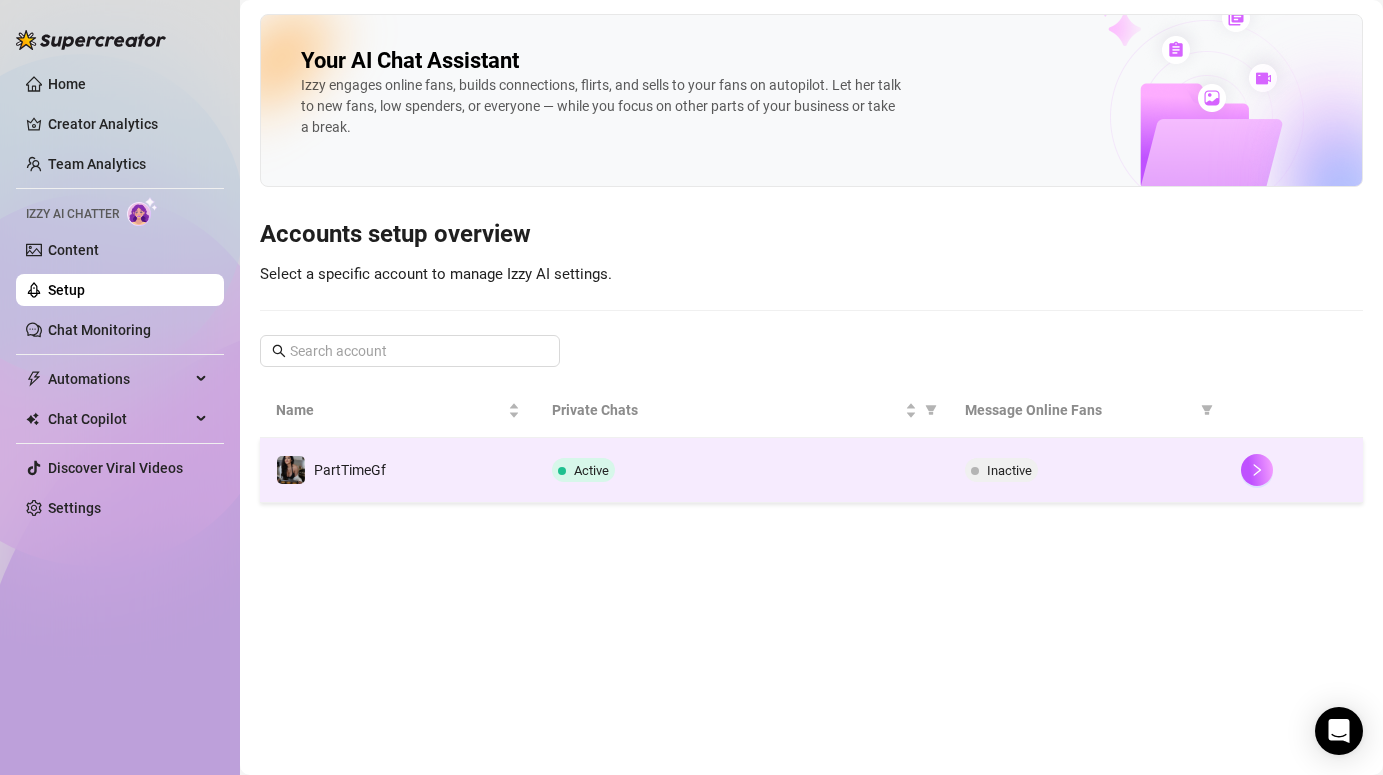 click on "PartTimeGf" at bounding box center [398, 470] 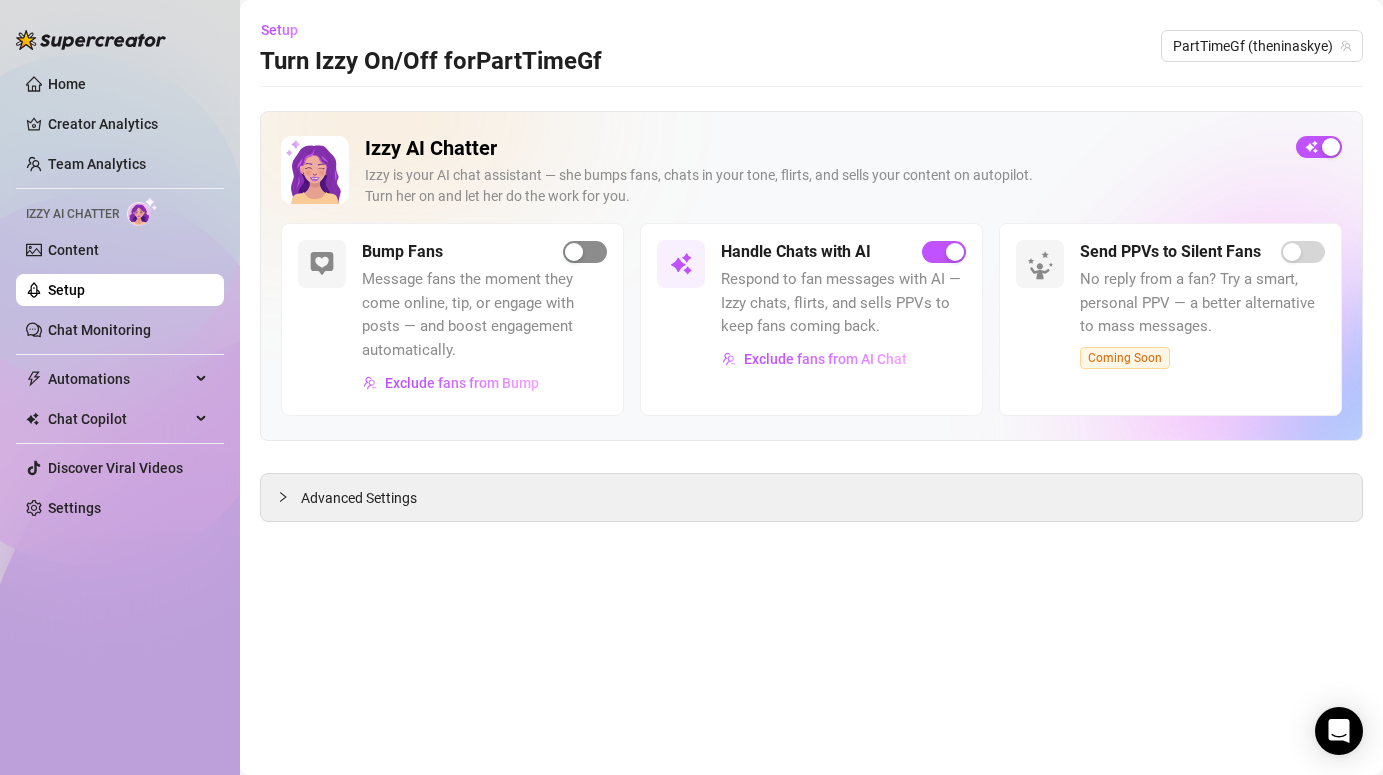 click at bounding box center (574, 252) 